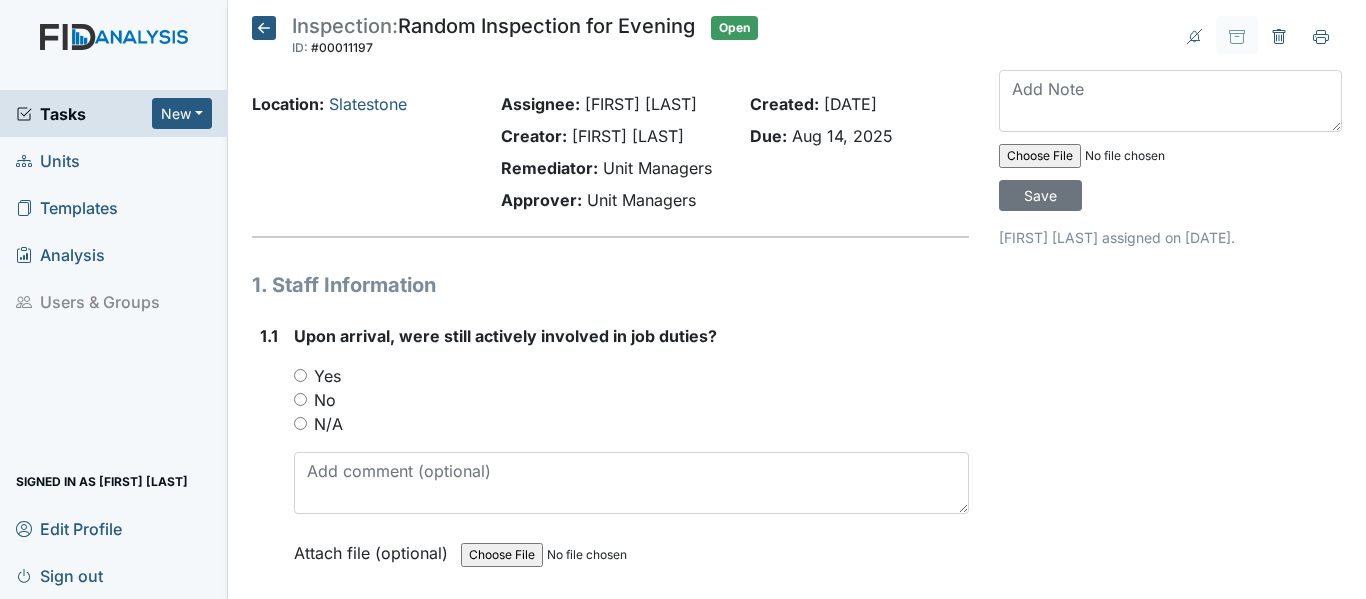 scroll, scrollTop: 0, scrollLeft: 0, axis: both 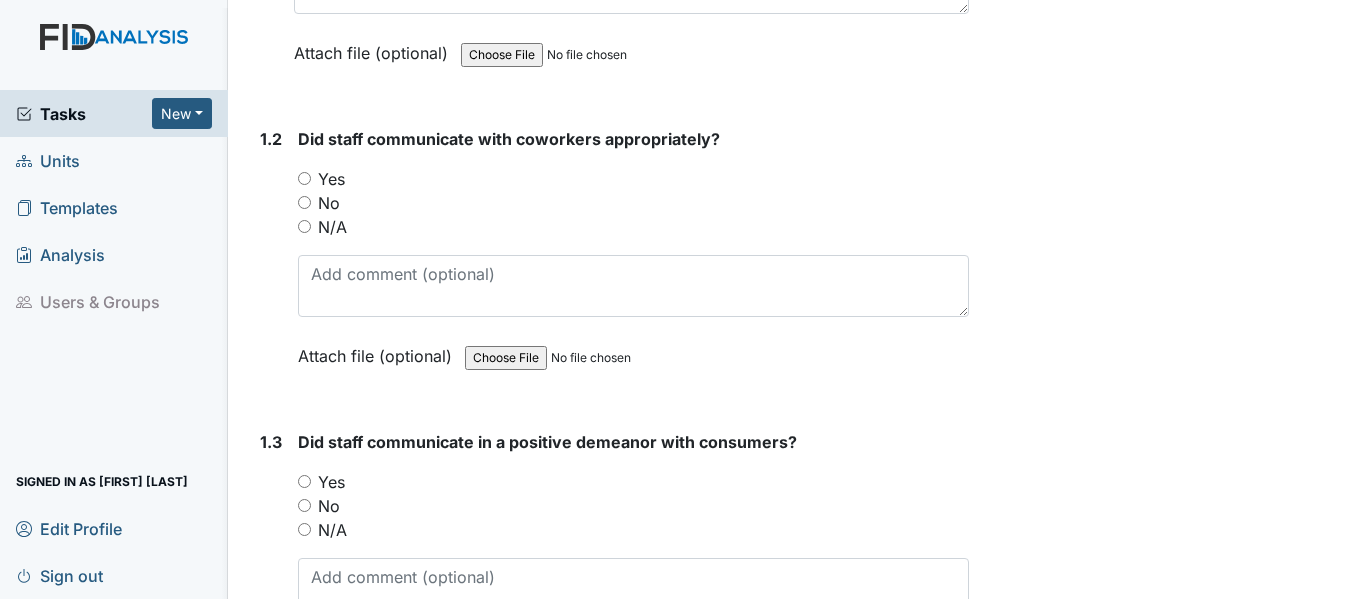 click on "Yes" at bounding box center (304, 178) 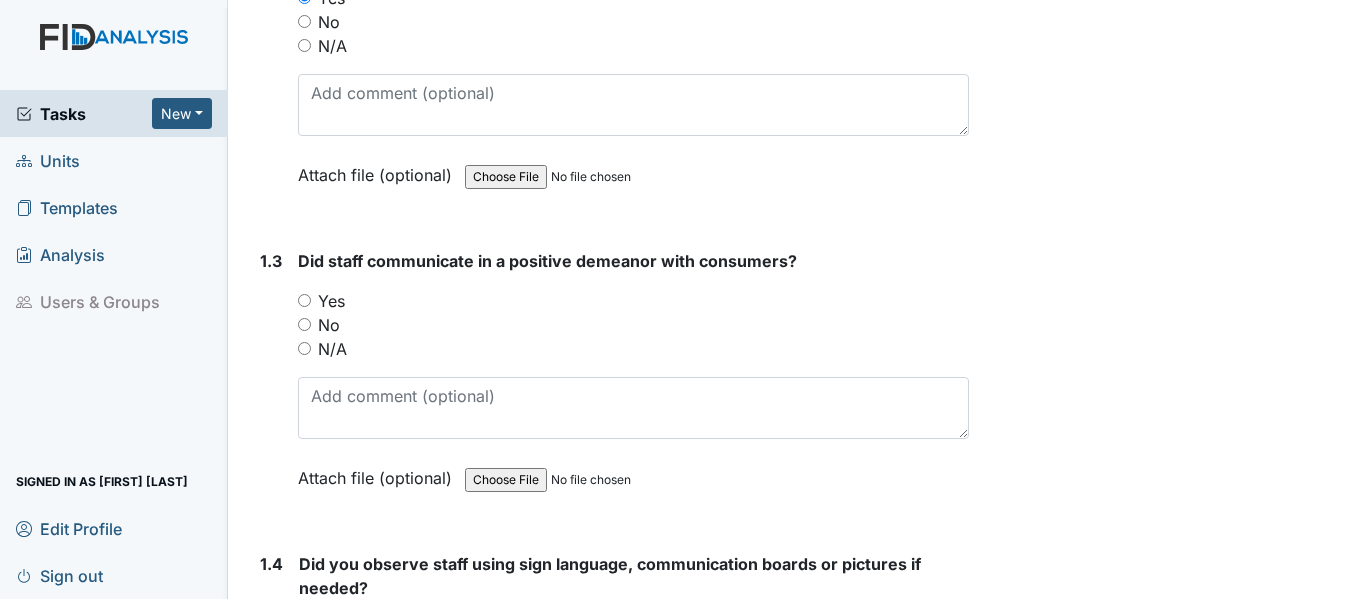 scroll, scrollTop: 700, scrollLeft: 0, axis: vertical 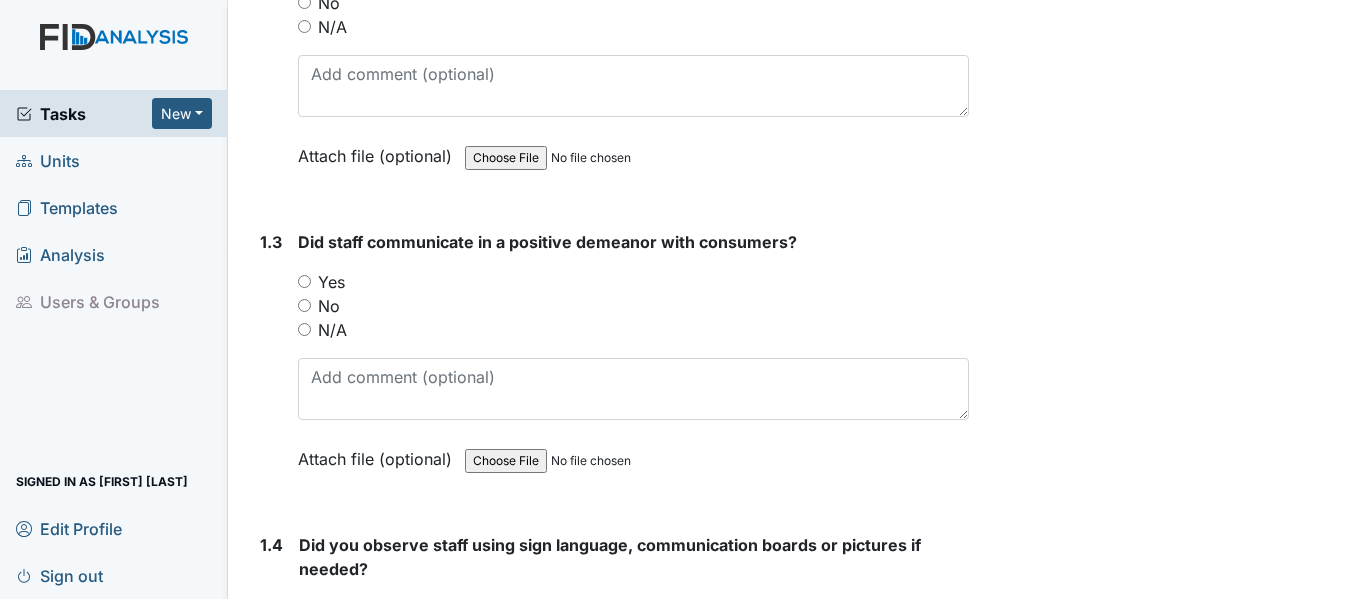 click on "Yes" at bounding box center (304, 281) 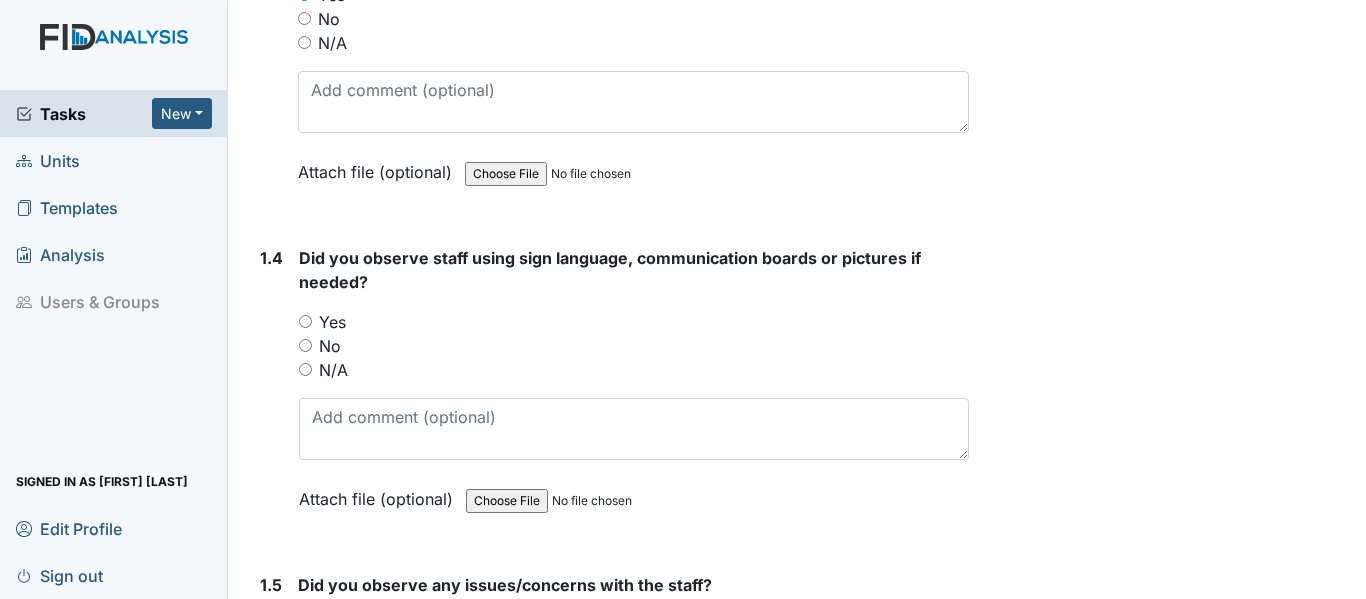 scroll, scrollTop: 1100, scrollLeft: 0, axis: vertical 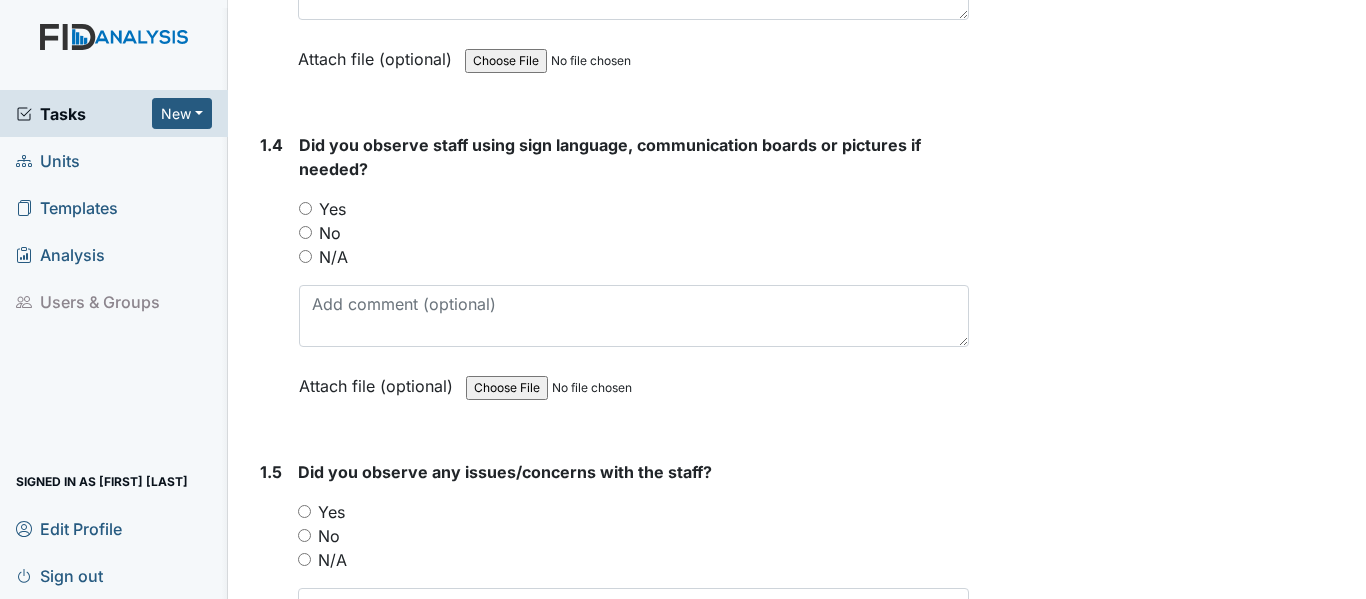 click on "Yes" at bounding box center [305, 208] 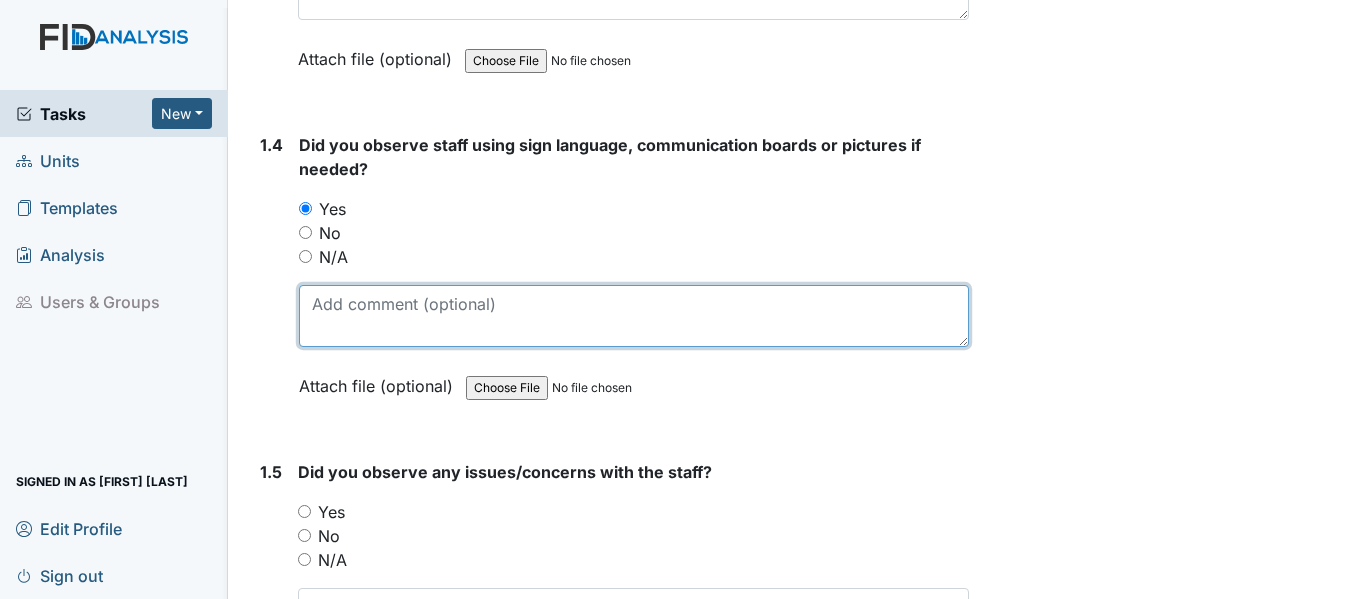 drag, startPoint x: 314, startPoint y: 312, endPoint x: 464, endPoint y: 319, distance: 150.16324 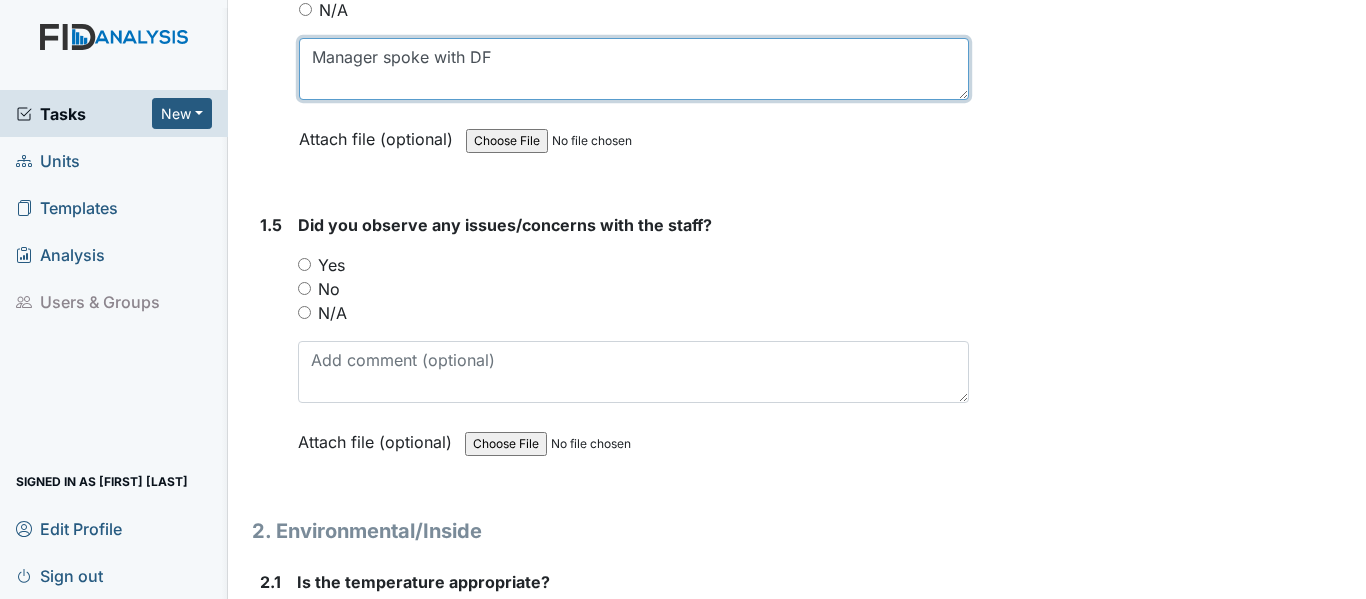scroll, scrollTop: 1400, scrollLeft: 0, axis: vertical 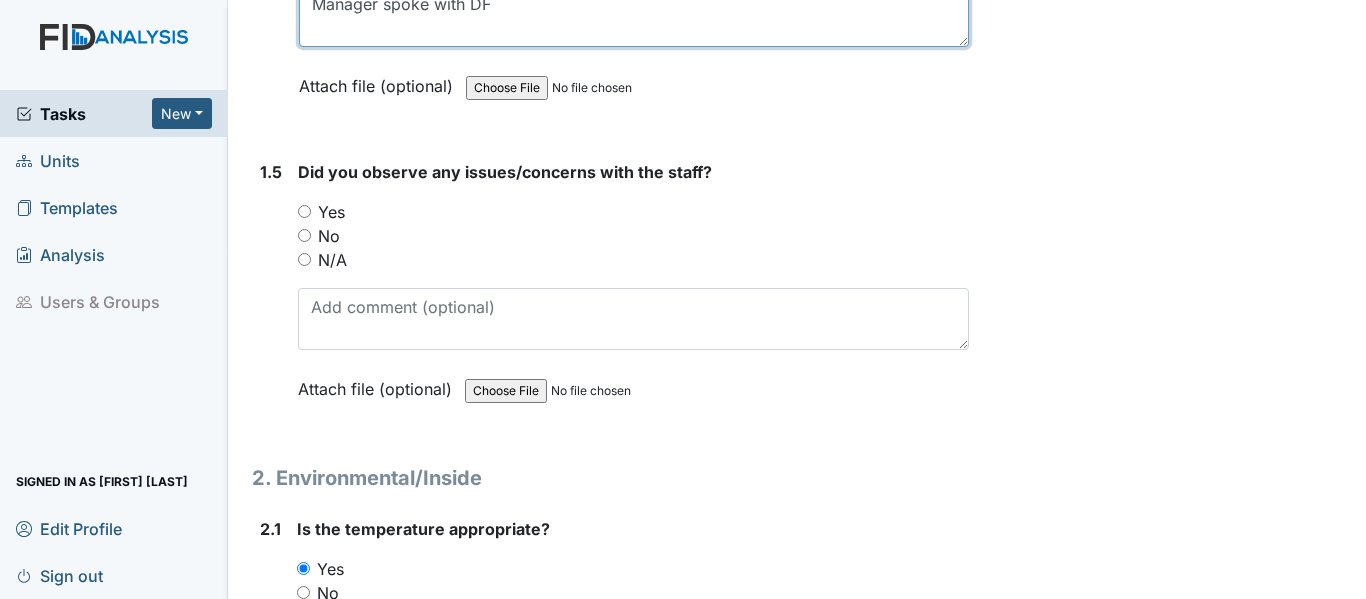 type on "Manager spoke with DF" 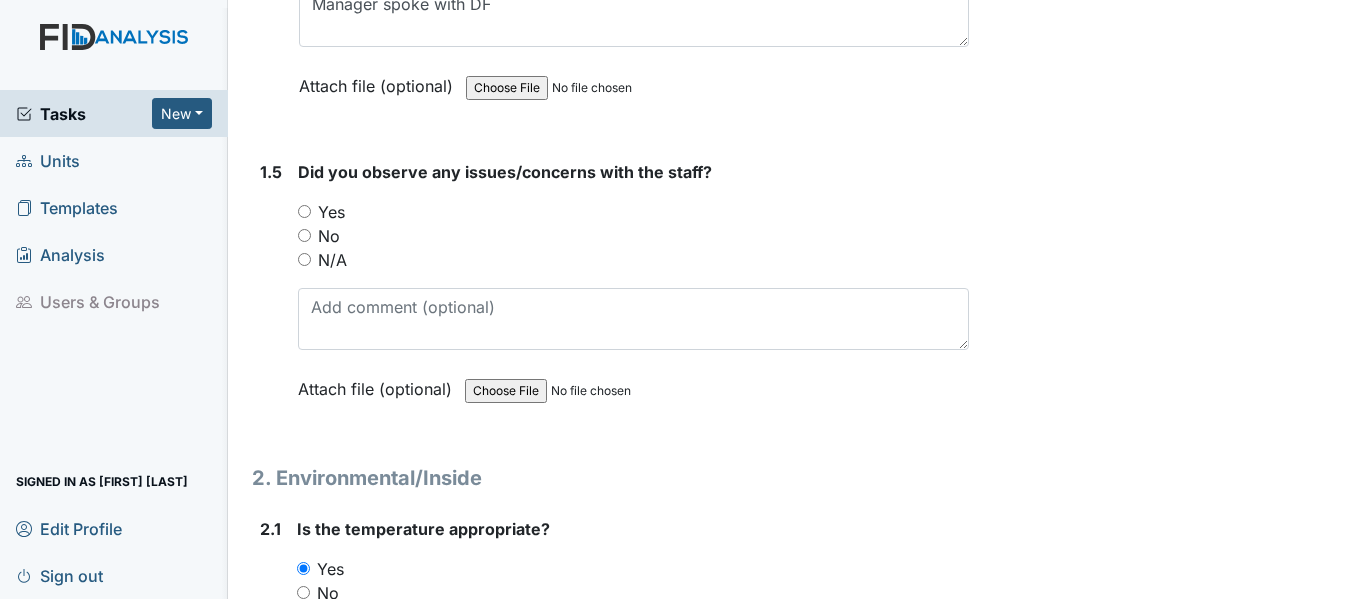 click on "Yes" at bounding box center [304, 211] 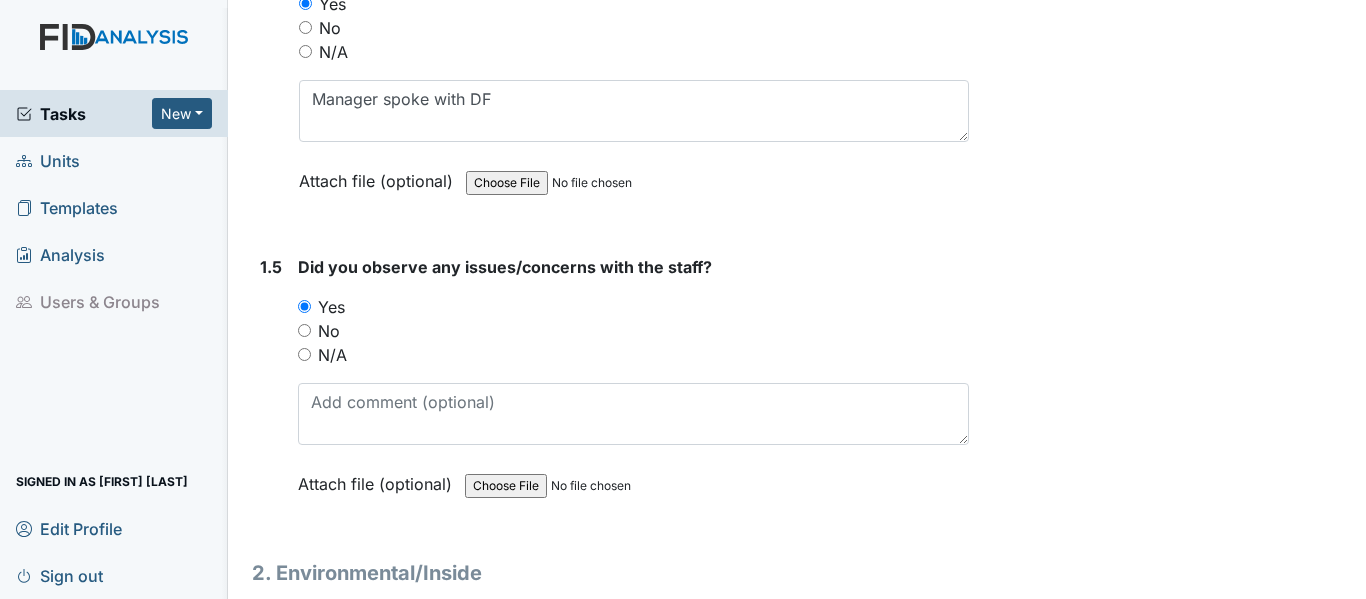 scroll, scrollTop: 1300, scrollLeft: 0, axis: vertical 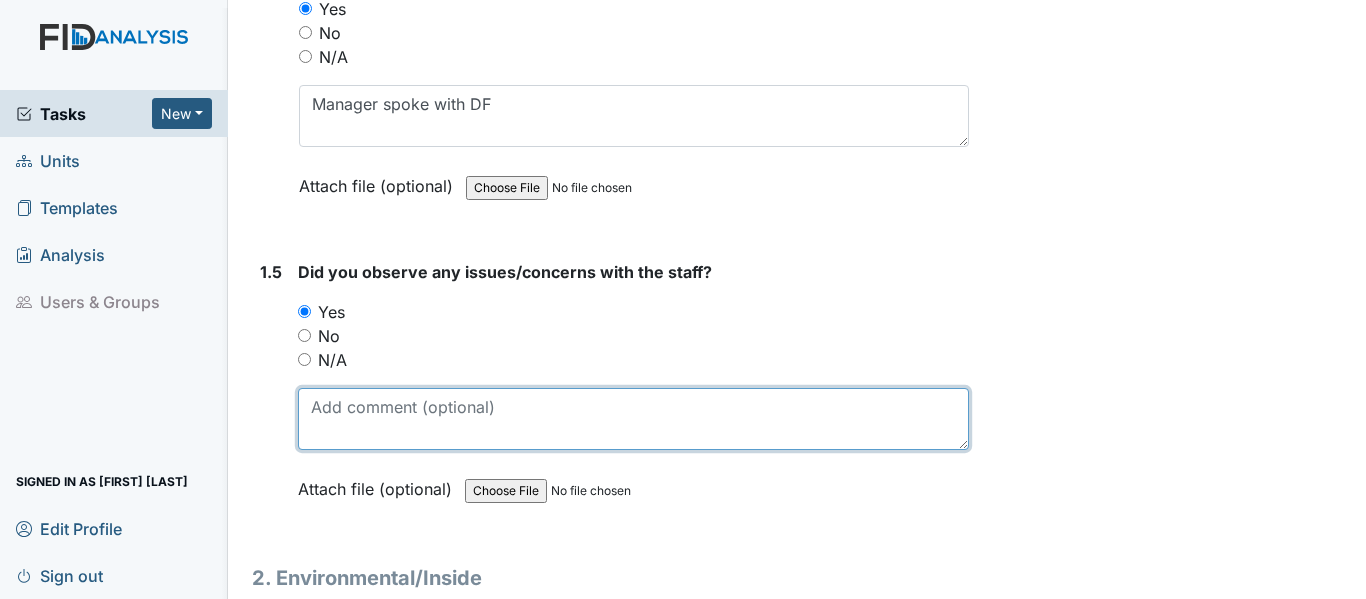 click at bounding box center [633, 419] 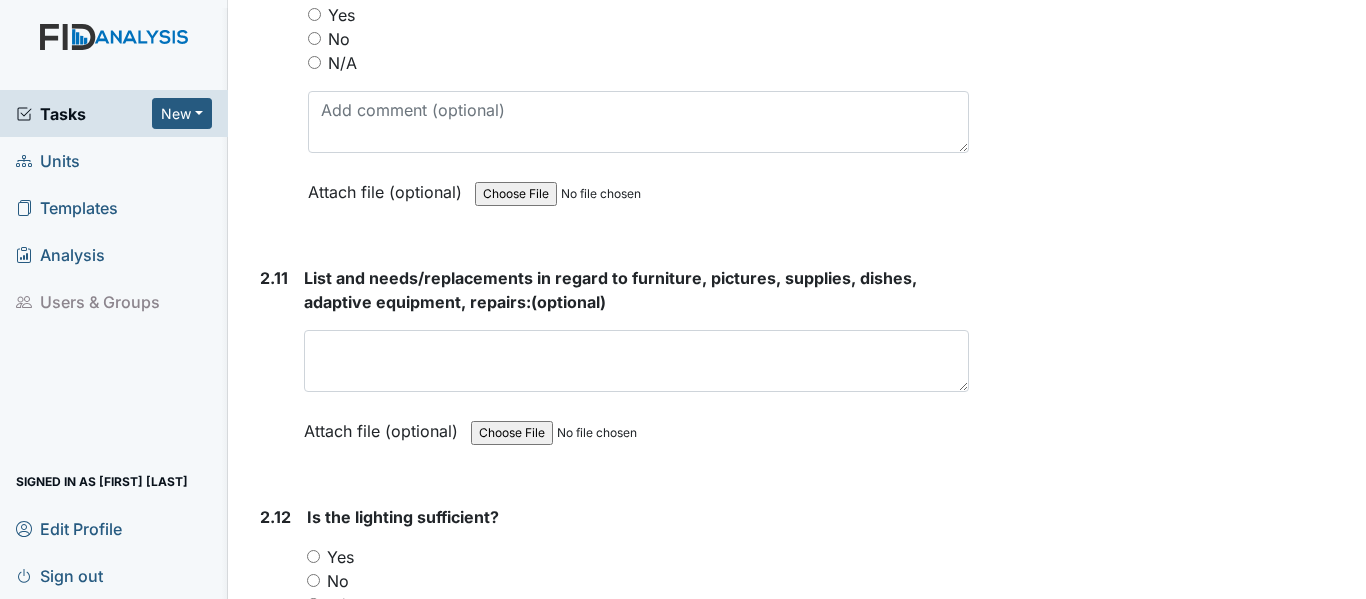 scroll, scrollTop: 4800, scrollLeft: 0, axis: vertical 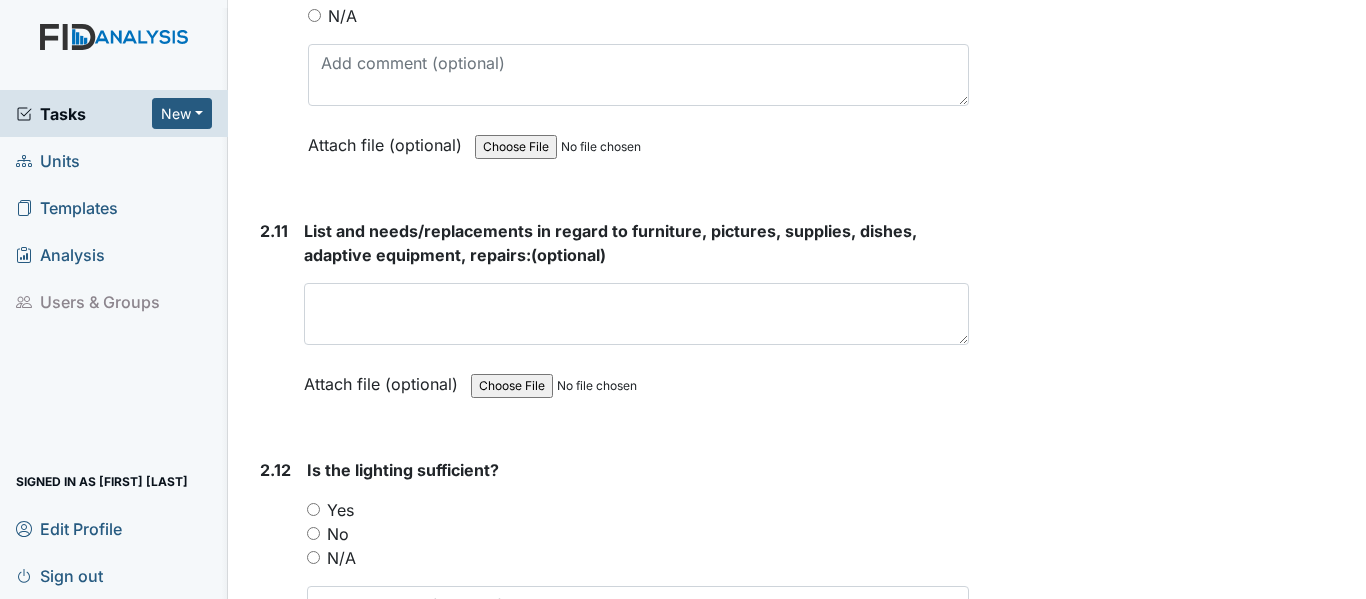 type on "Encourage sign language." 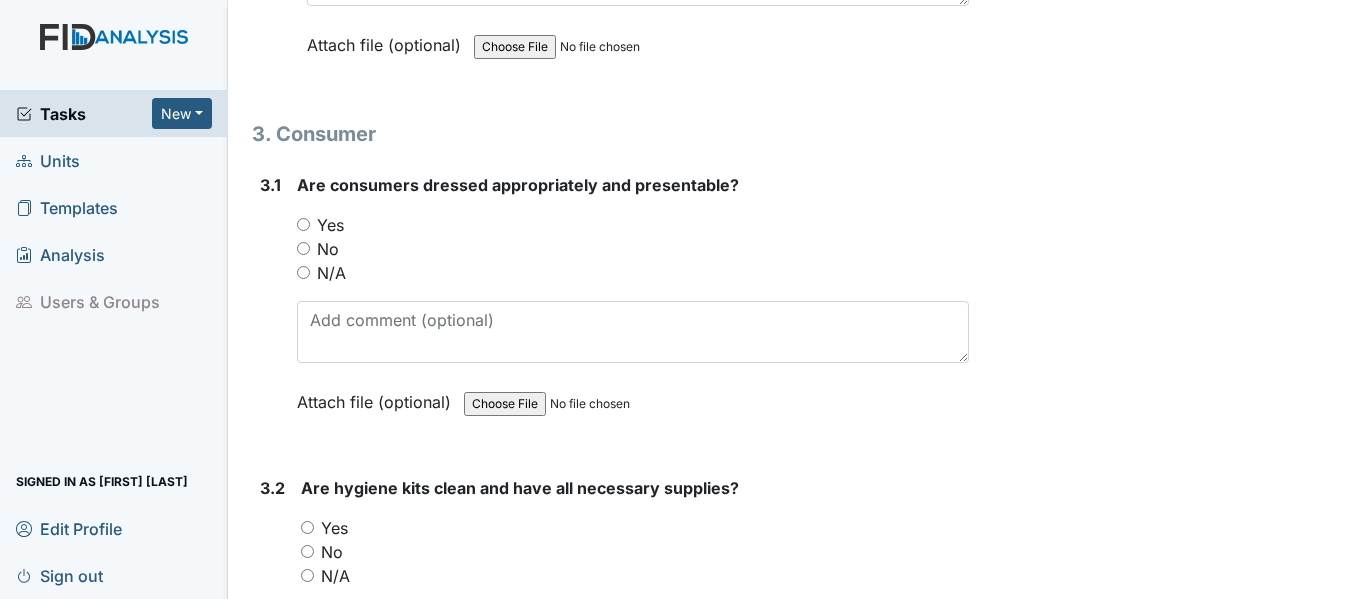 scroll, scrollTop: 7500, scrollLeft: 0, axis: vertical 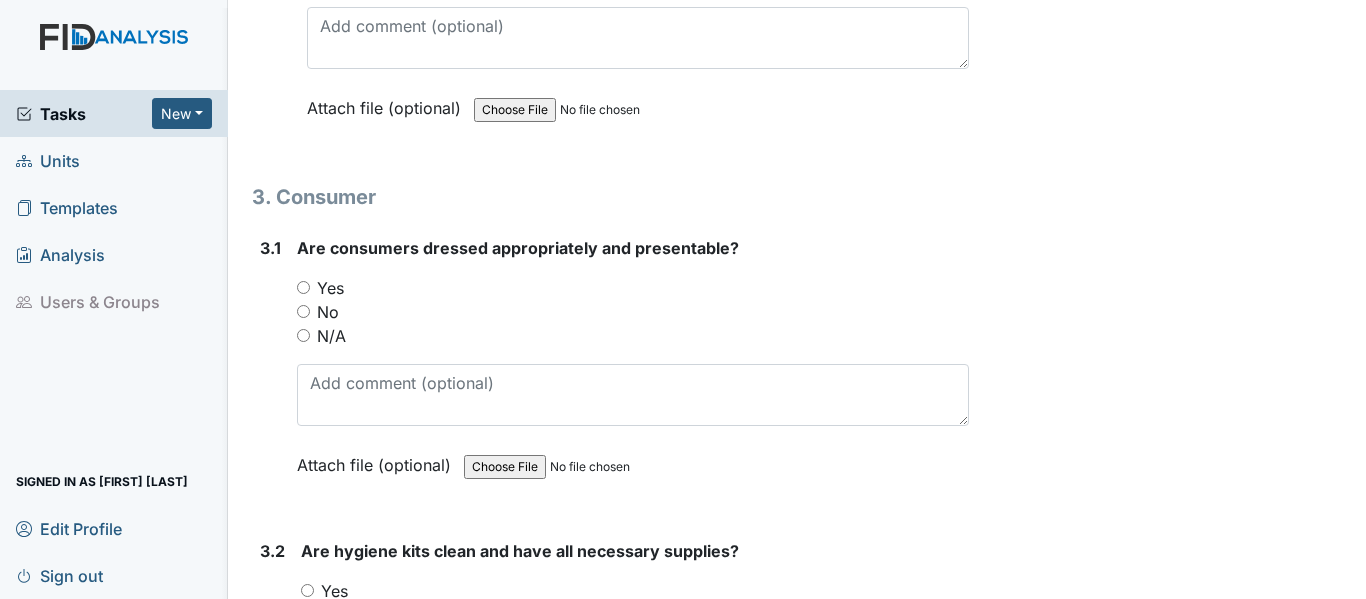 click on "Yes" at bounding box center (303, 287) 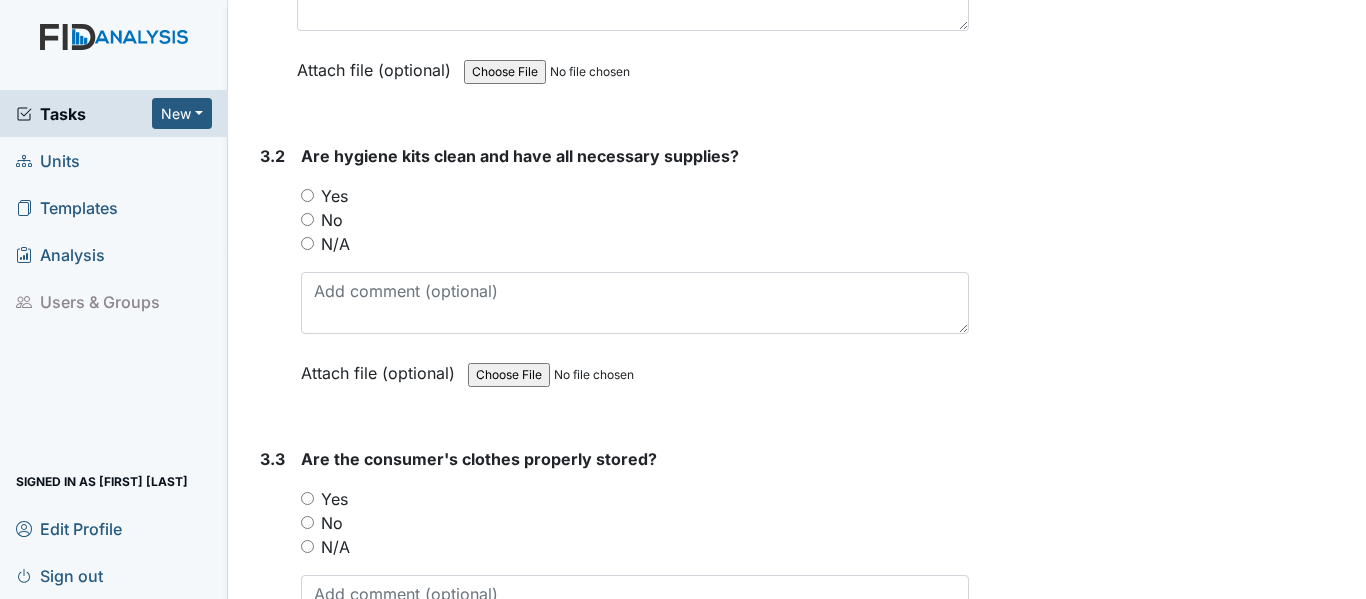scroll, scrollTop: 7900, scrollLeft: 0, axis: vertical 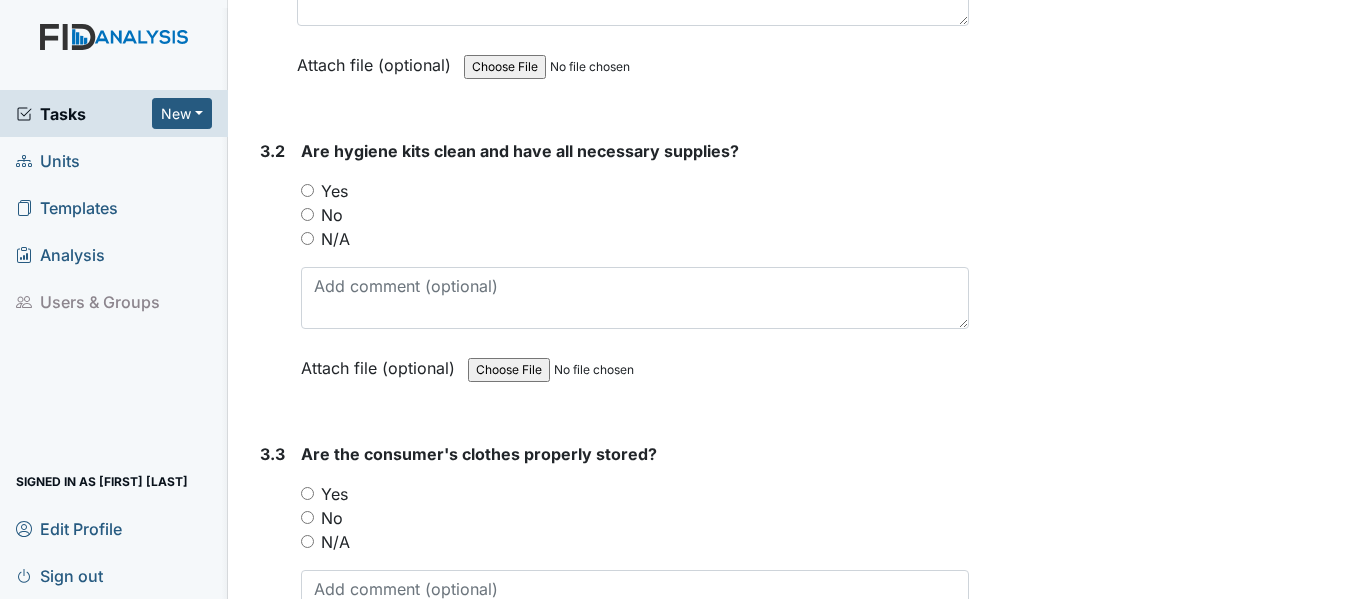 click on "Yes" at bounding box center [307, 190] 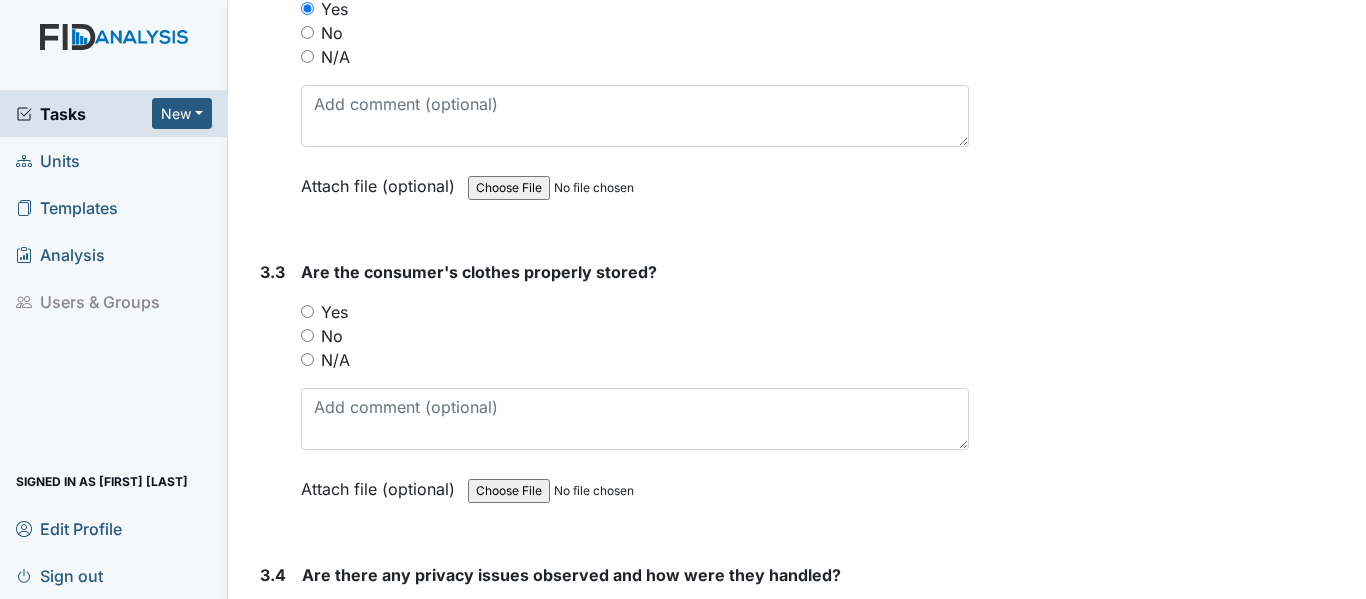 scroll, scrollTop: 8100, scrollLeft: 0, axis: vertical 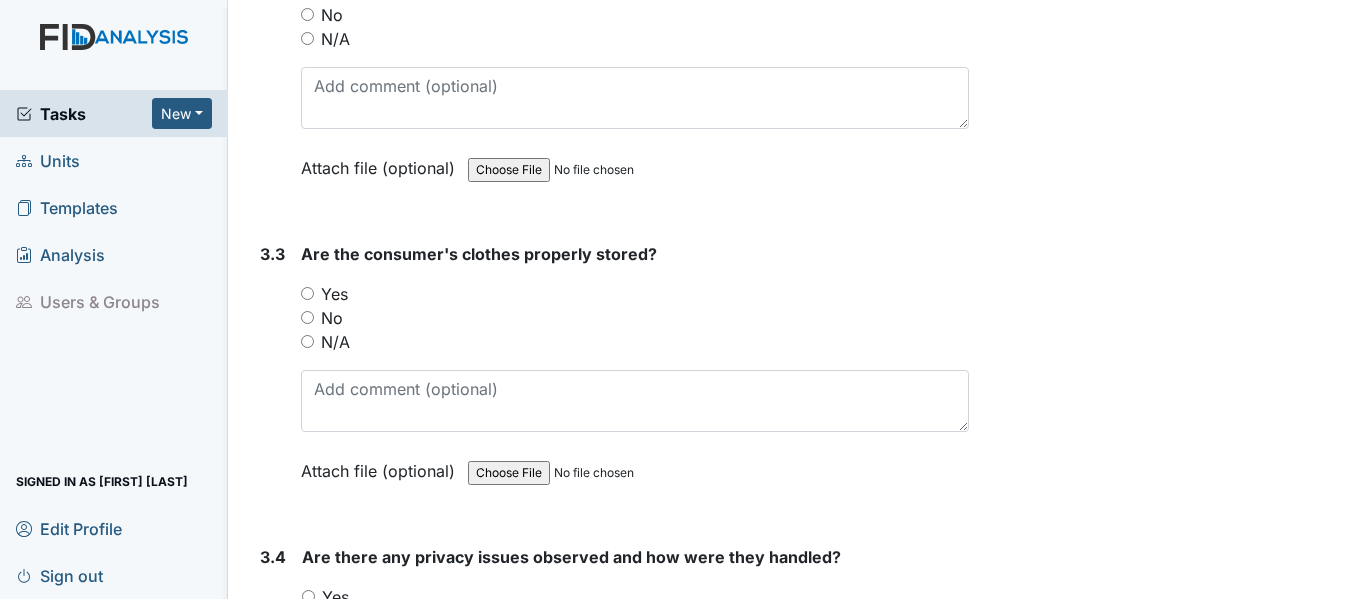 click on "Yes" at bounding box center (307, 293) 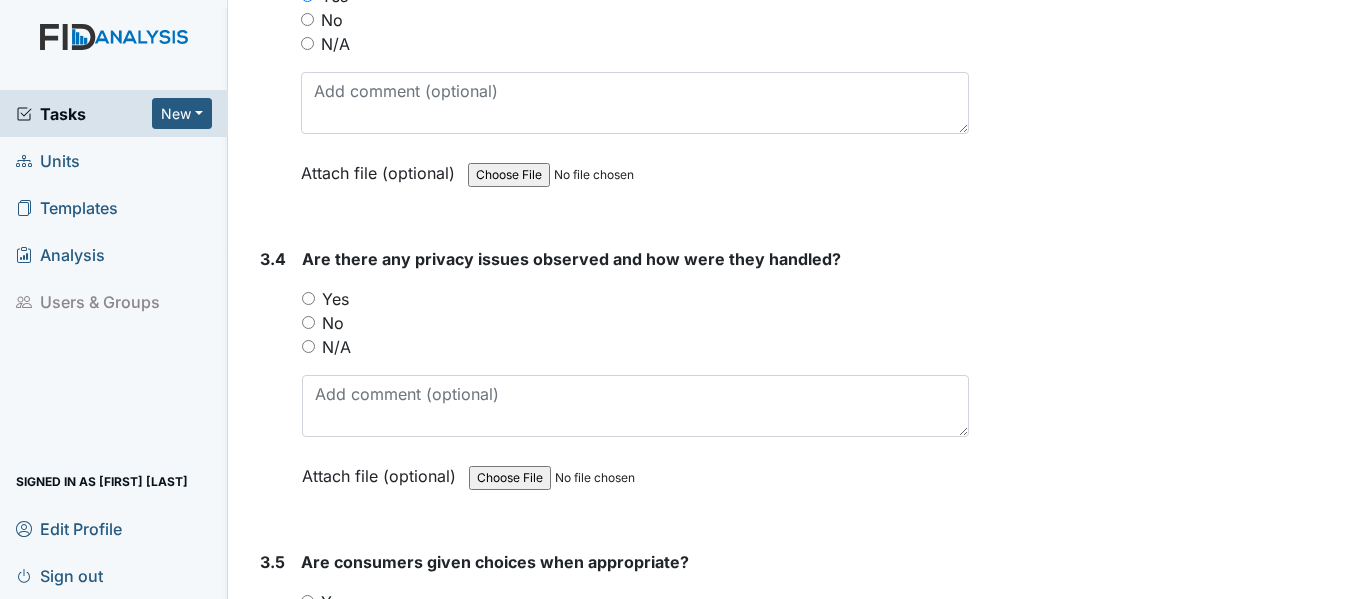 scroll, scrollTop: 8400, scrollLeft: 0, axis: vertical 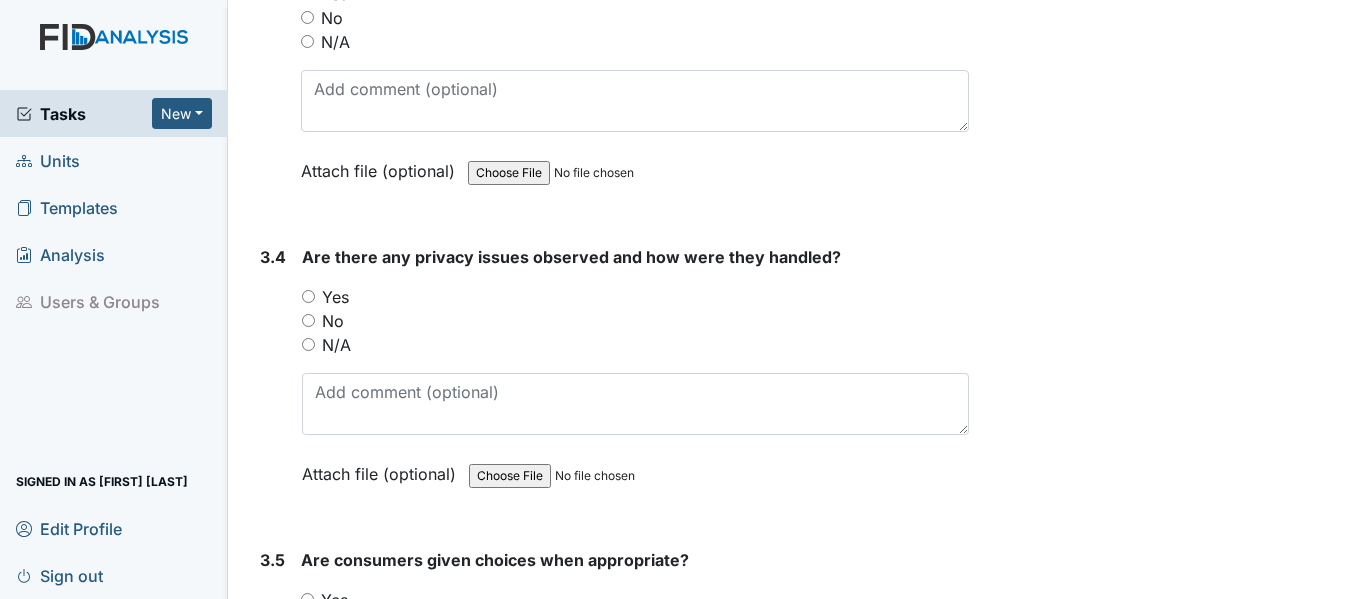 click on "No" at bounding box center (308, 320) 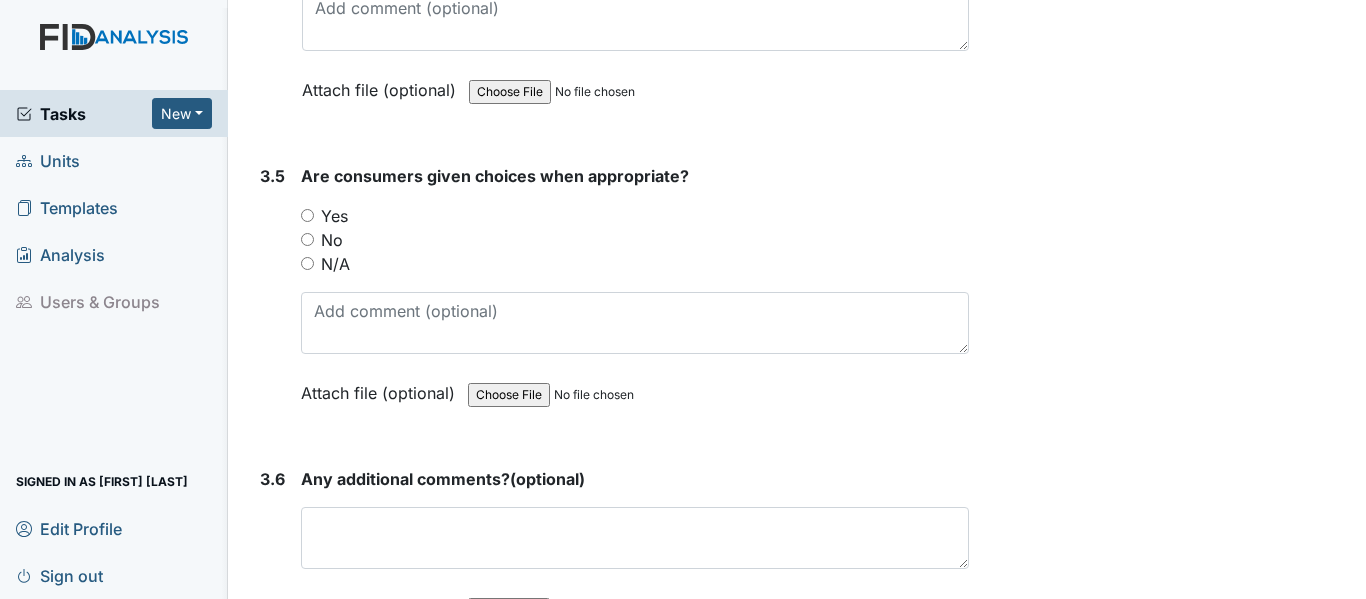 scroll, scrollTop: 8800, scrollLeft: 0, axis: vertical 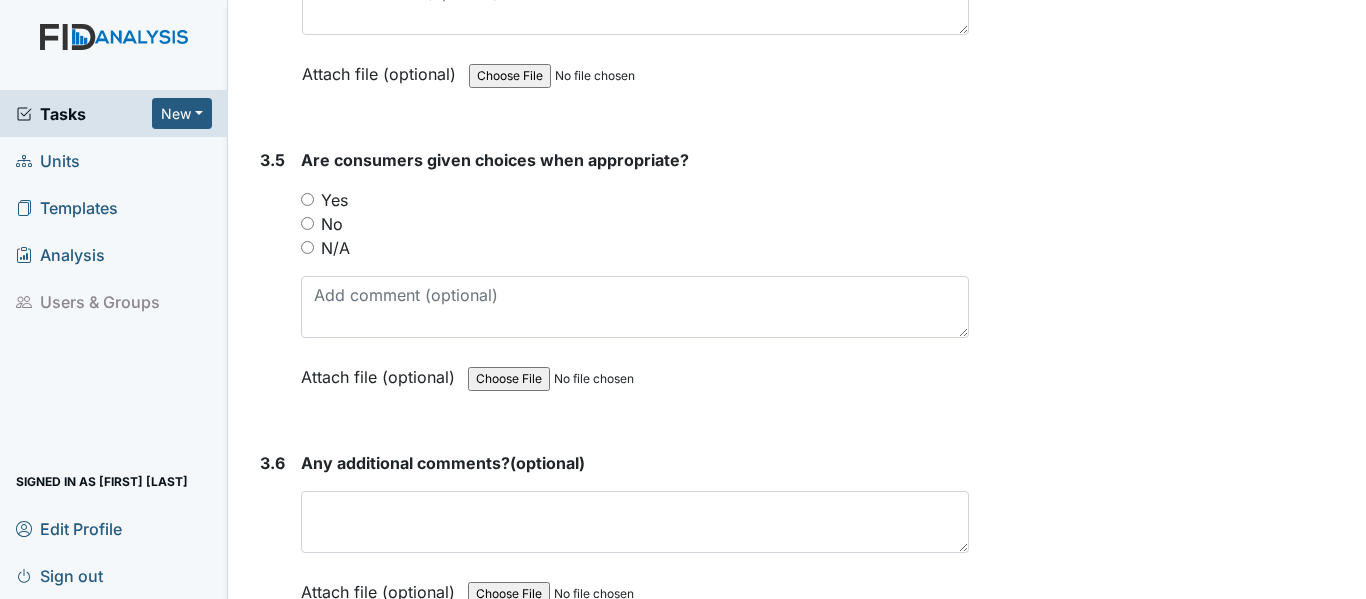 click on "Yes" at bounding box center (307, 199) 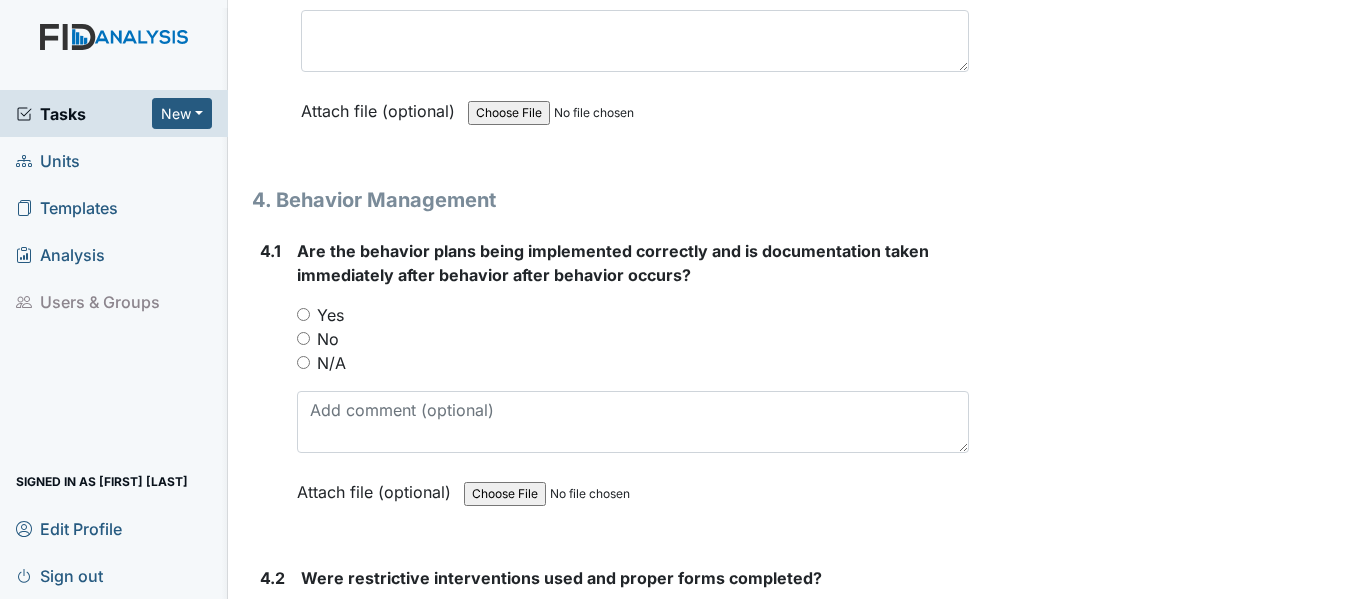 scroll, scrollTop: 9200, scrollLeft: 0, axis: vertical 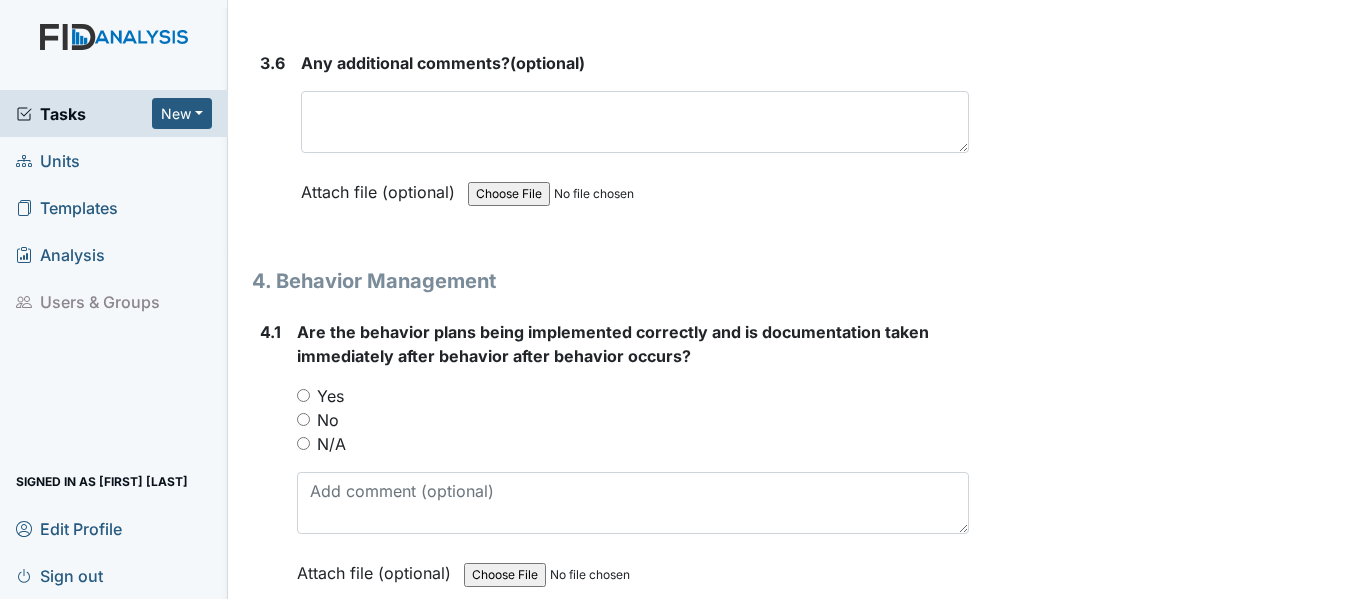 click on "Yes" at bounding box center [303, 395] 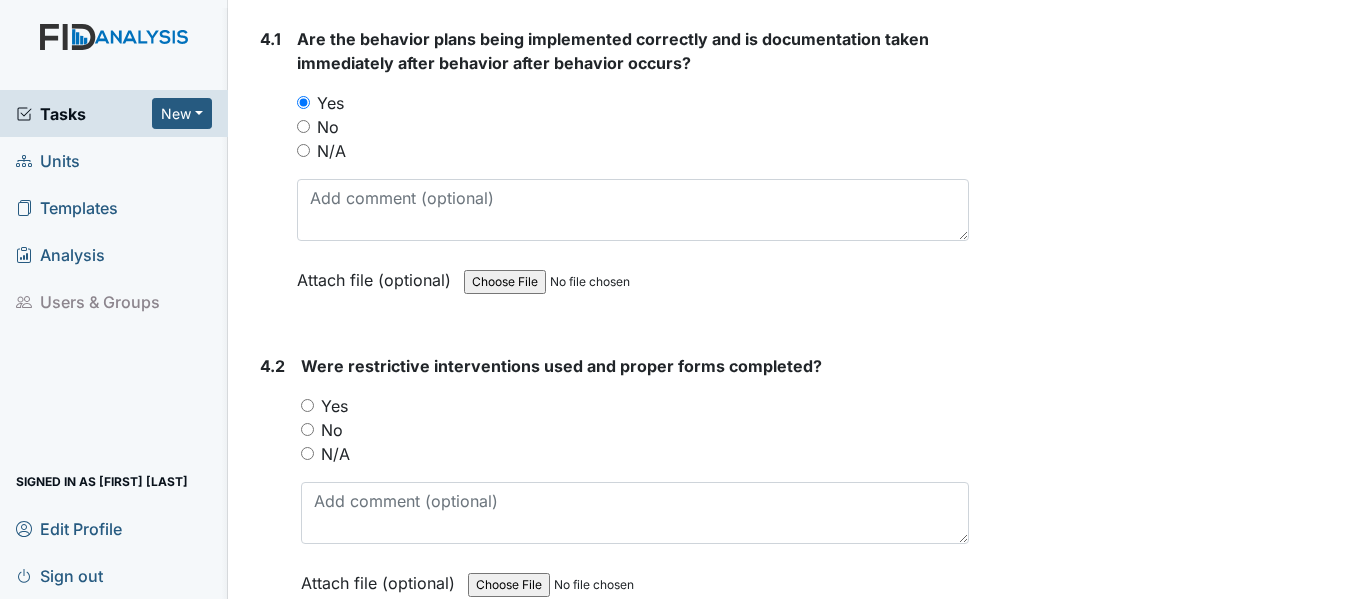 scroll, scrollTop: 9500, scrollLeft: 0, axis: vertical 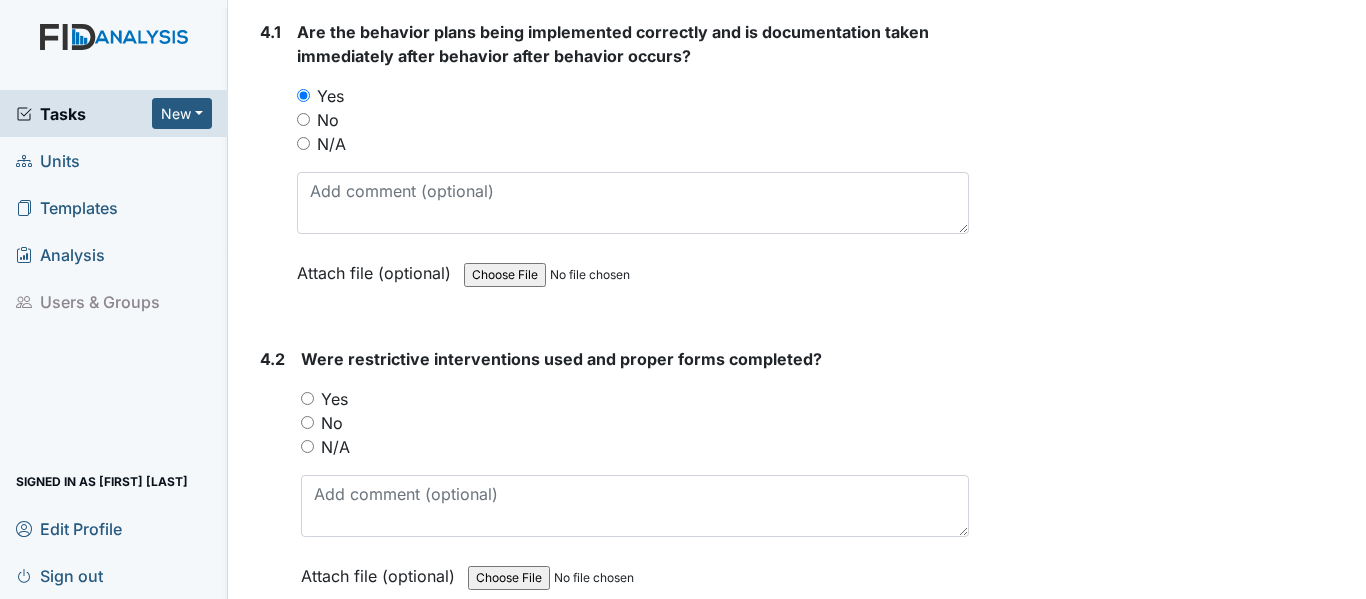 click on "N/A" at bounding box center (307, 446) 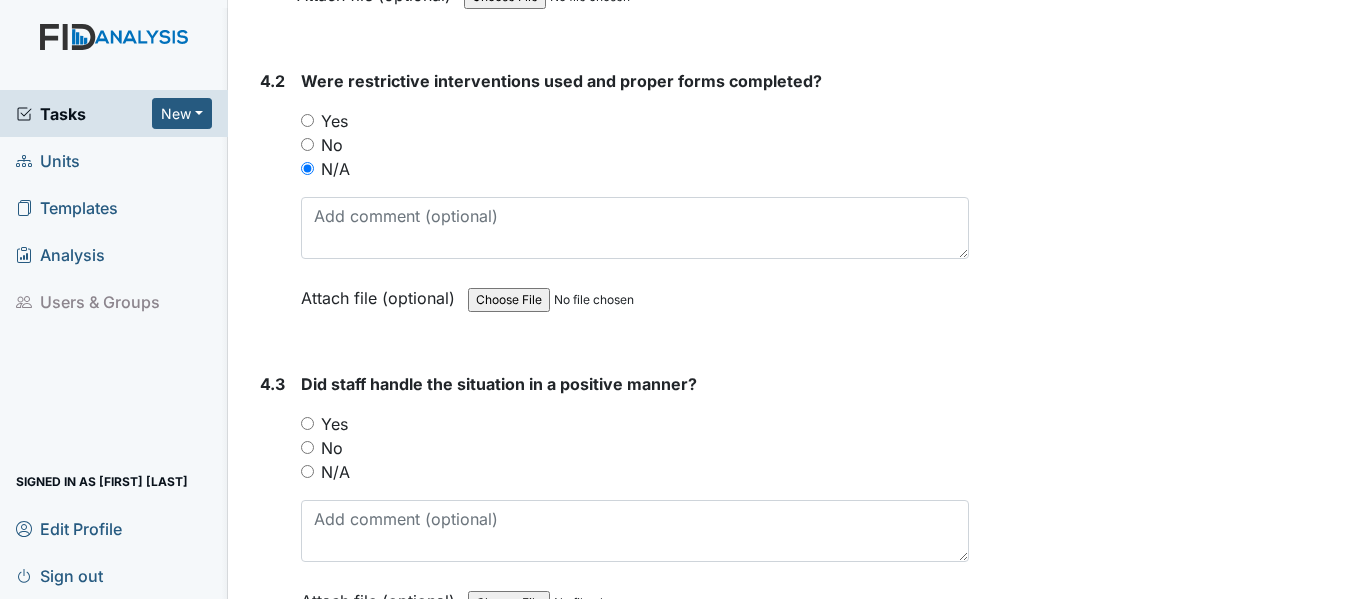 scroll, scrollTop: 9900, scrollLeft: 0, axis: vertical 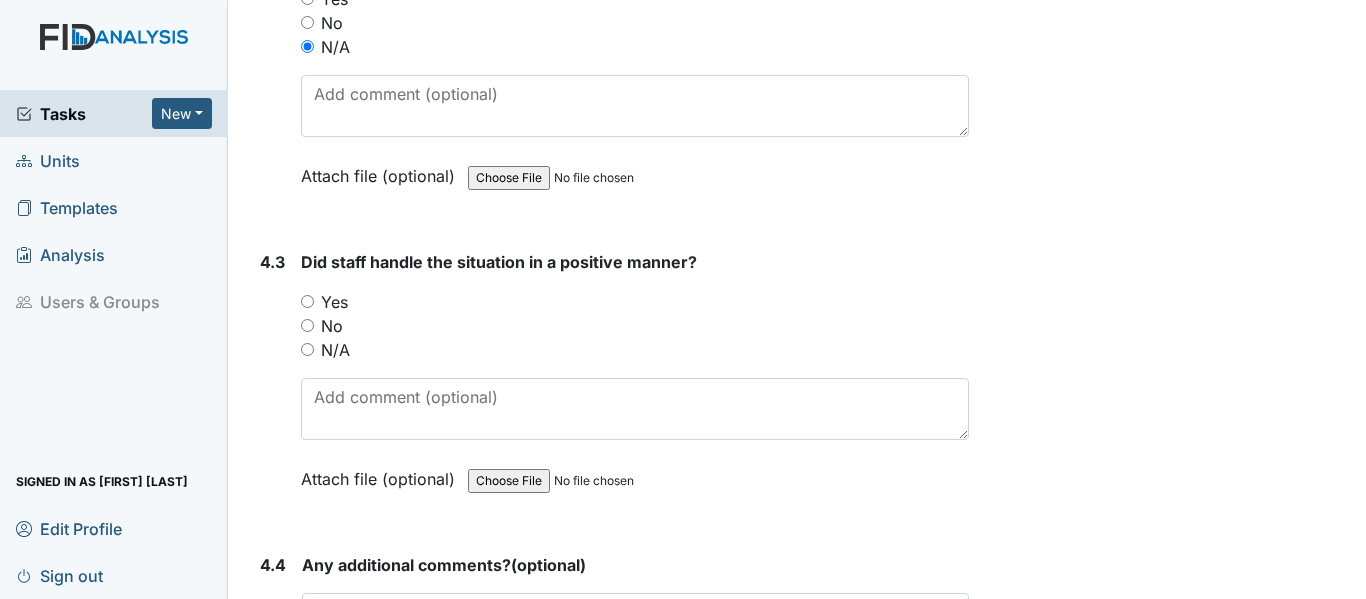 click on "N/A" at bounding box center [307, 349] 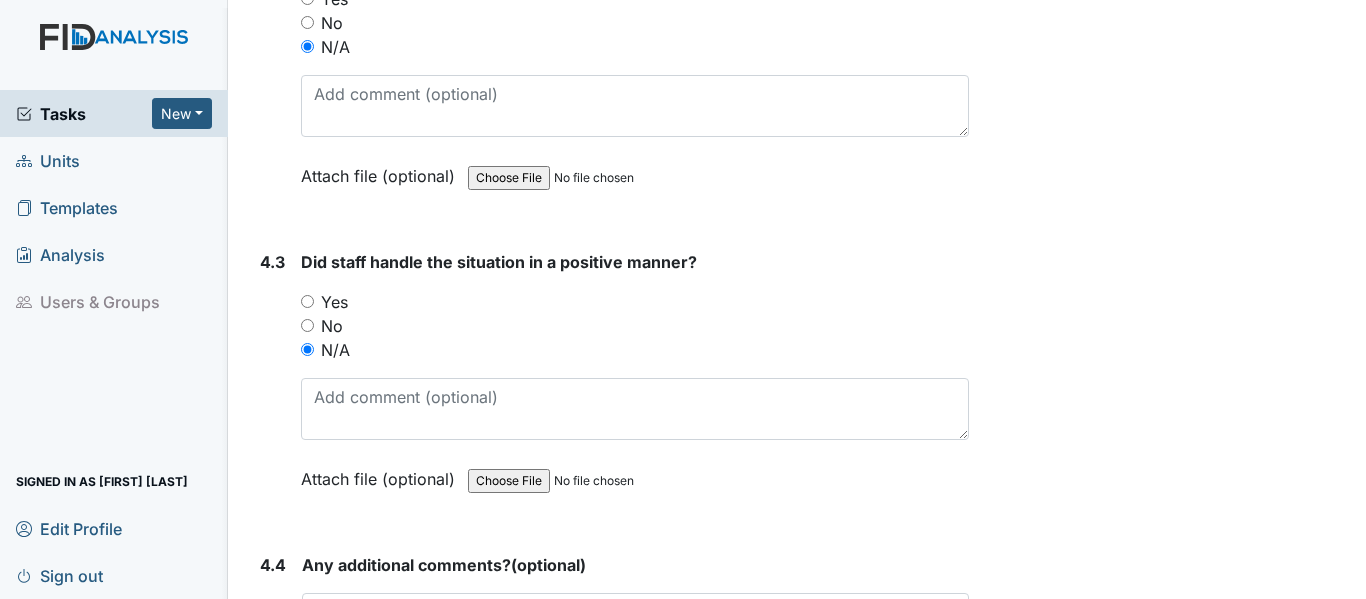 scroll, scrollTop: 10200, scrollLeft: 0, axis: vertical 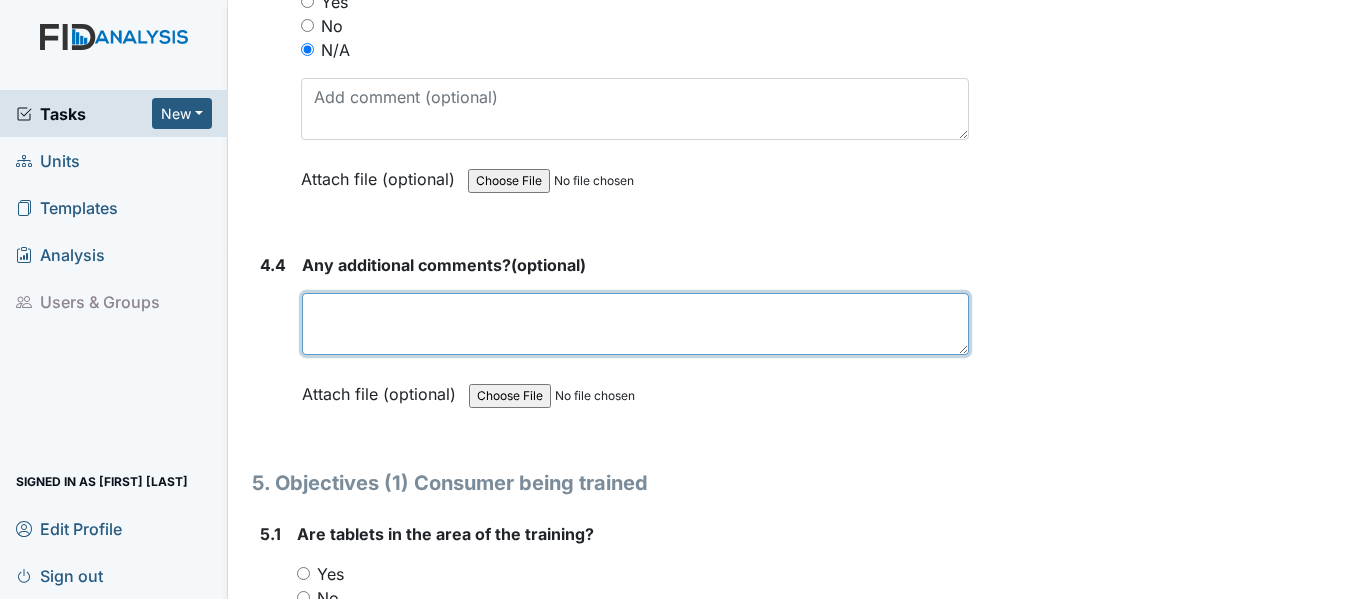click at bounding box center (635, 324) 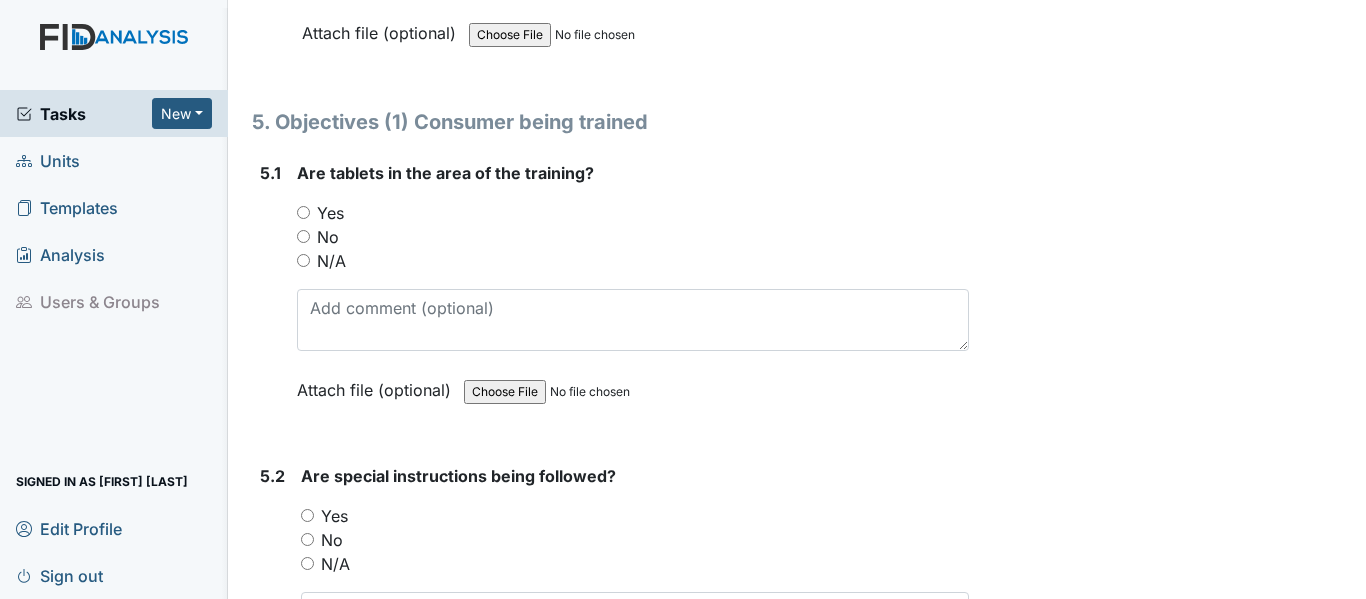 scroll, scrollTop: 10600, scrollLeft: 0, axis: vertical 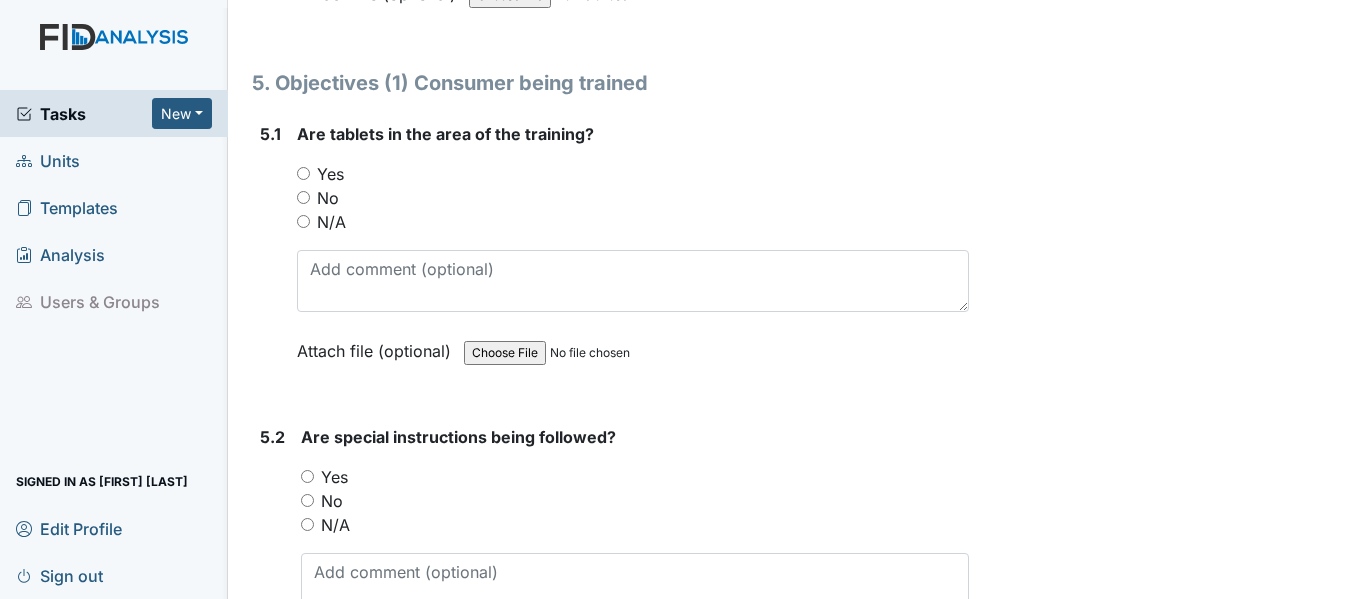 type on "No concerns to report." 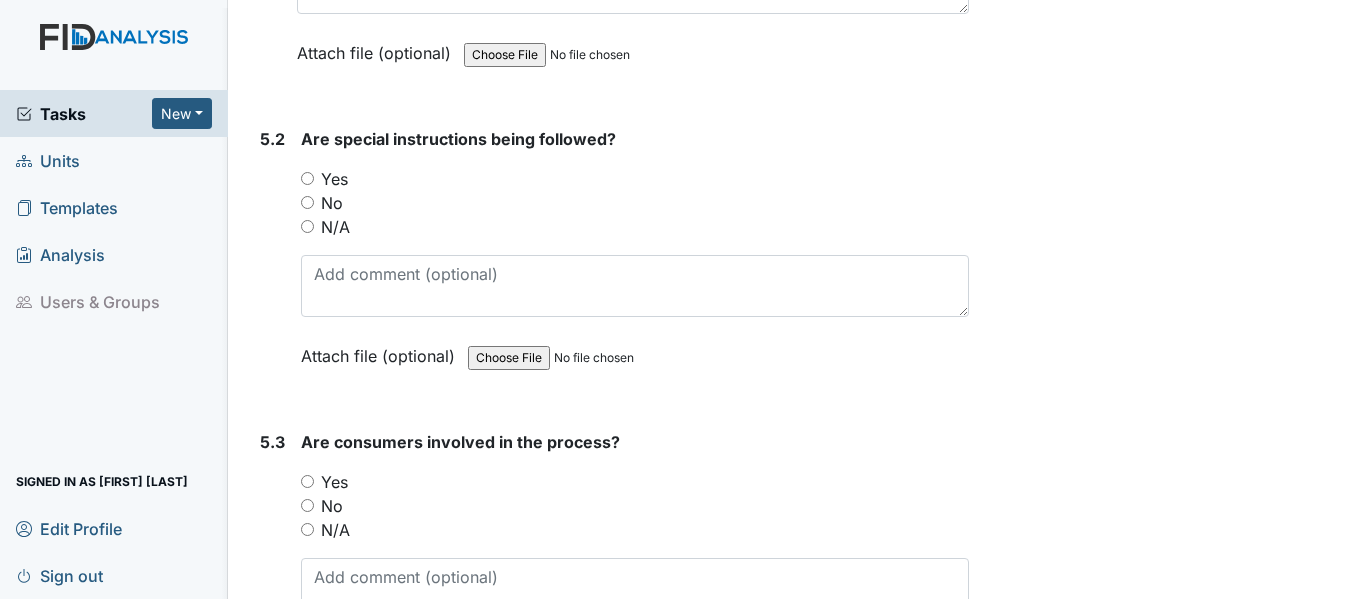scroll, scrollTop: 10900, scrollLeft: 0, axis: vertical 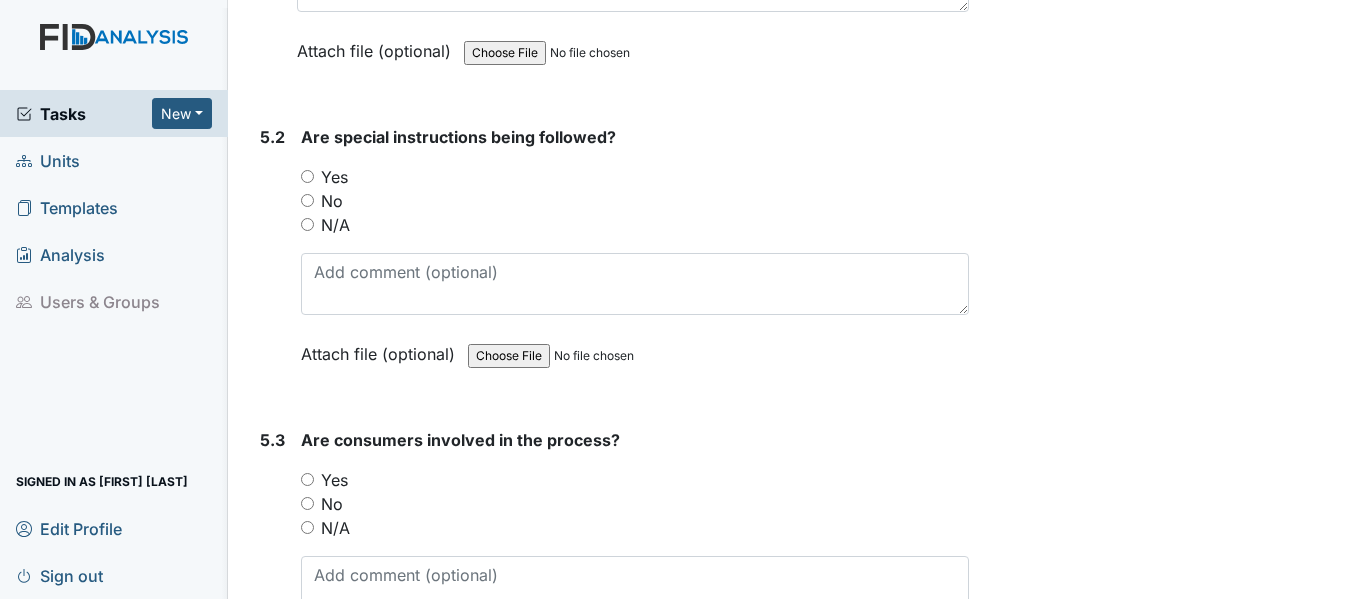 click on "N/A" at bounding box center [307, 224] 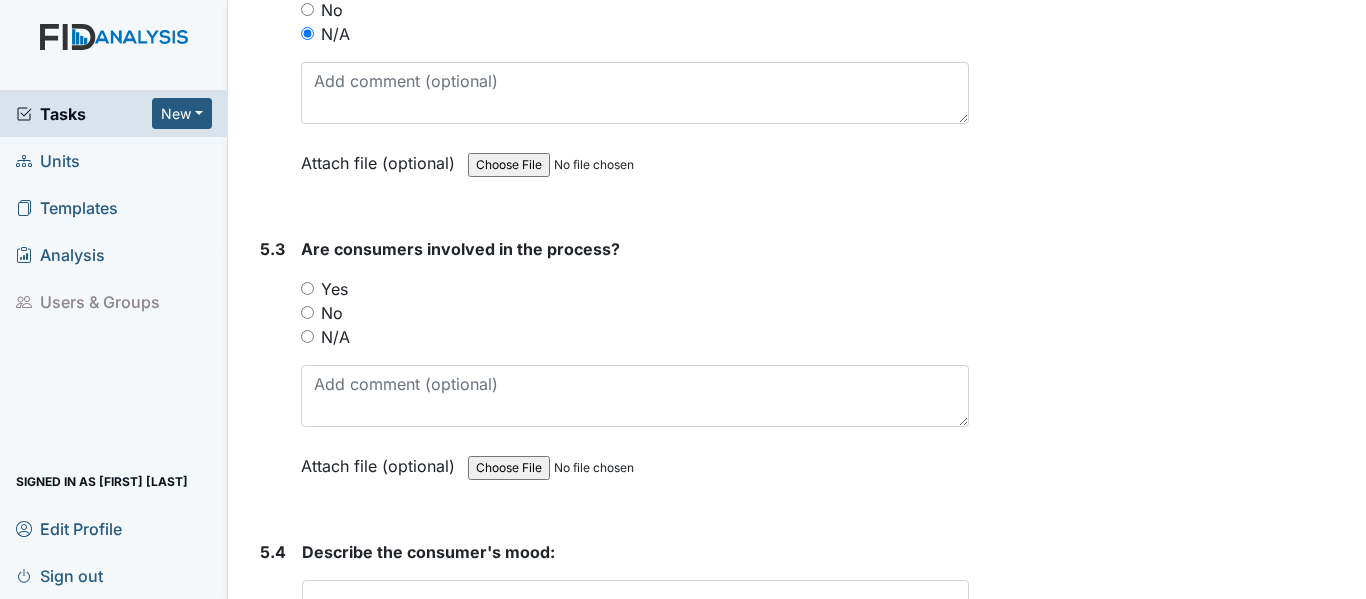 scroll, scrollTop: 11100, scrollLeft: 0, axis: vertical 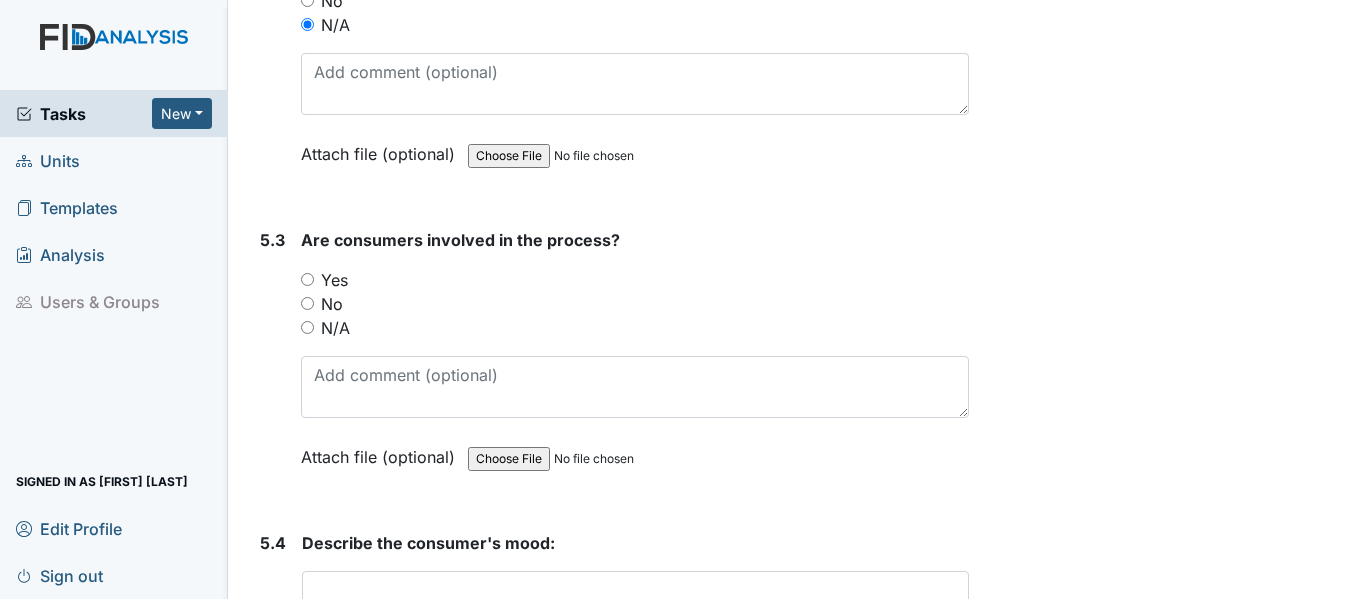 click on "N/A" at bounding box center [307, 327] 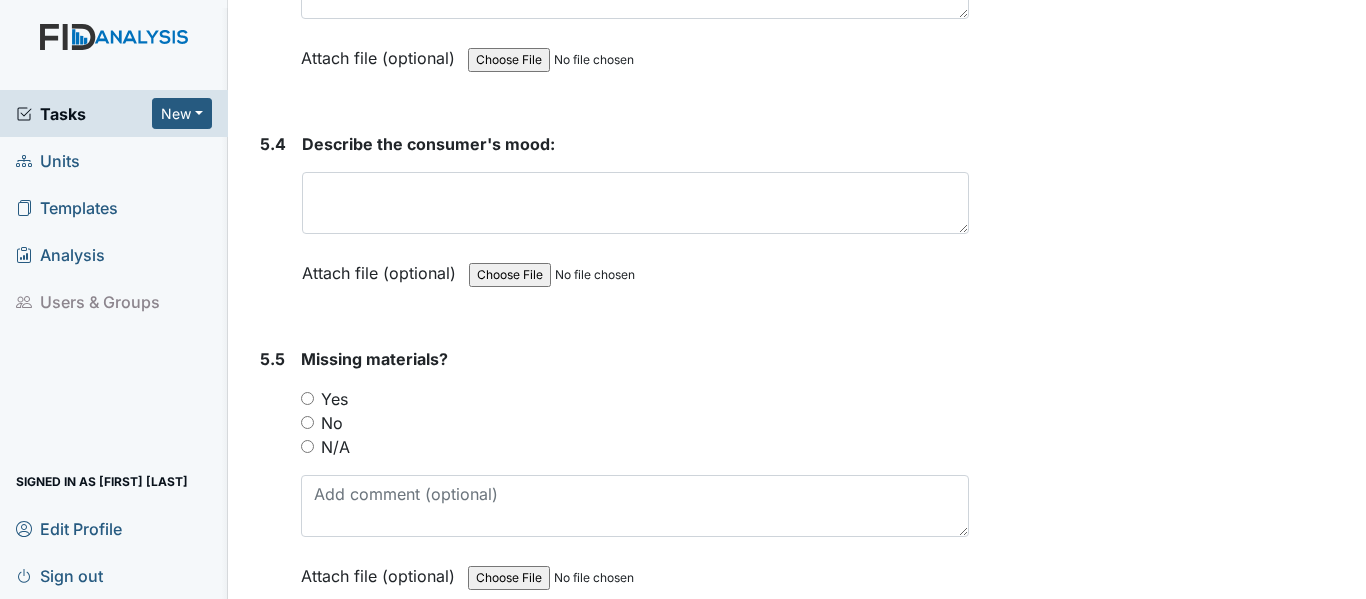 scroll, scrollTop: 11500, scrollLeft: 0, axis: vertical 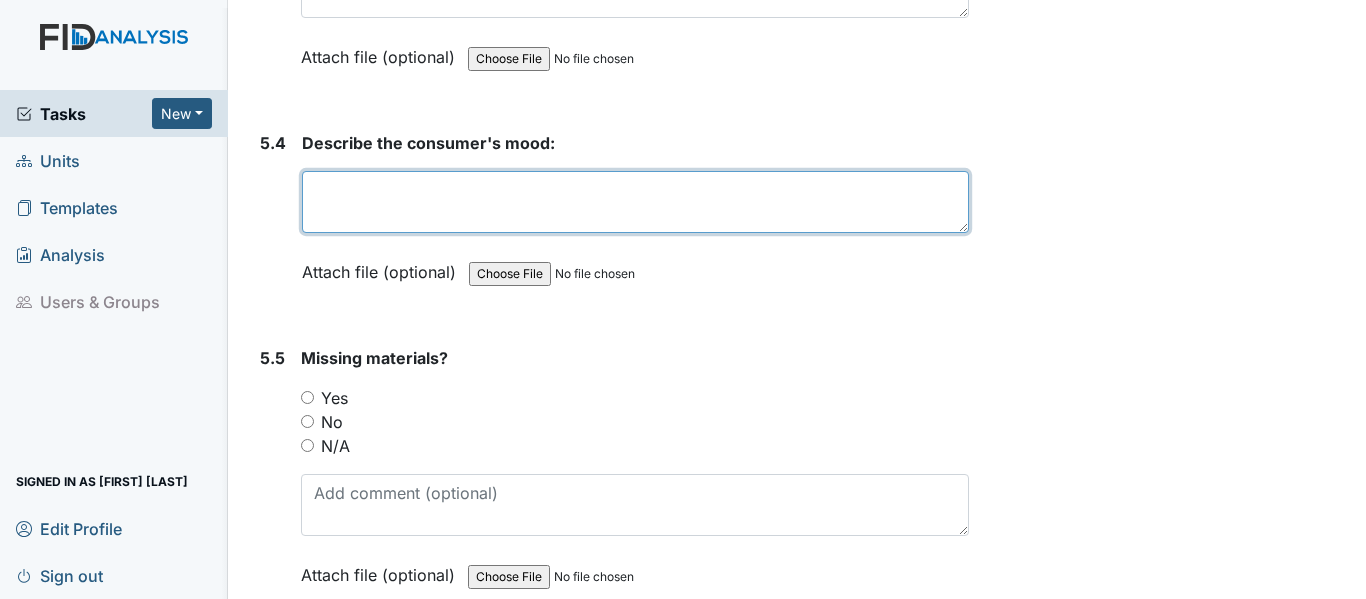 click at bounding box center [635, 202] 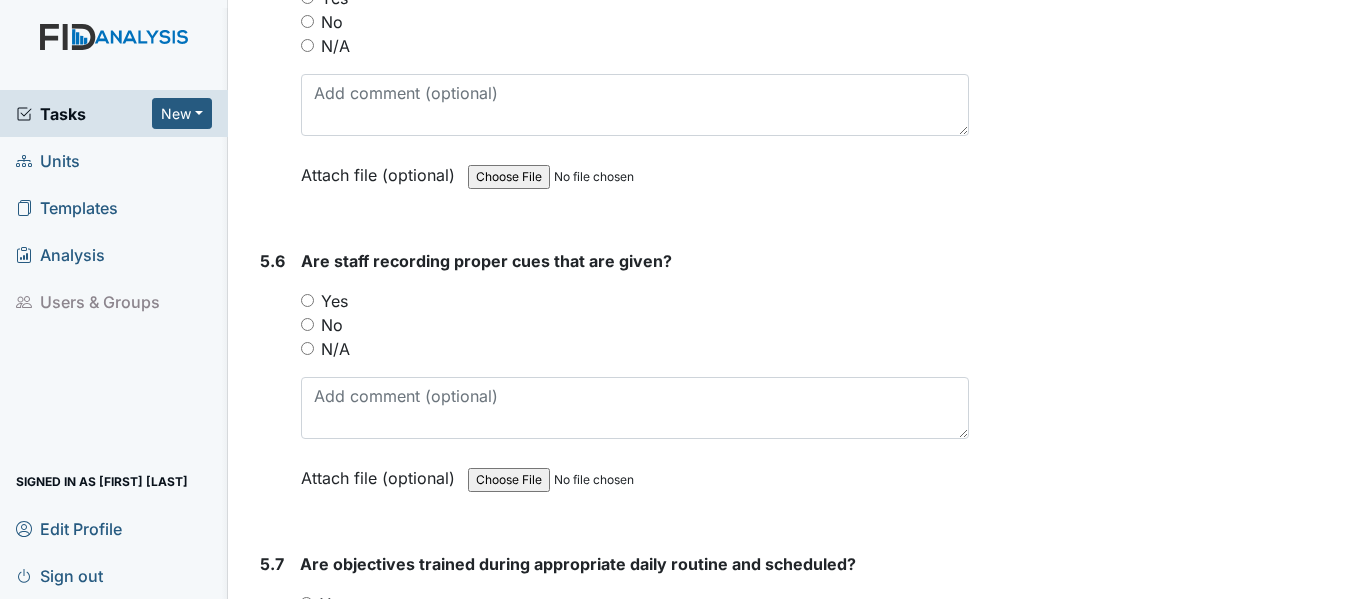 scroll, scrollTop: 11700, scrollLeft: 0, axis: vertical 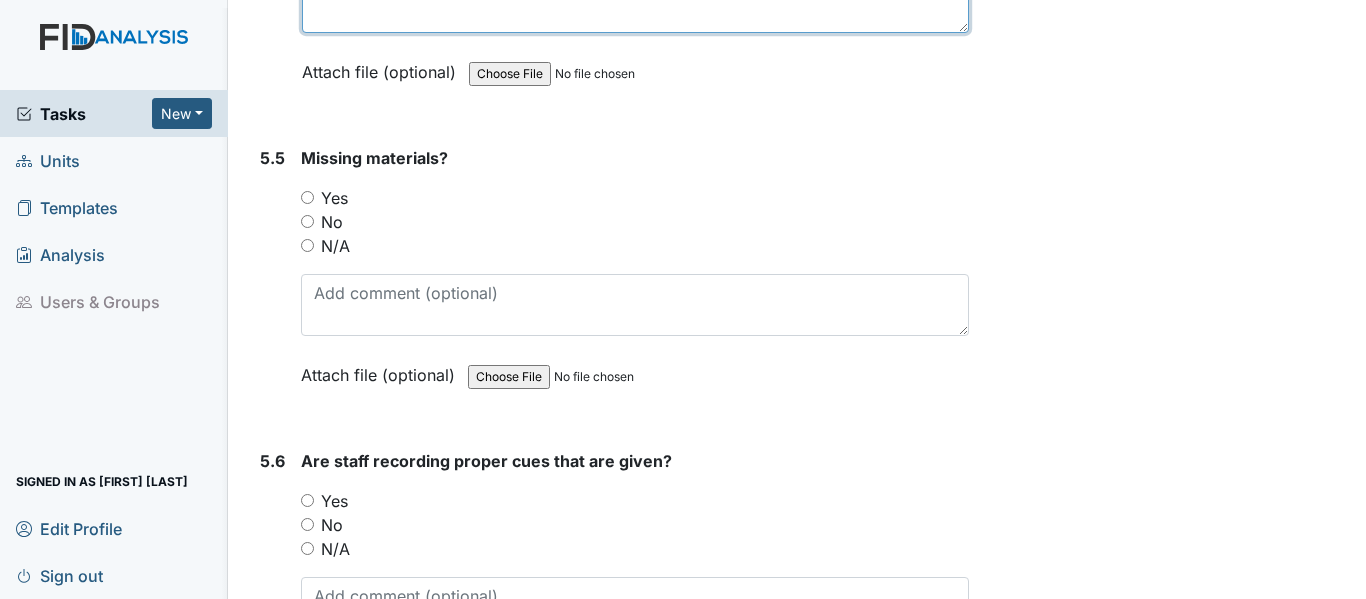 type on "NA" 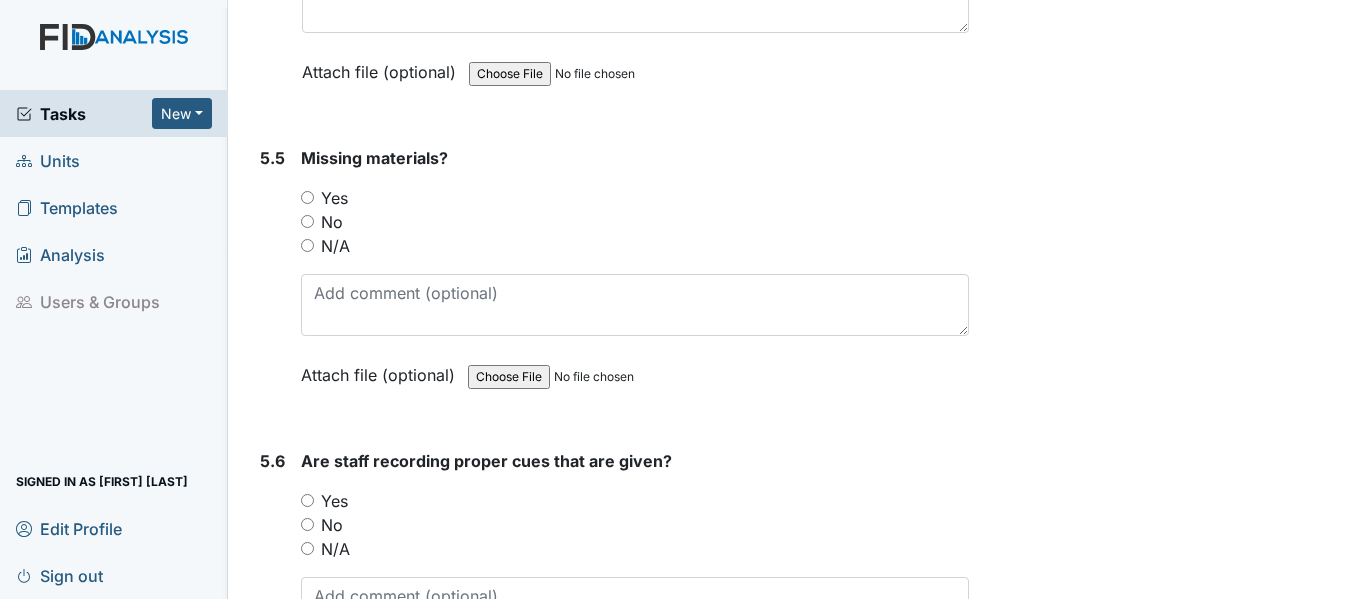 click on "N/A" at bounding box center [307, 245] 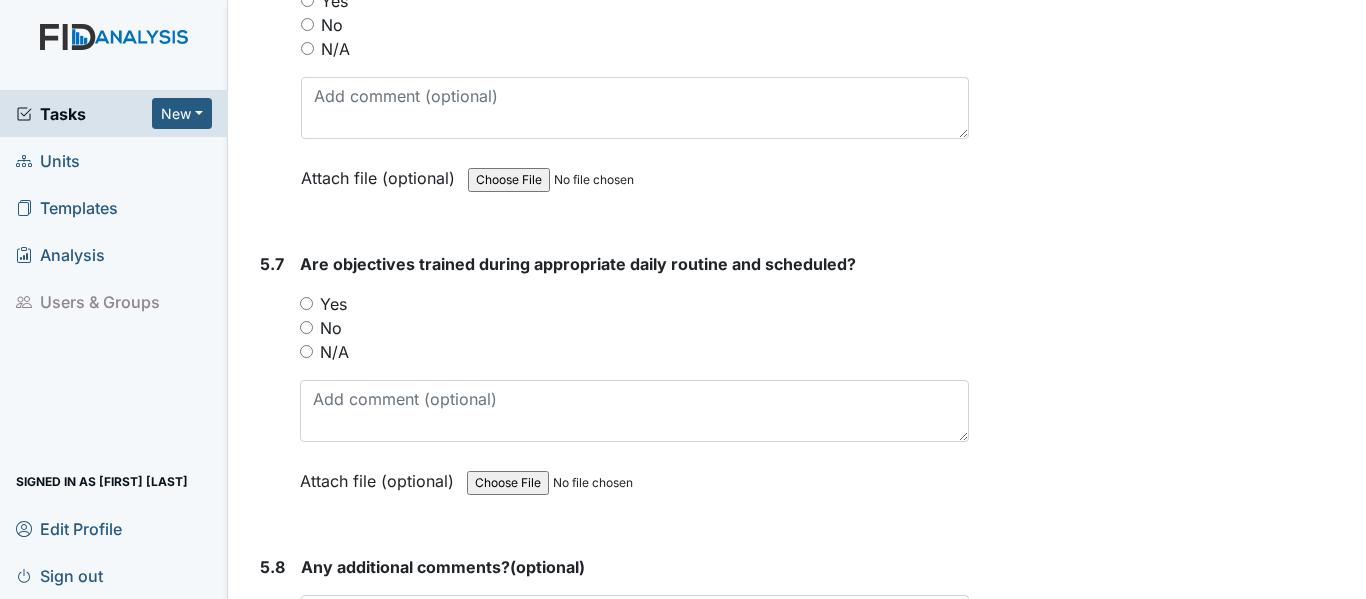 scroll, scrollTop: 12100, scrollLeft: 0, axis: vertical 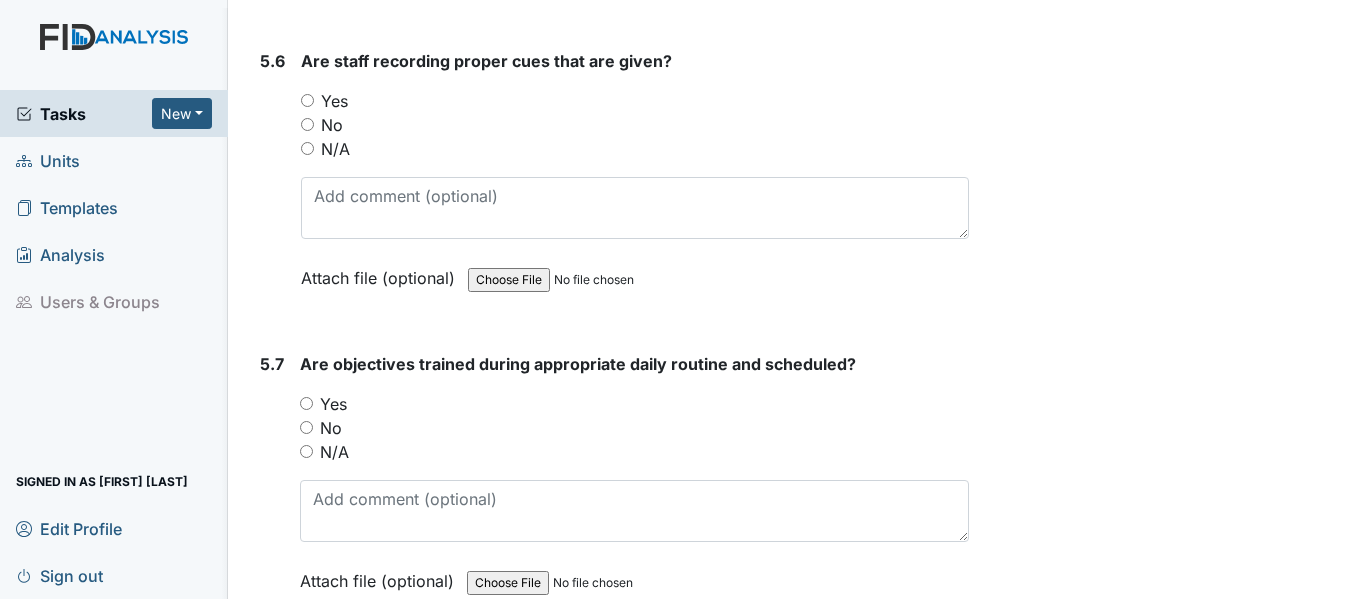 click on "N/A" at bounding box center [307, 148] 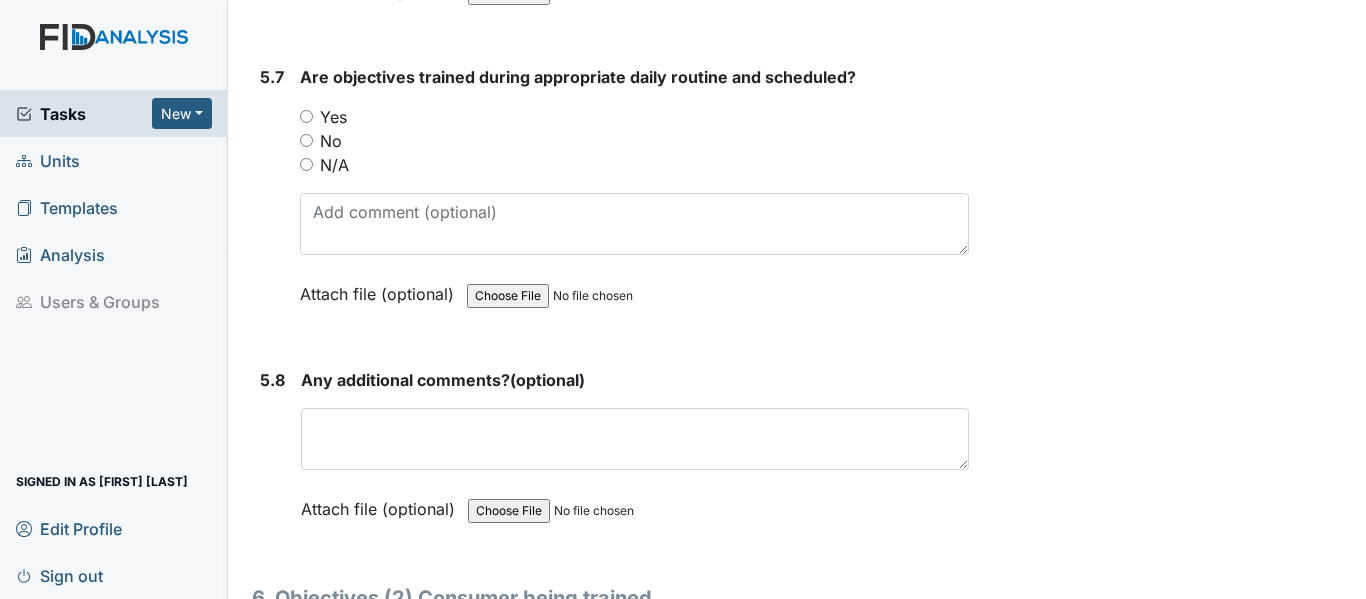 scroll, scrollTop: 12400, scrollLeft: 0, axis: vertical 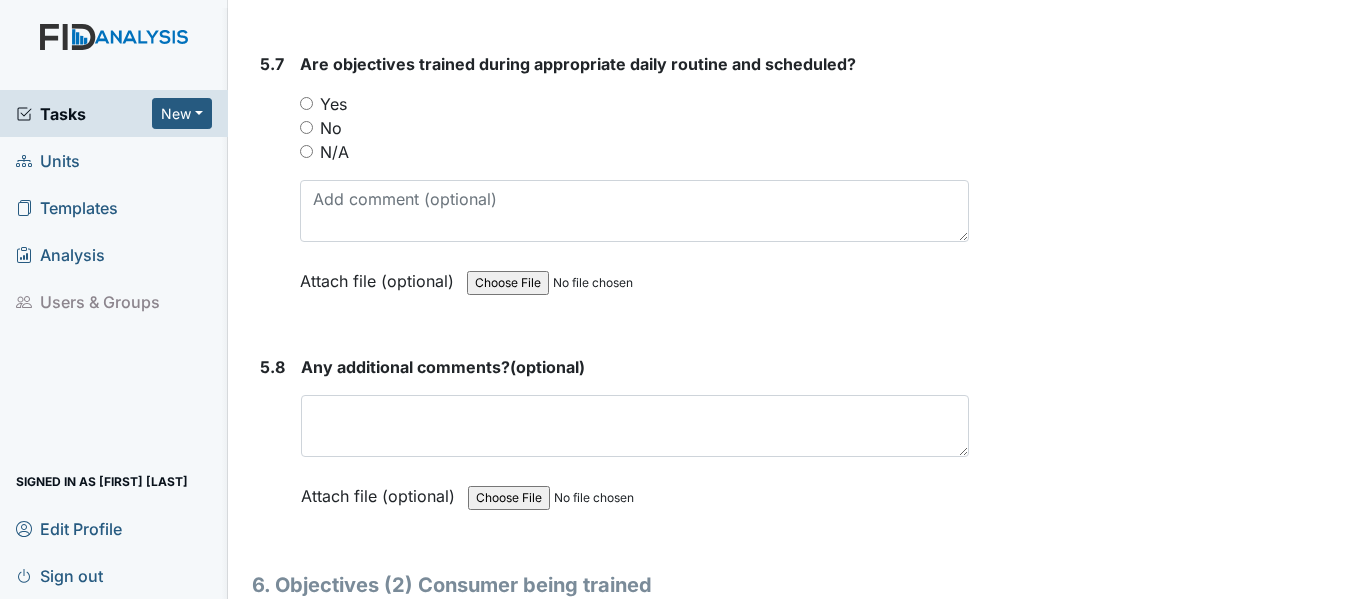 click on "N/A" at bounding box center [306, 151] 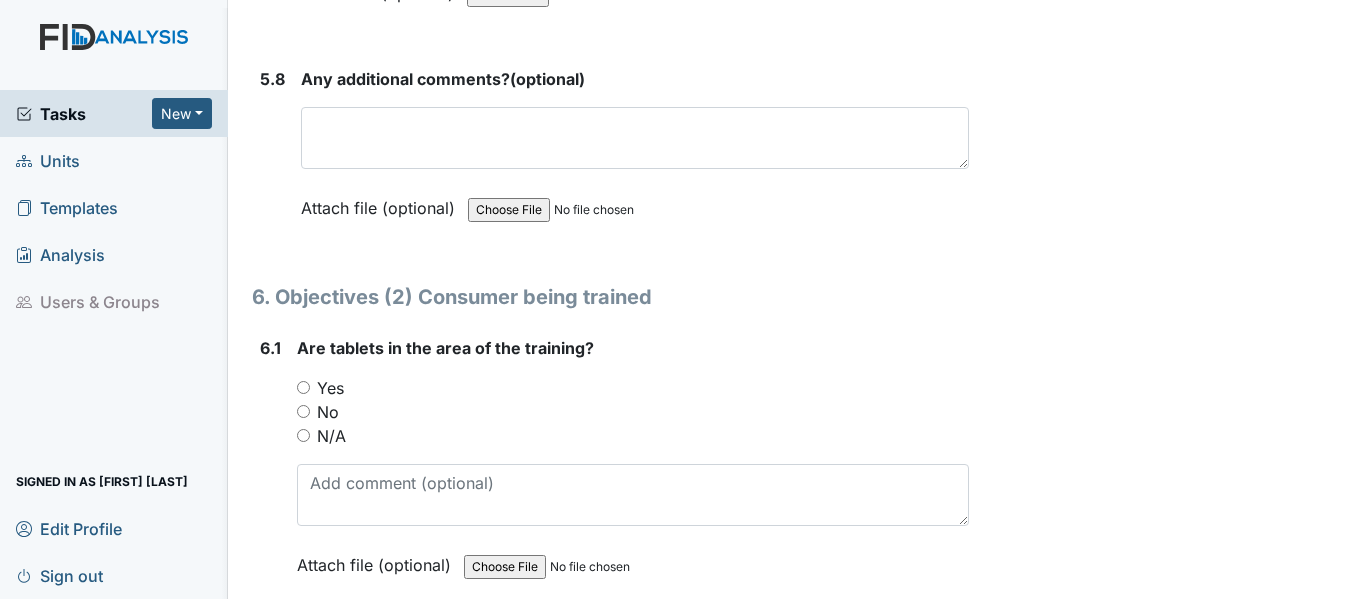 scroll, scrollTop: 12700, scrollLeft: 0, axis: vertical 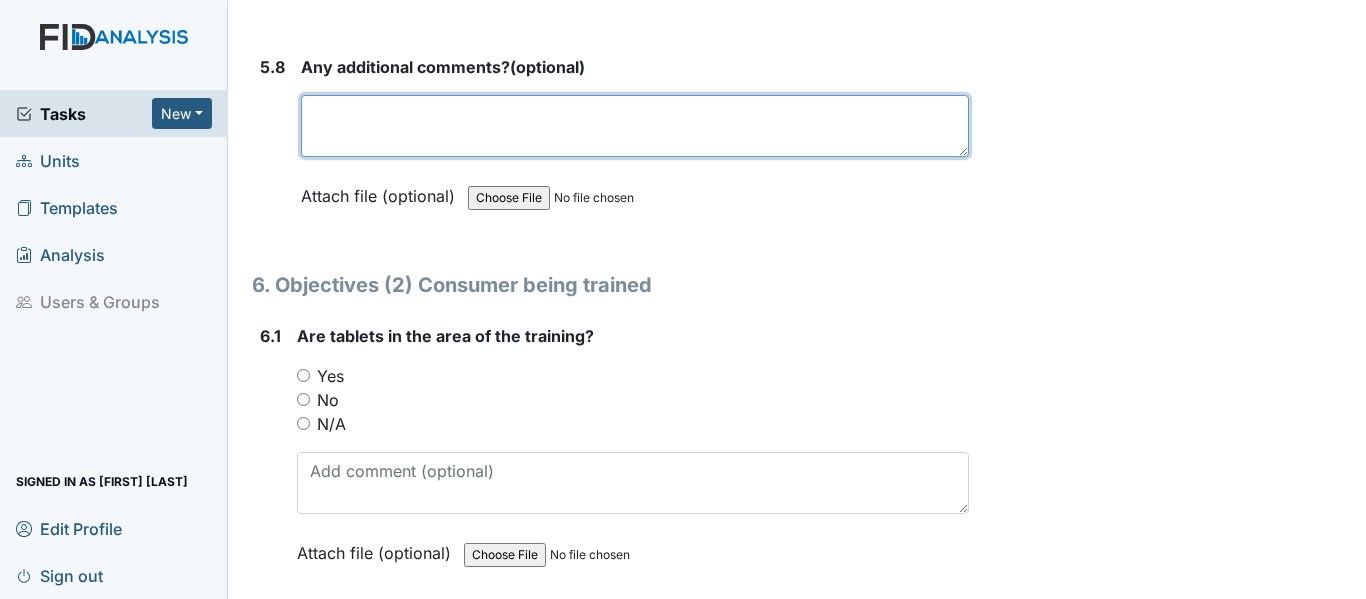 click at bounding box center [635, 126] 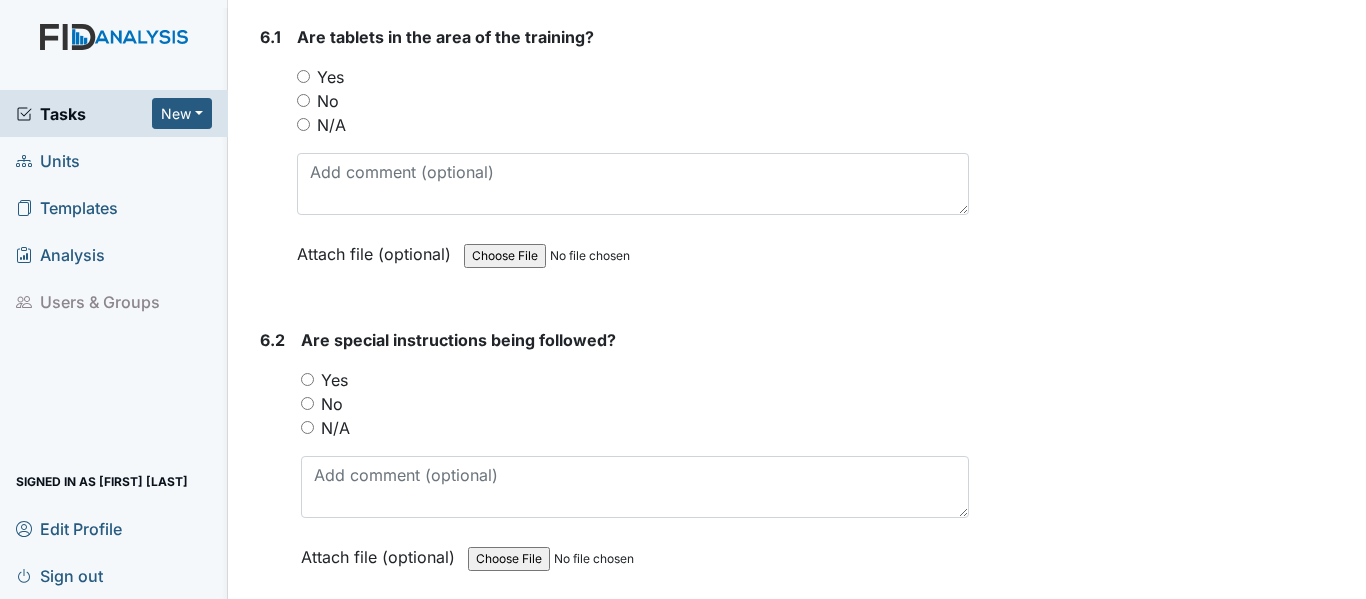 scroll, scrollTop: 13000, scrollLeft: 0, axis: vertical 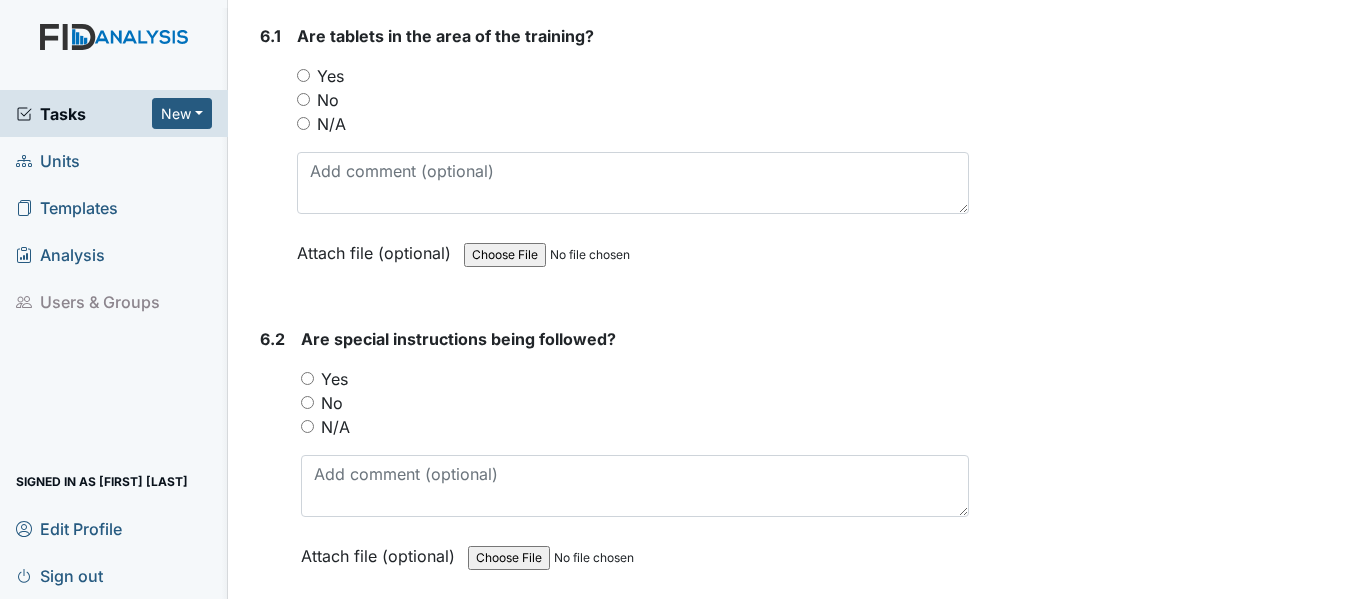 type on "NA" 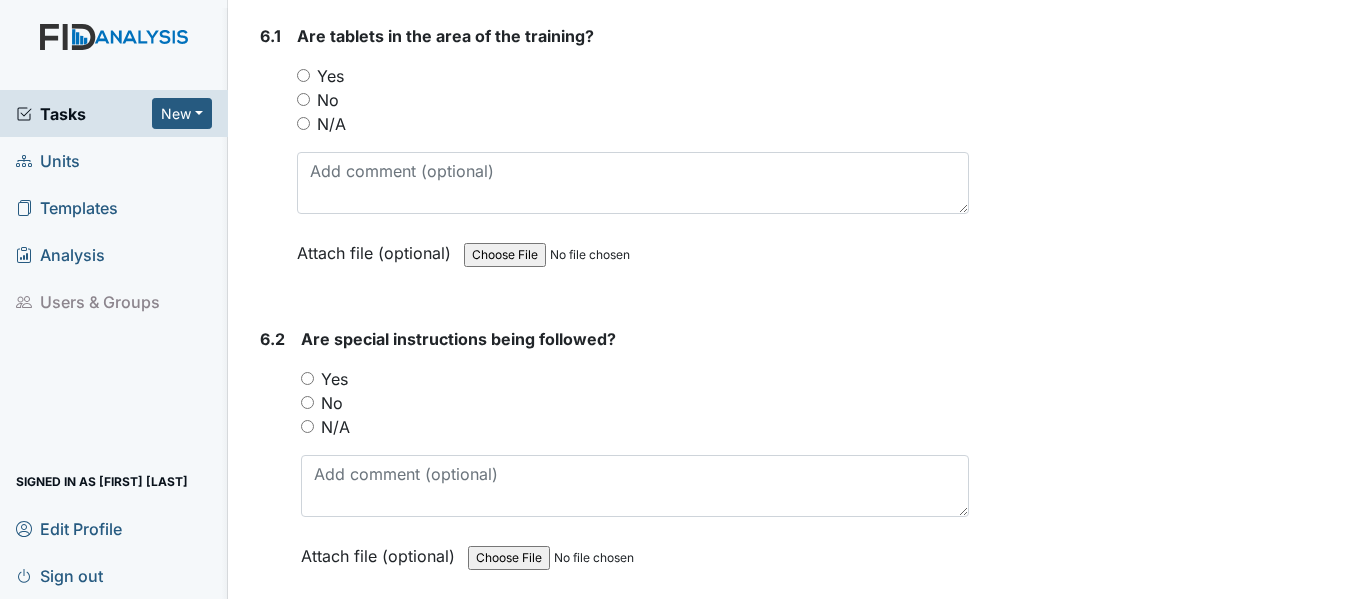 click on "Yes" at bounding box center (303, 75) 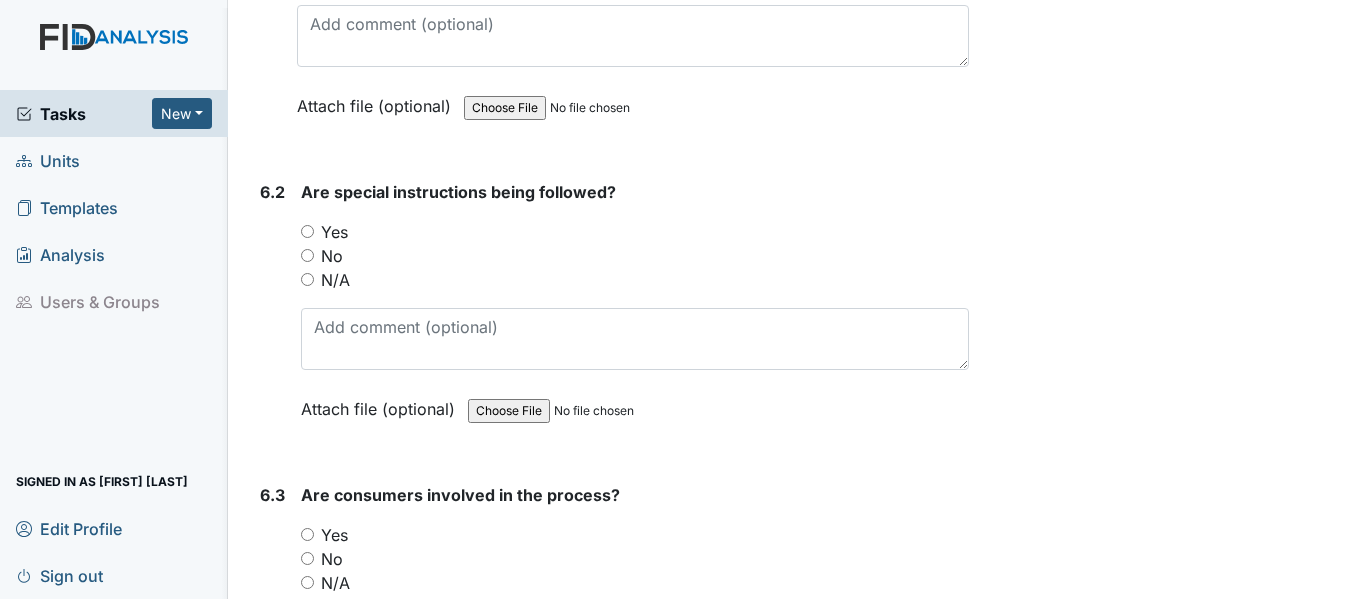scroll, scrollTop: 13300, scrollLeft: 0, axis: vertical 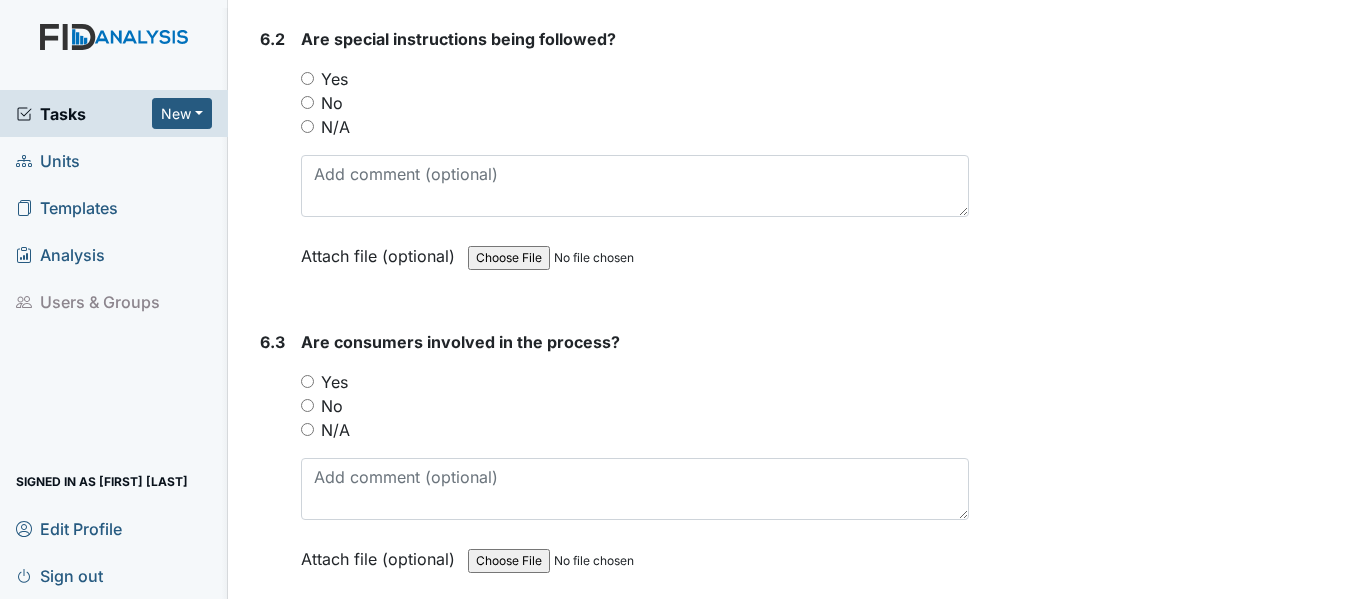 click on "Yes" at bounding box center (307, 78) 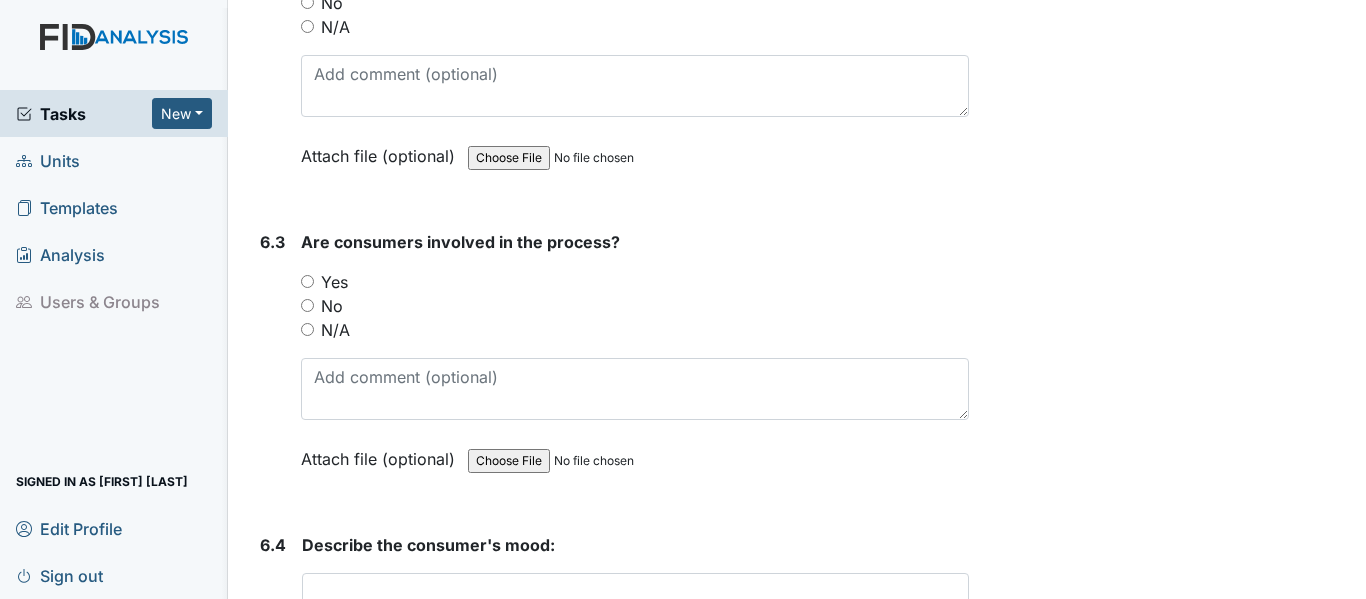 scroll, scrollTop: 13100, scrollLeft: 0, axis: vertical 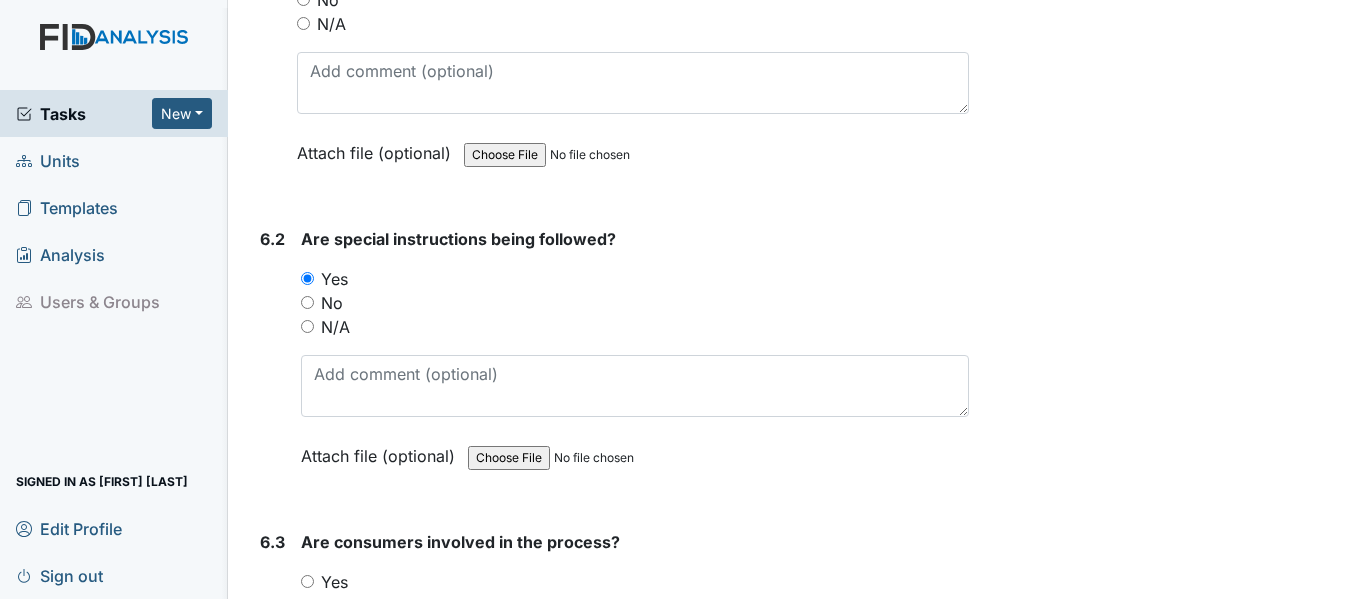 click on "N/A" at bounding box center [307, 326] 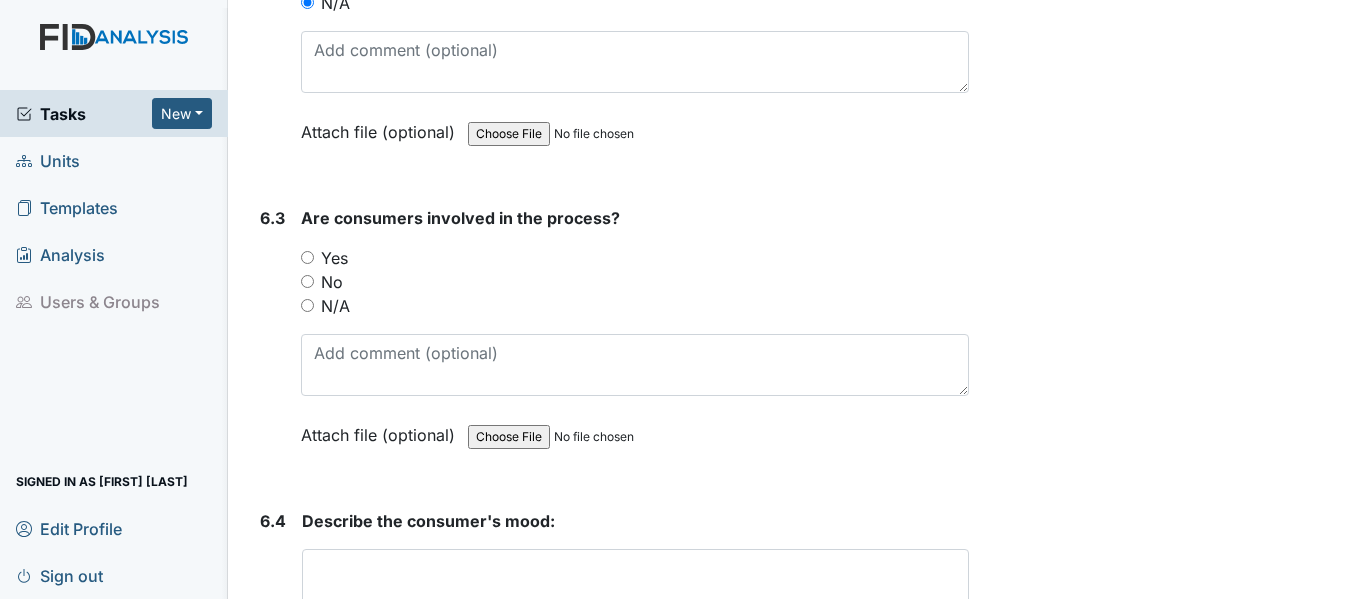 scroll, scrollTop: 13500, scrollLeft: 0, axis: vertical 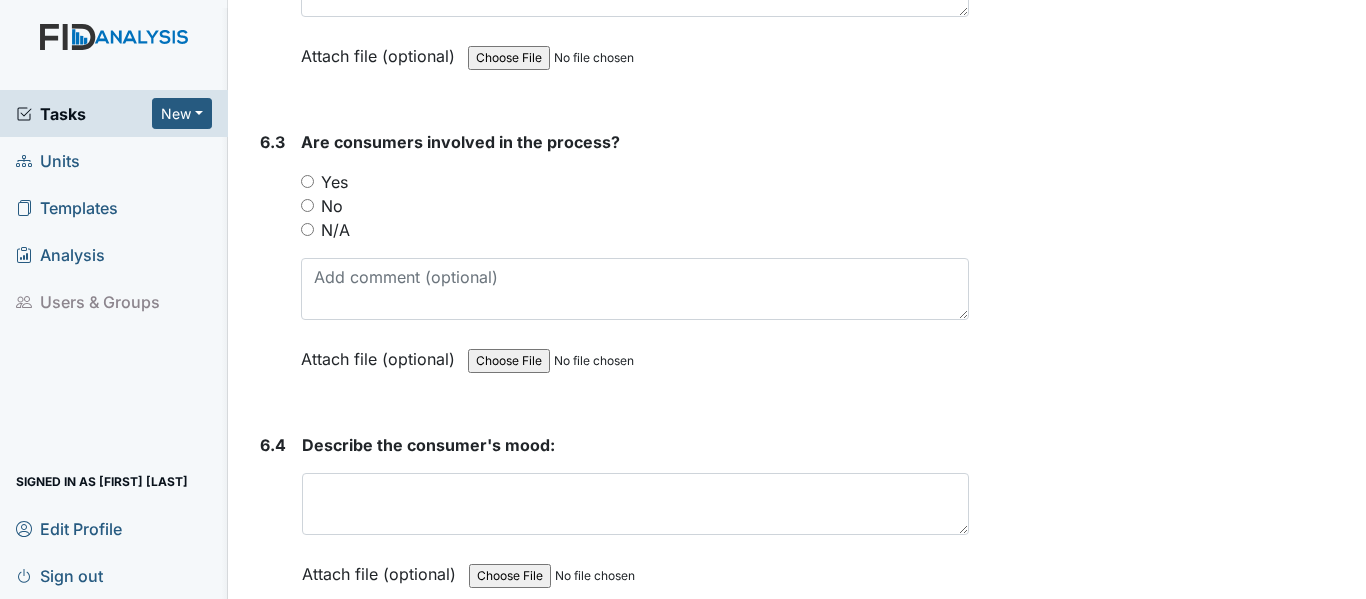 click on "N/A" at bounding box center [307, 229] 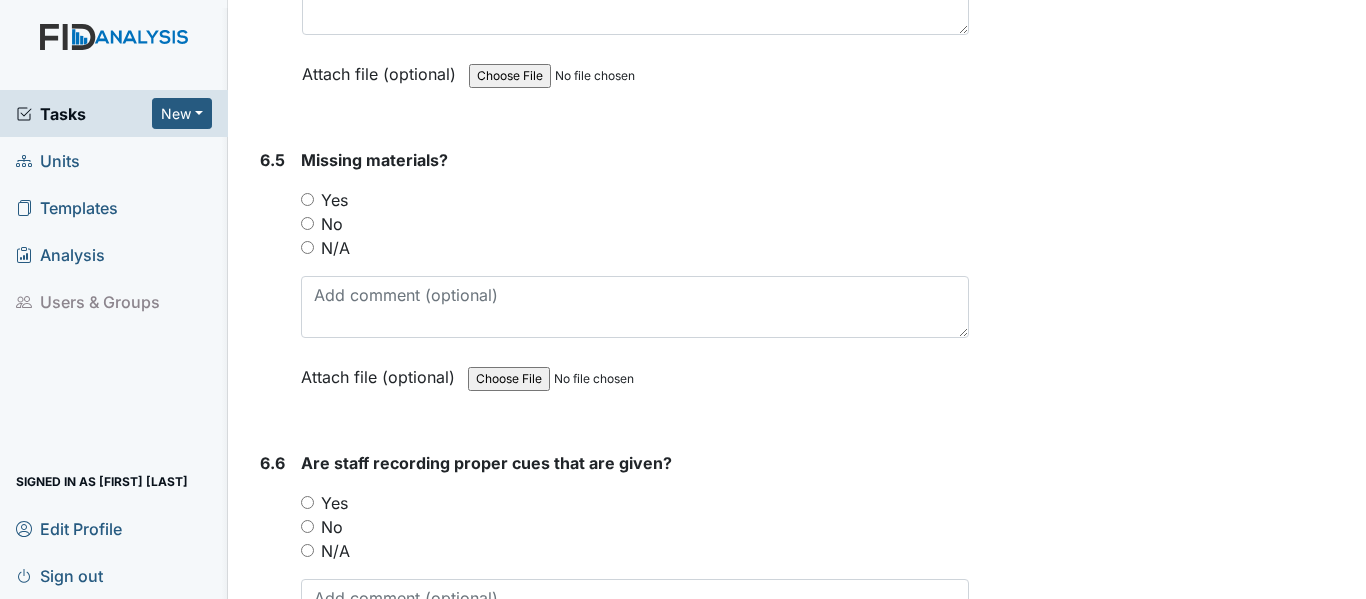 scroll, scrollTop: 13700, scrollLeft: 0, axis: vertical 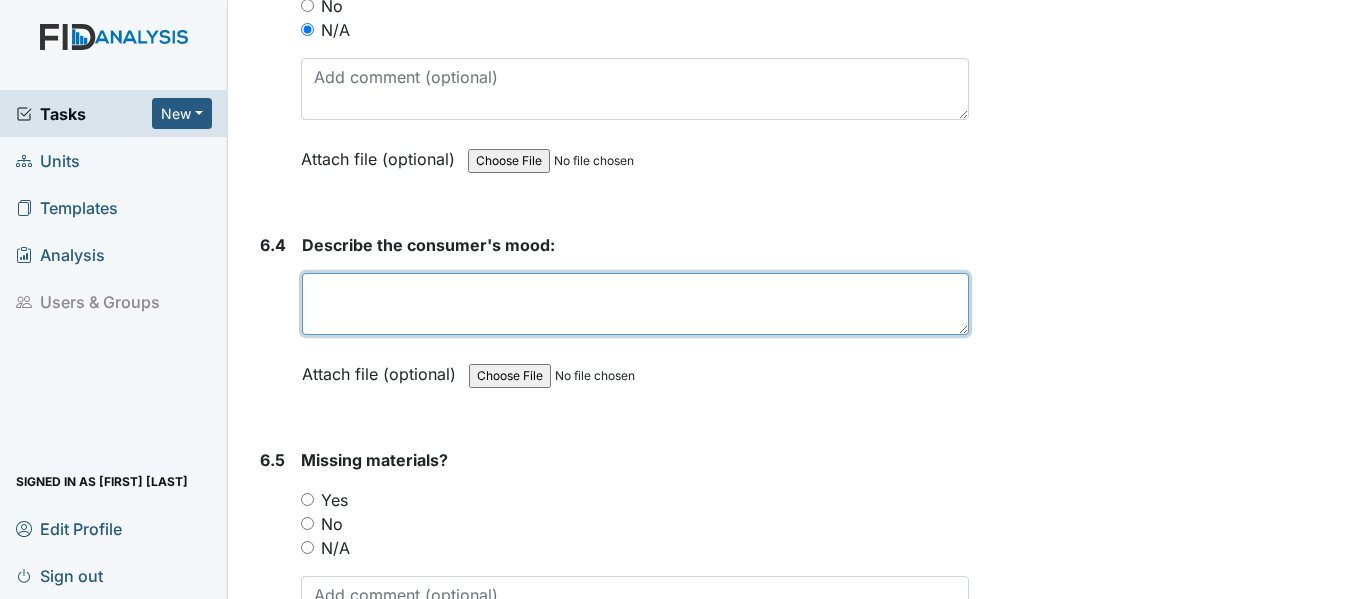 click at bounding box center [635, 304] 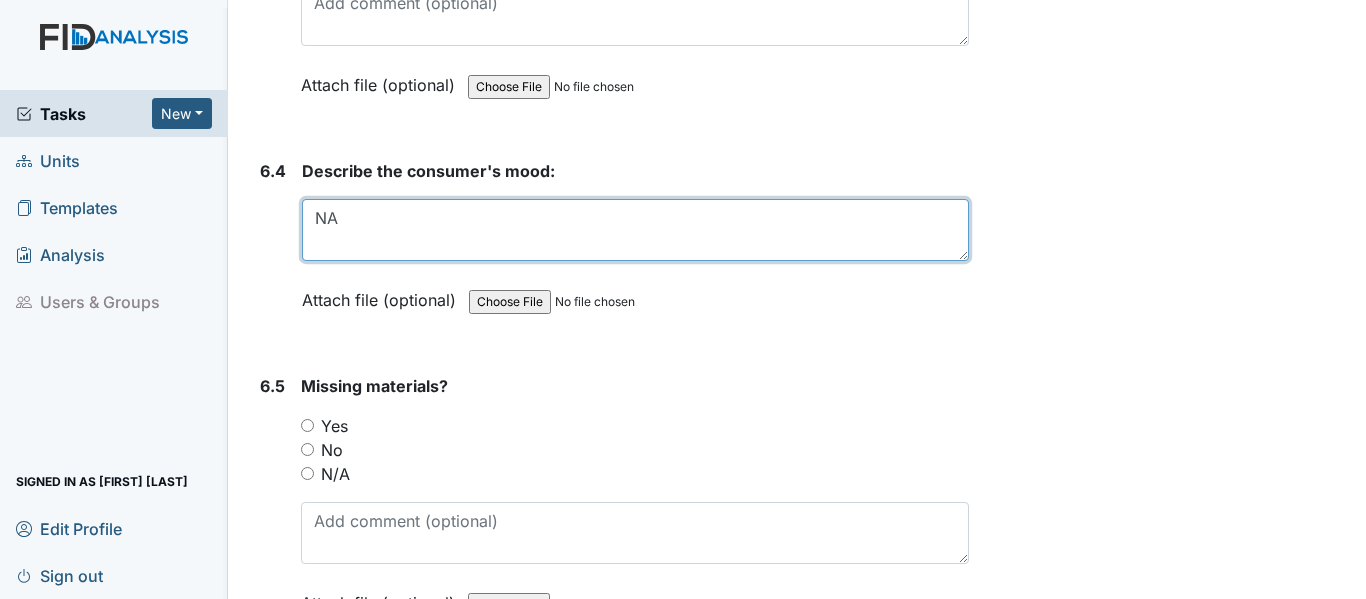 scroll, scrollTop: 14100, scrollLeft: 0, axis: vertical 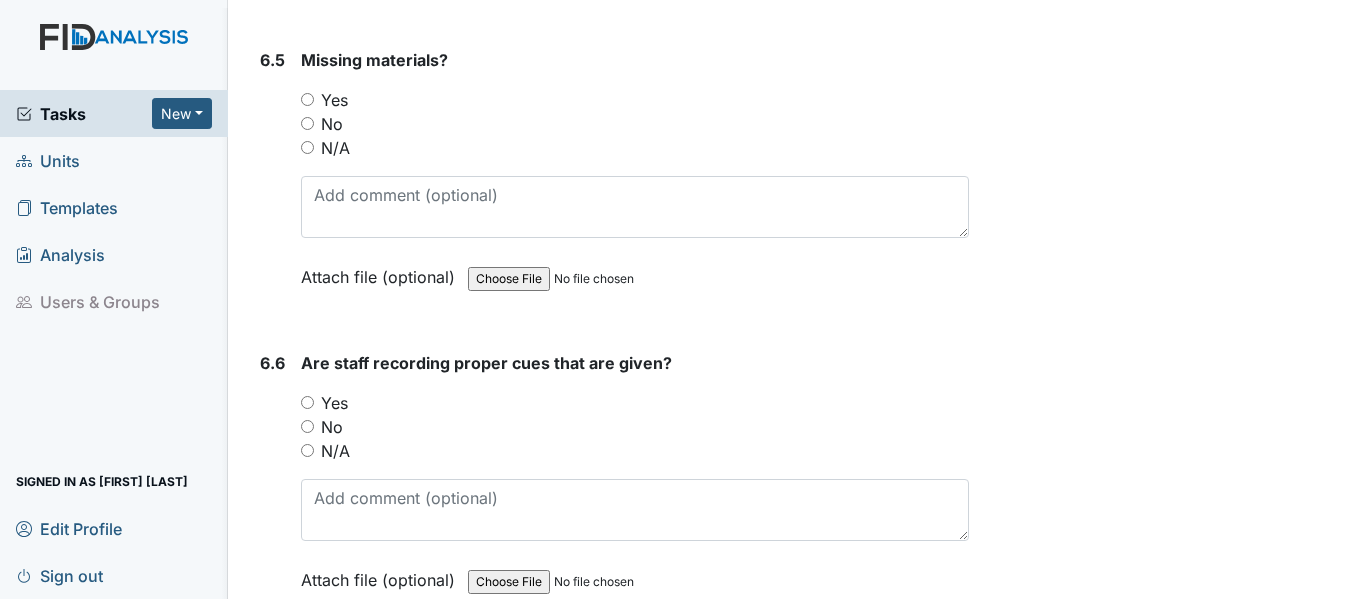 type on "NA" 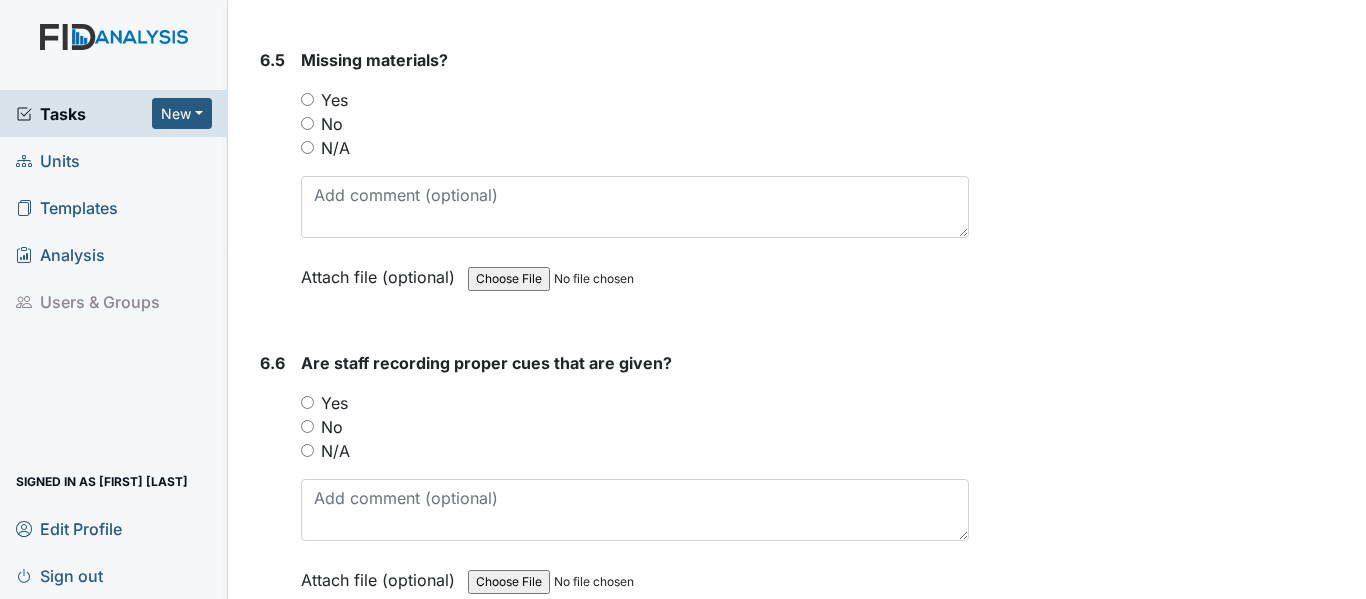 click on "N/A" at bounding box center (307, 147) 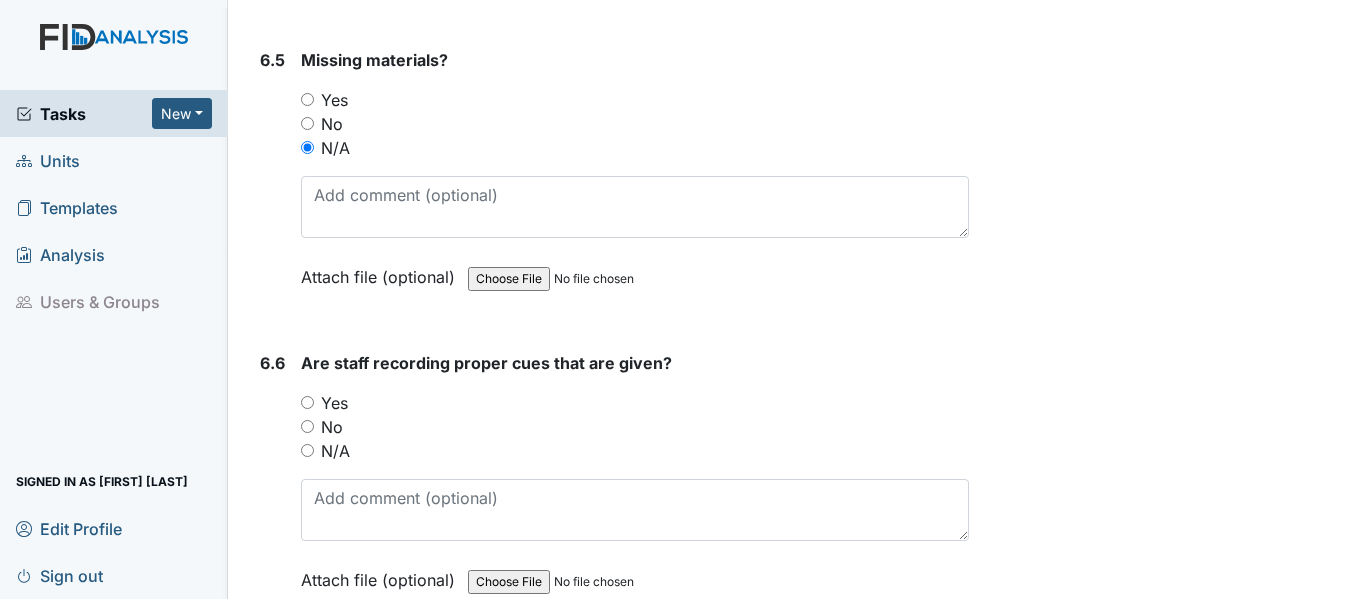 click on "N/A" at bounding box center [307, 450] 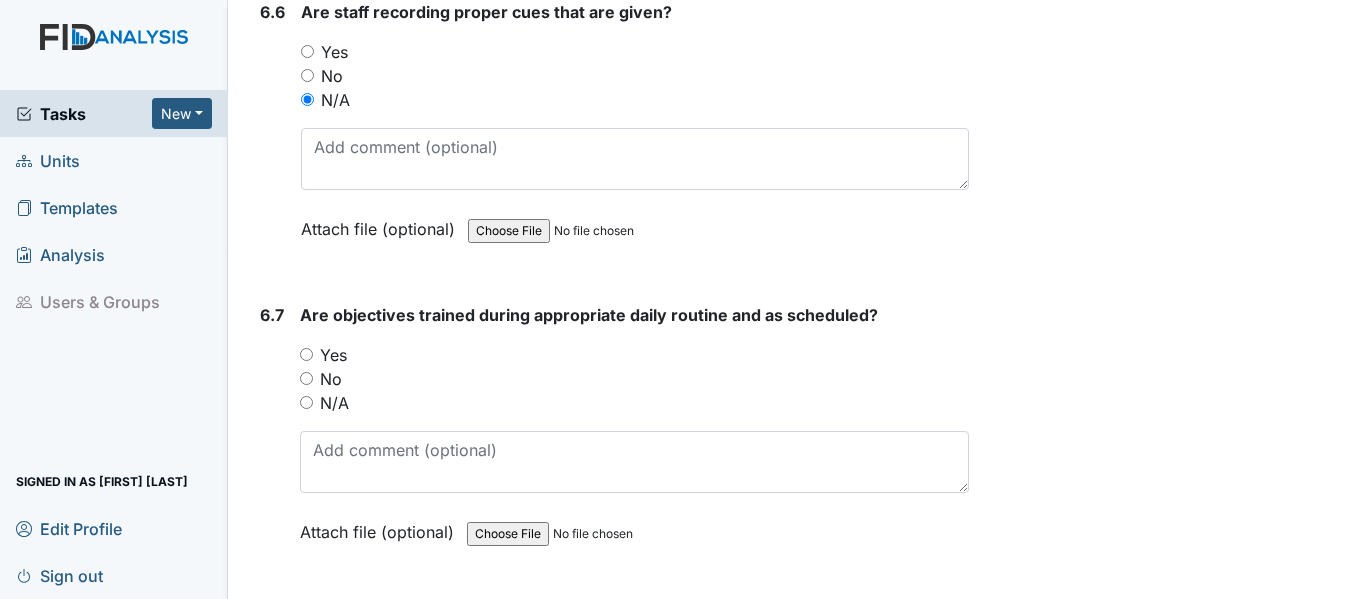 scroll, scrollTop: 14500, scrollLeft: 0, axis: vertical 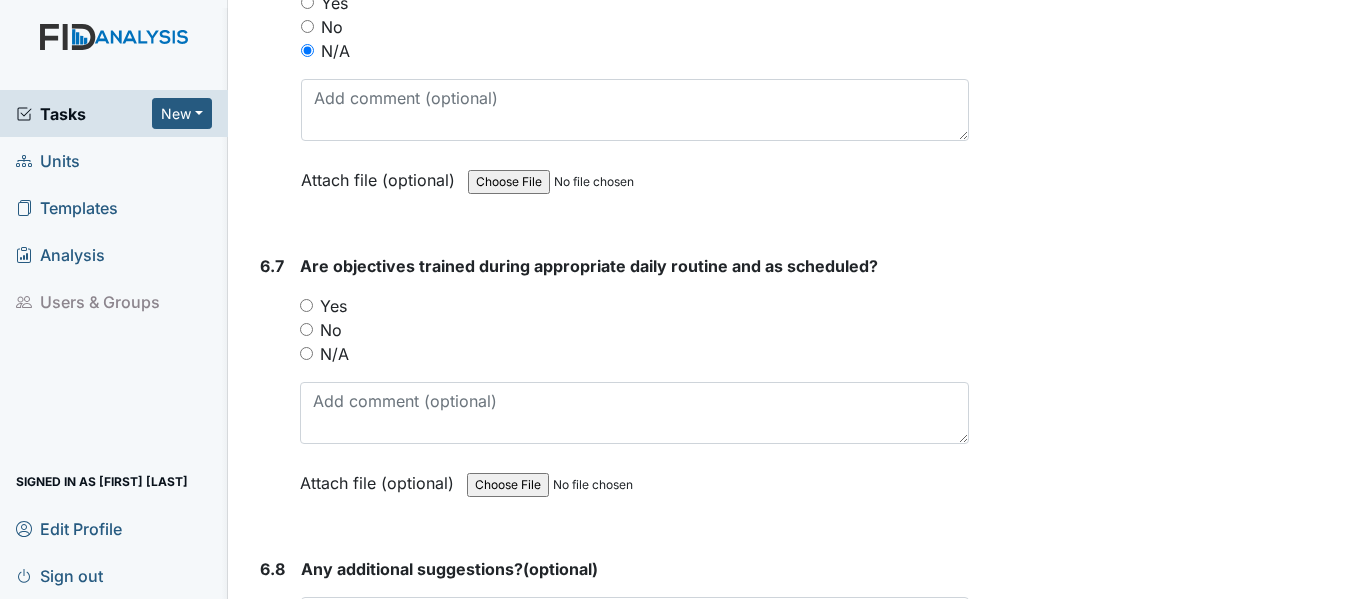 click on "N/A" at bounding box center [306, 353] 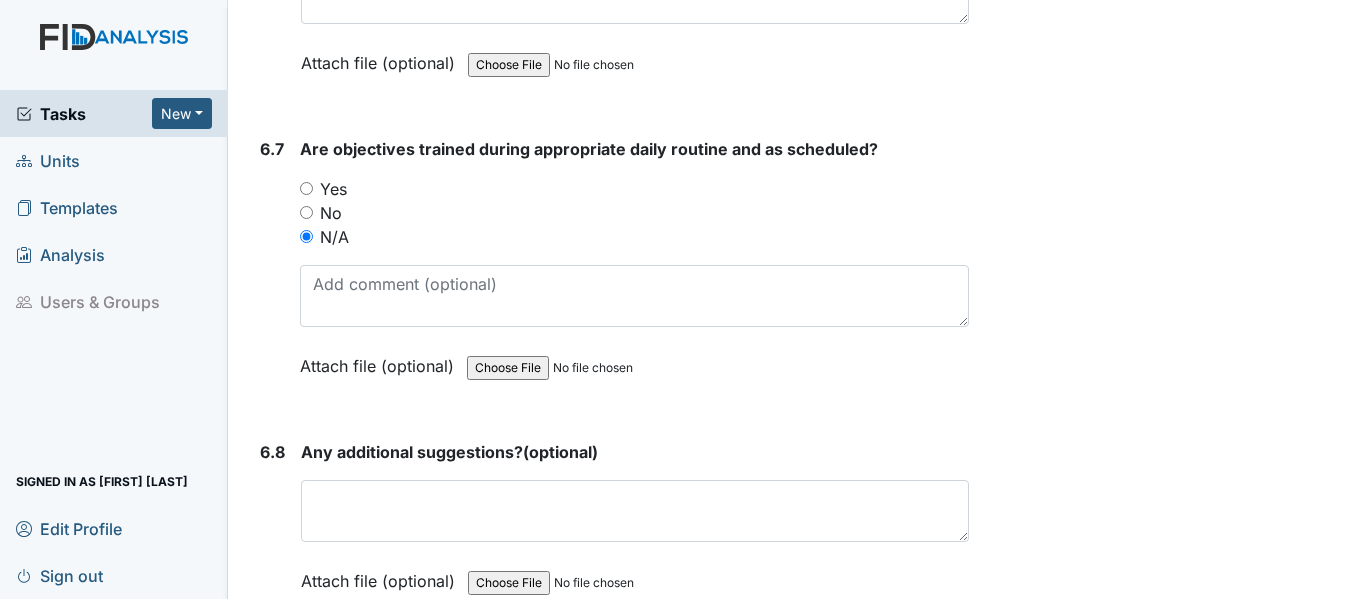 scroll, scrollTop: 14800, scrollLeft: 0, axis: vertical 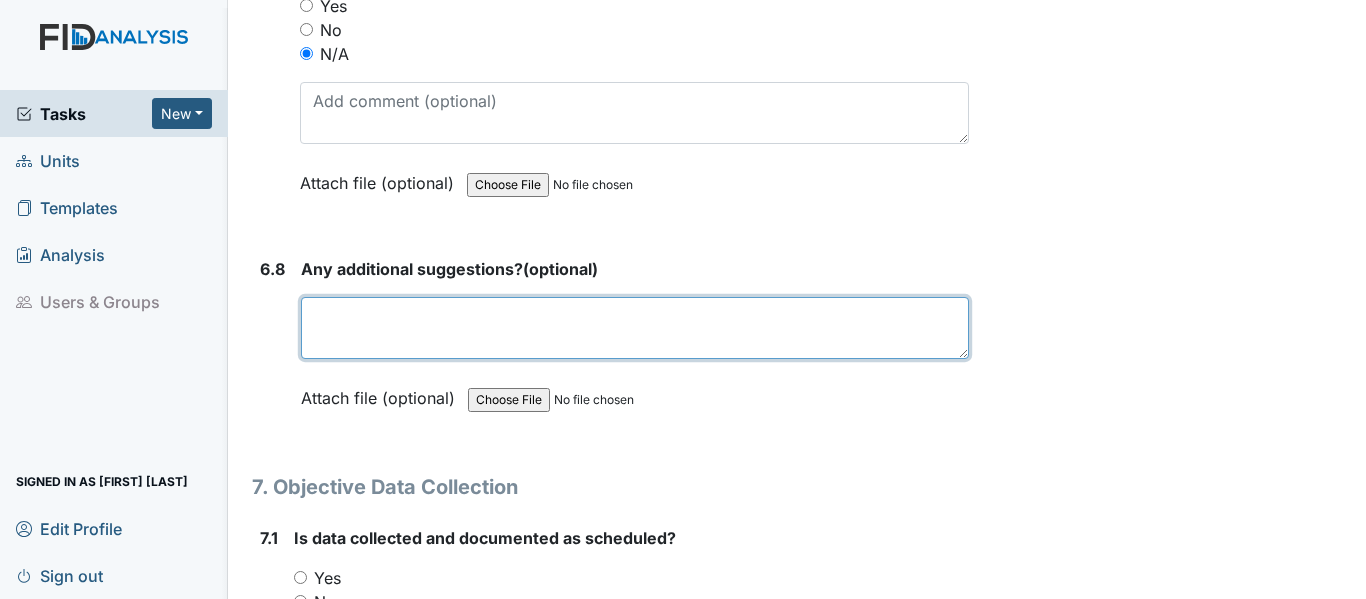 drag, startPoint x: 318, startPoint y: 301, endPoint x: 368, endPoint y: 295, distance: 50.358715 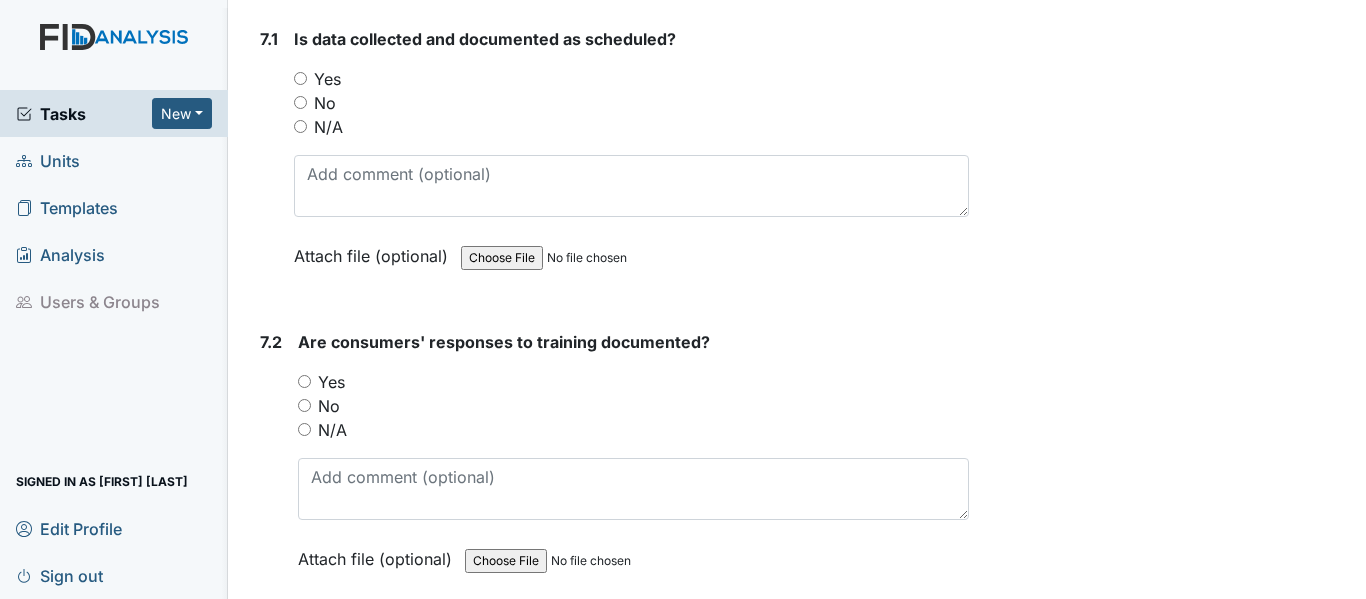 scroll, scrollTop: 15300, scrollLeft: 0, axis: vertical 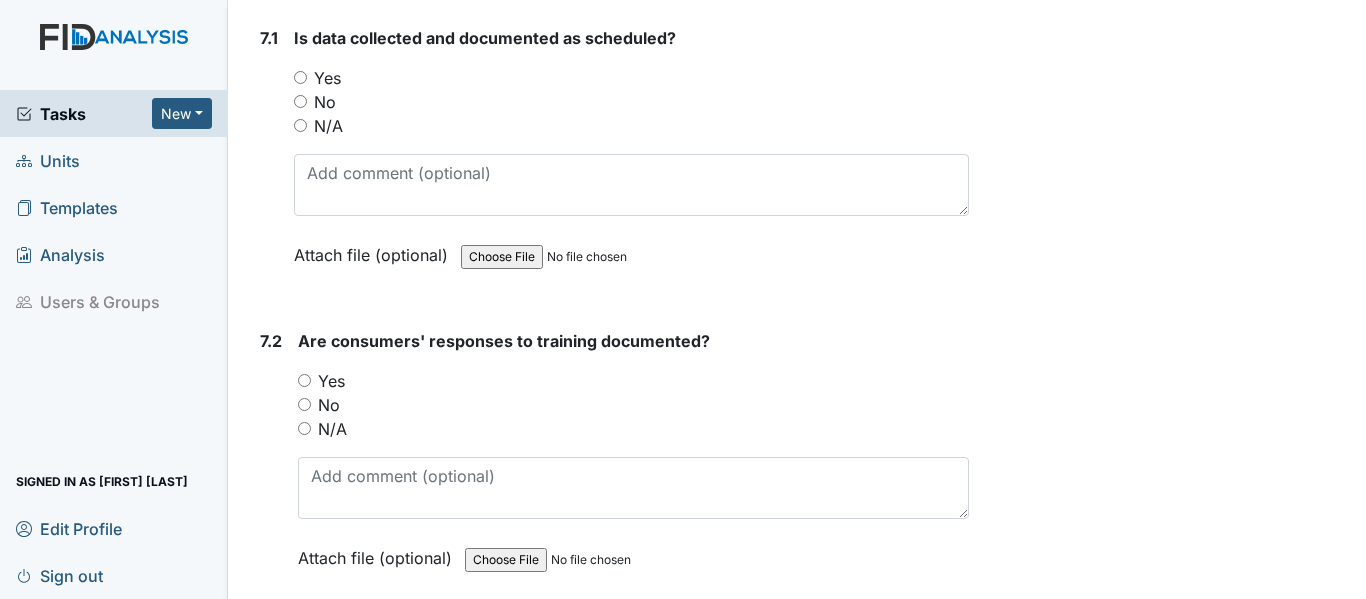 type on "NA" 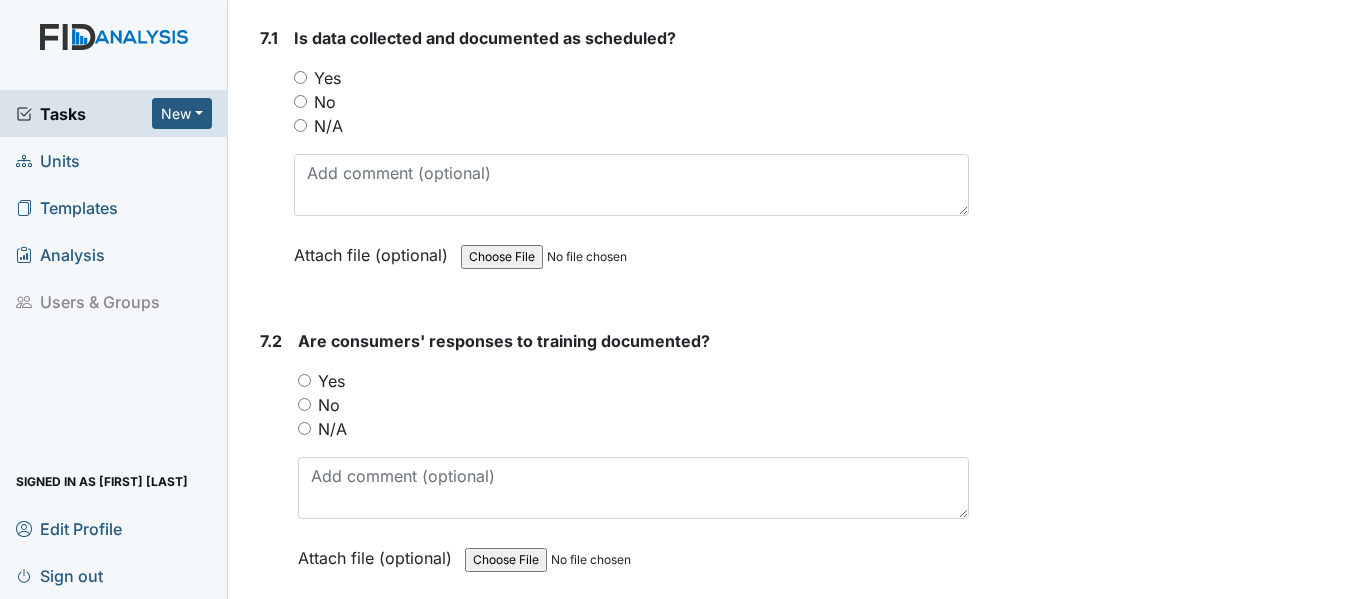 click on "Yes" at bounding box center (300, 77) 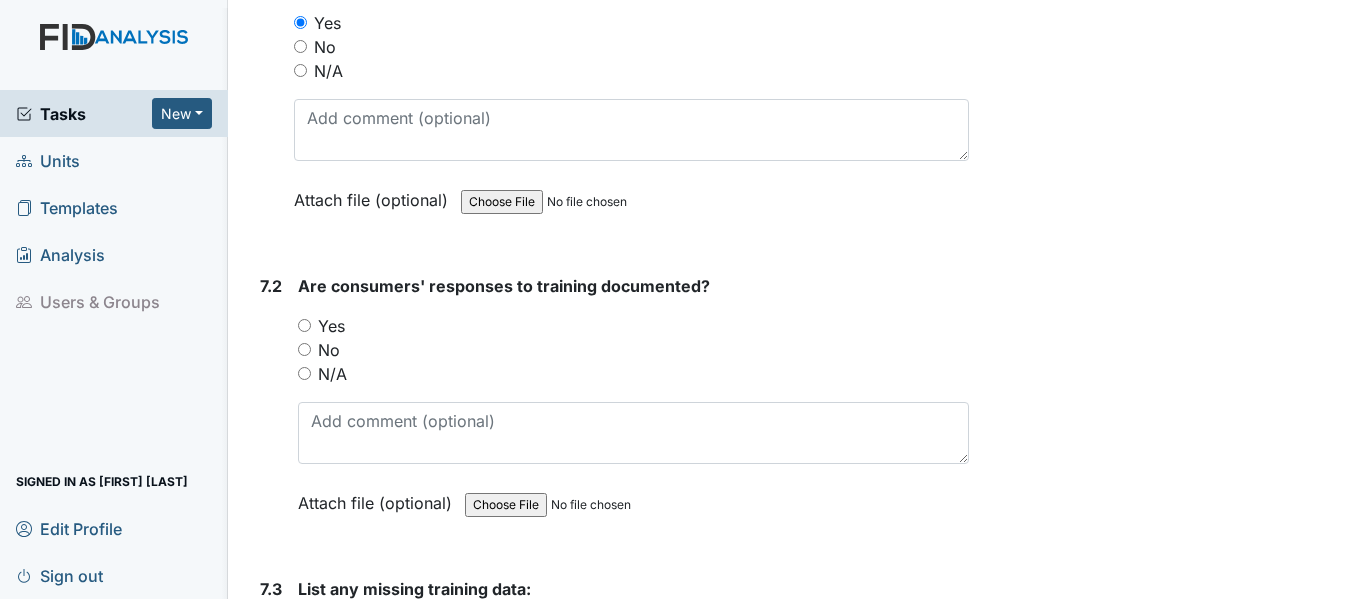 scroll, scrollTop: 15400, scrollLeft: 0, axis: vertical 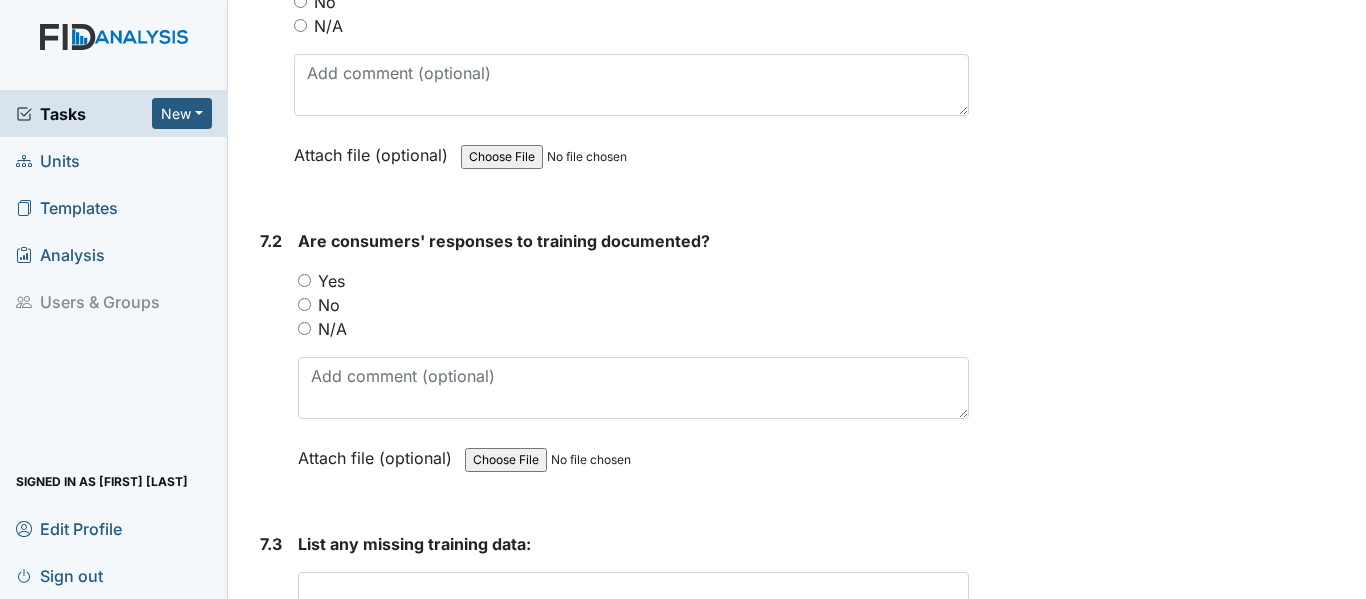 click on "Yes" at bounding box center [304, 280] 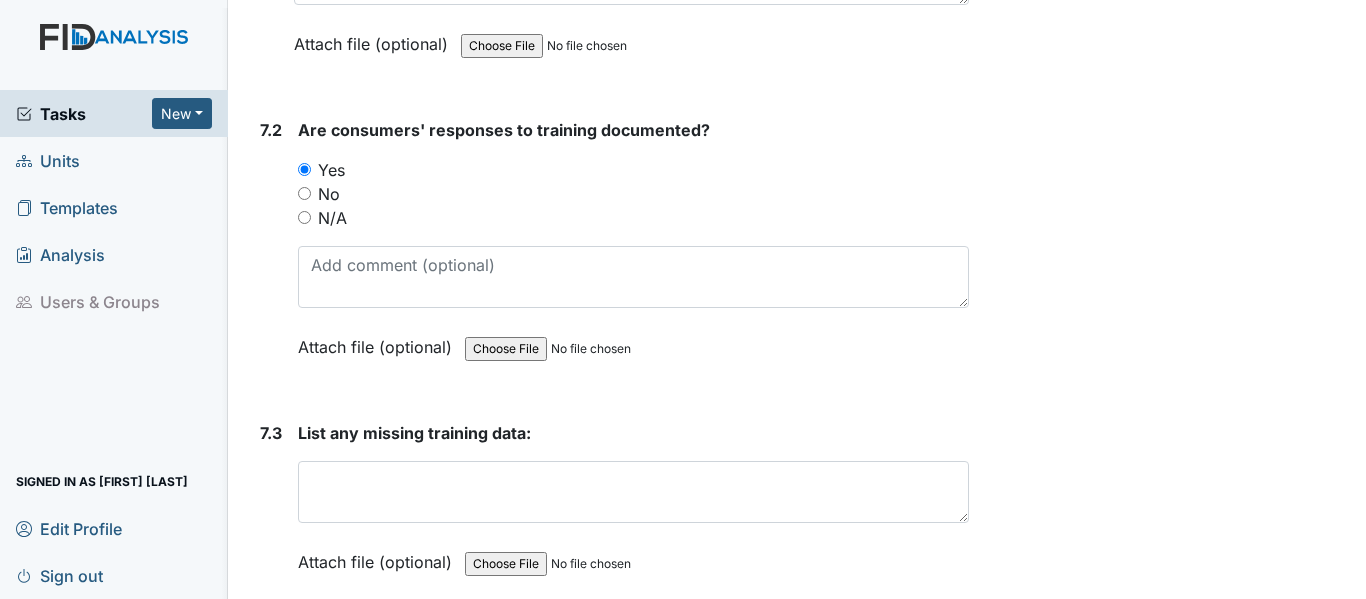 scroll, scrollTop: 15600, scrollLeft: 0, axis: vertical 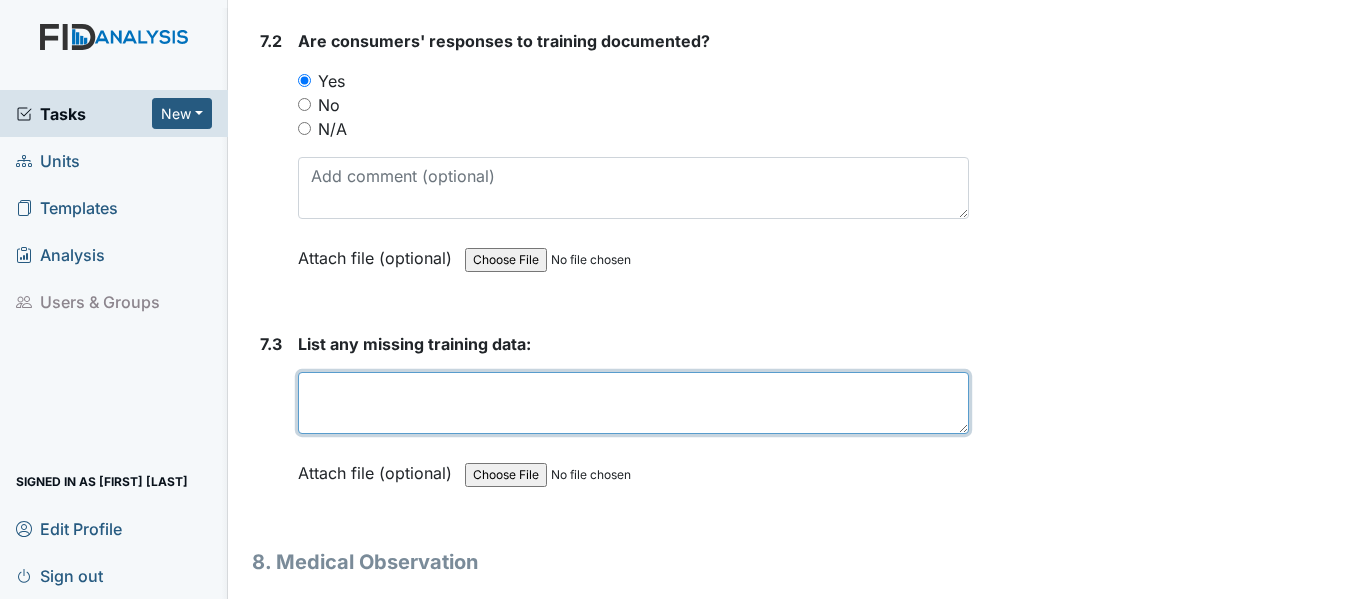 click at bounding box center (633, 403) 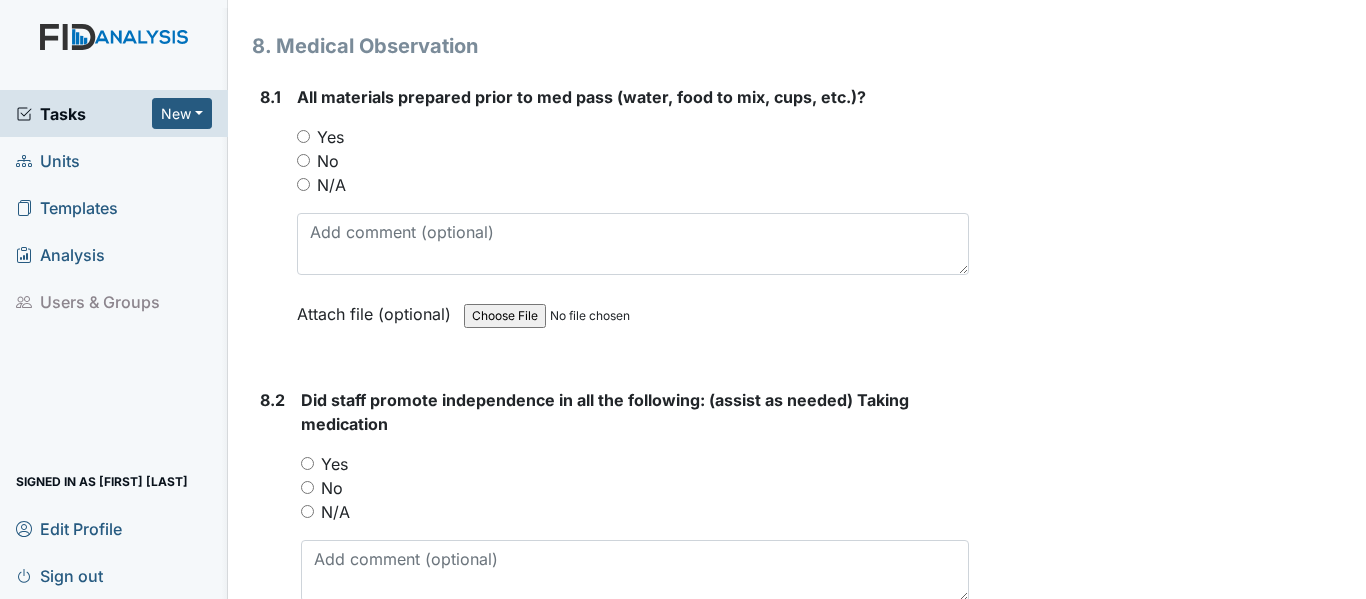 scroll, scrollTop: 16200, scrollLeft: 0, axis: vertical 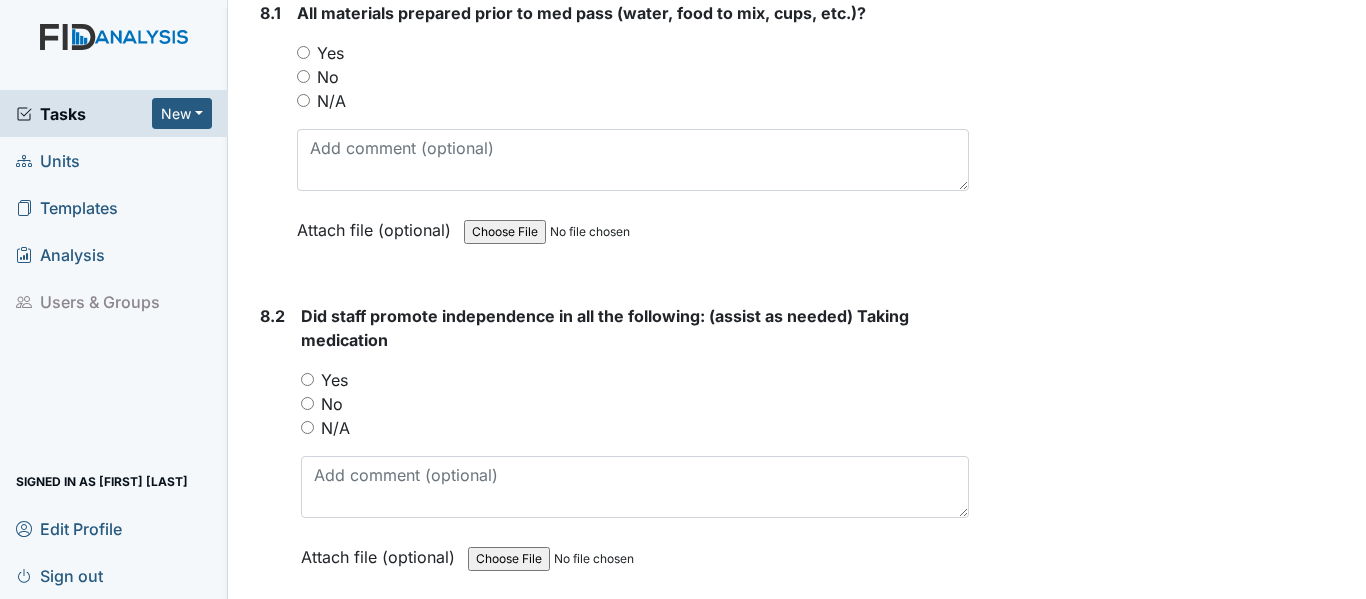 type on "NA" 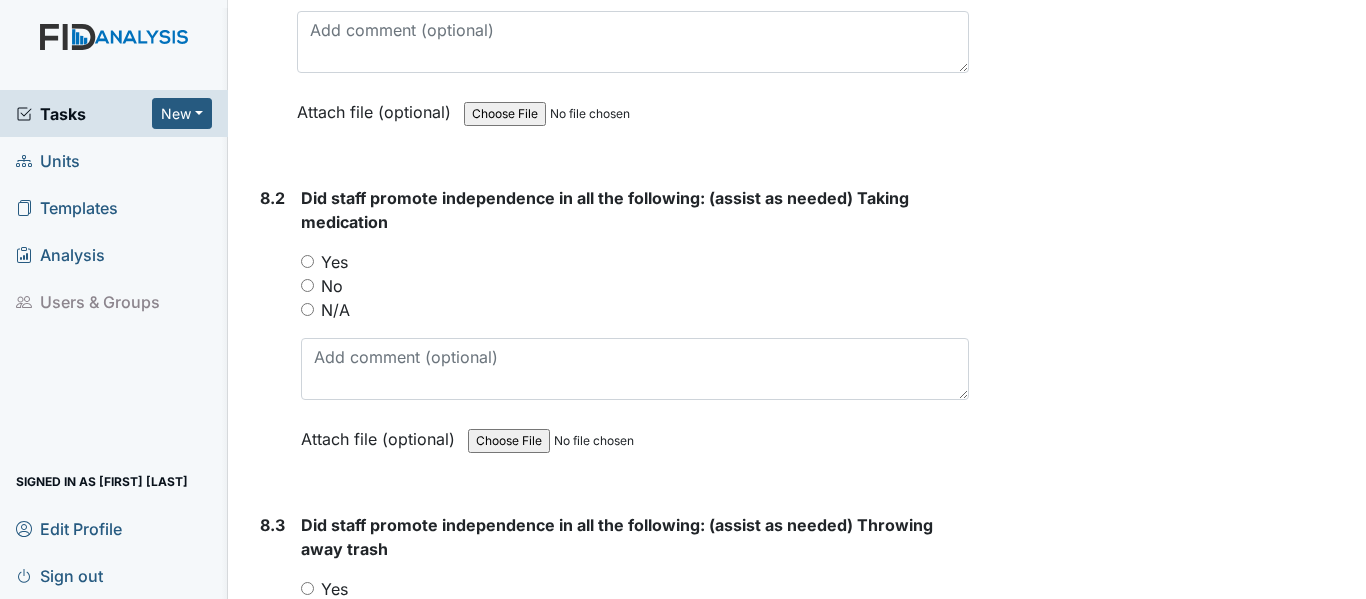 scroll, scrollTop: 16500, scrollLeft: 0, axis: vertical 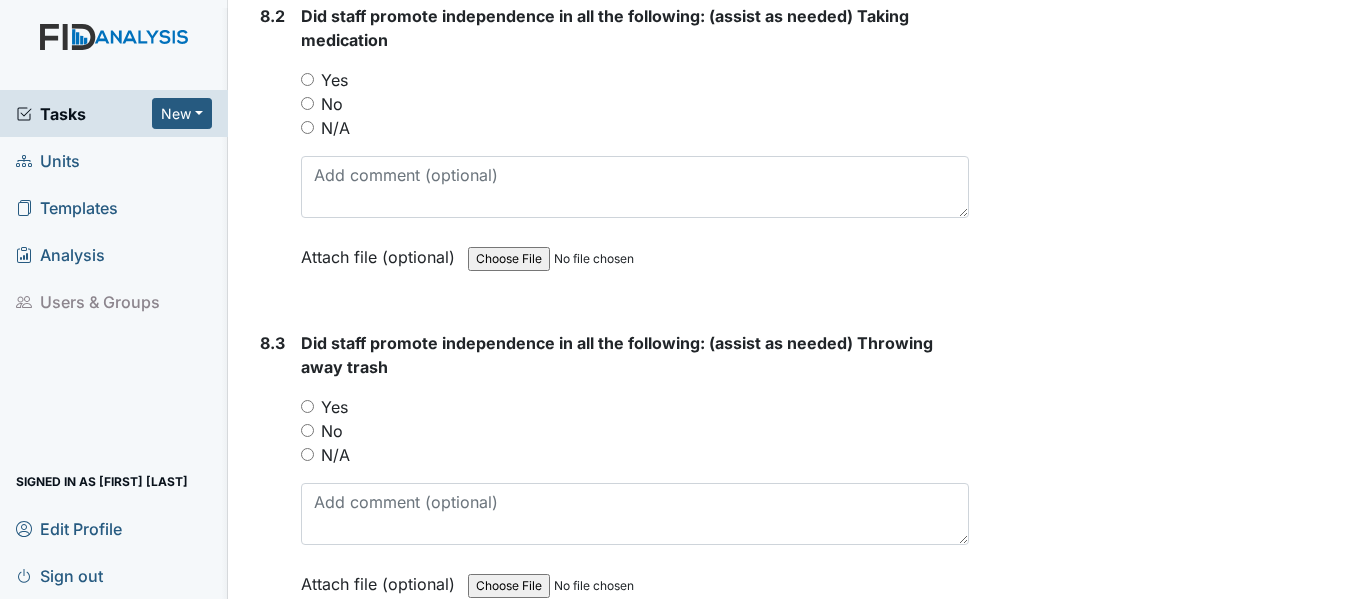 click on "N/A" at bounding box center [307, 127] 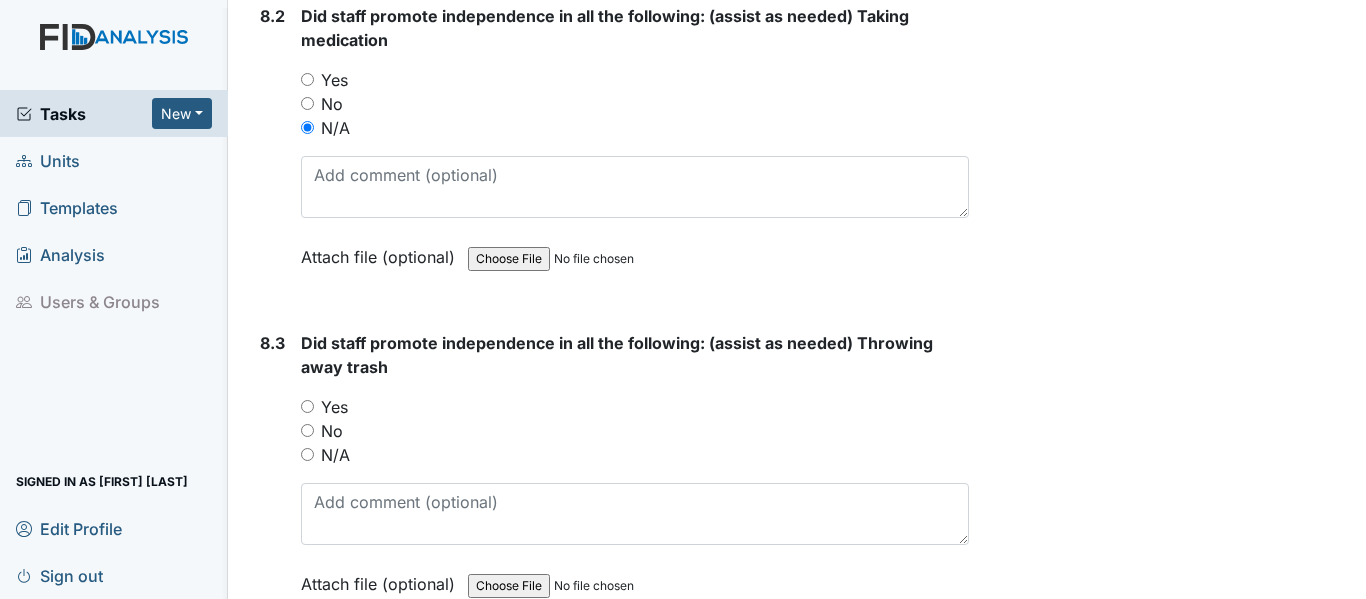 click on "N/A" at bounding box center [307, 454] 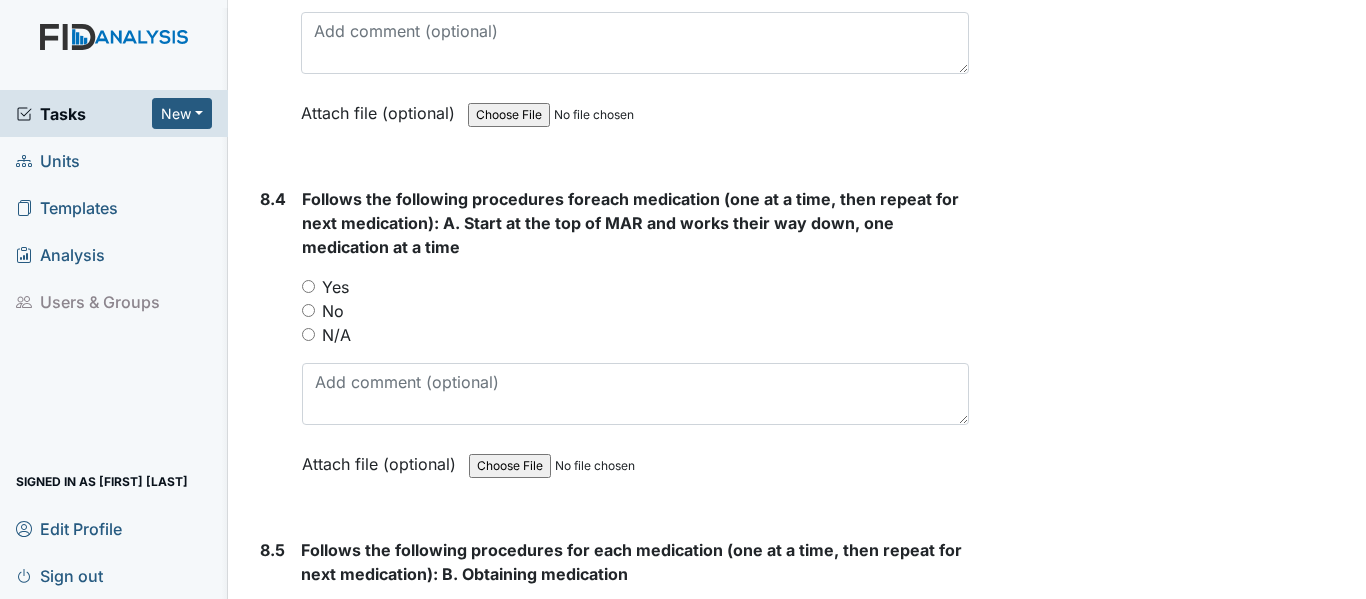 scroll, scrollTop: 17000, scrollLeft: 0, axis: vertical 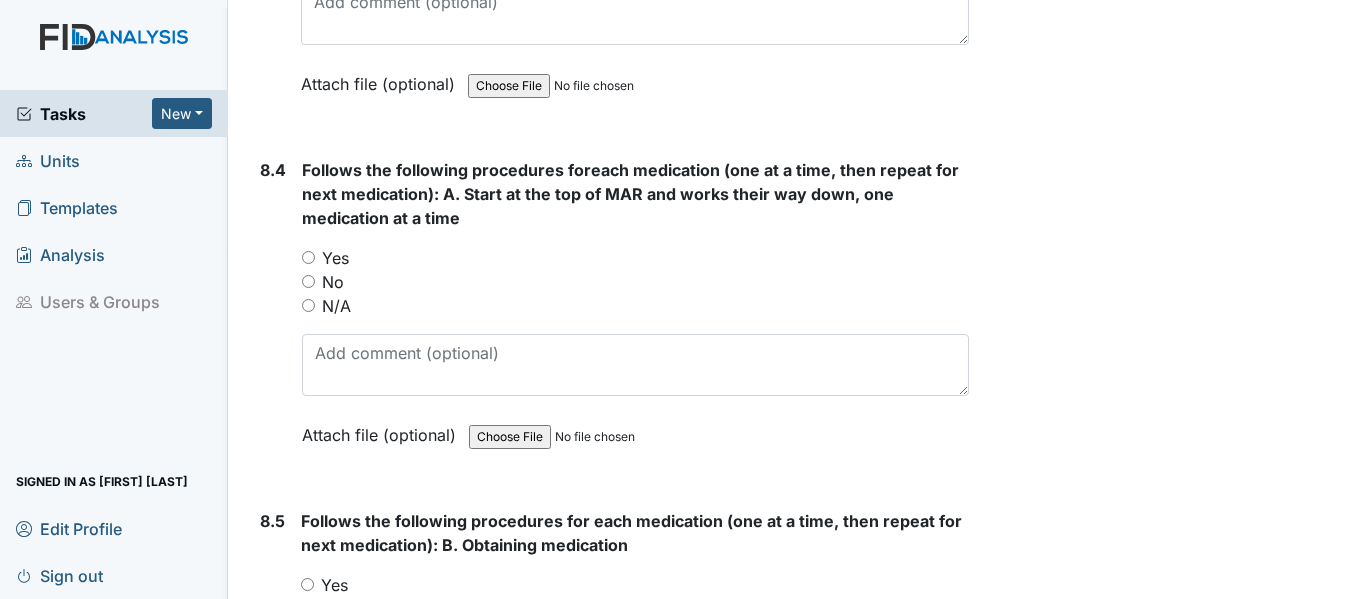 click on "N/A" at bounding box center (308, 305) 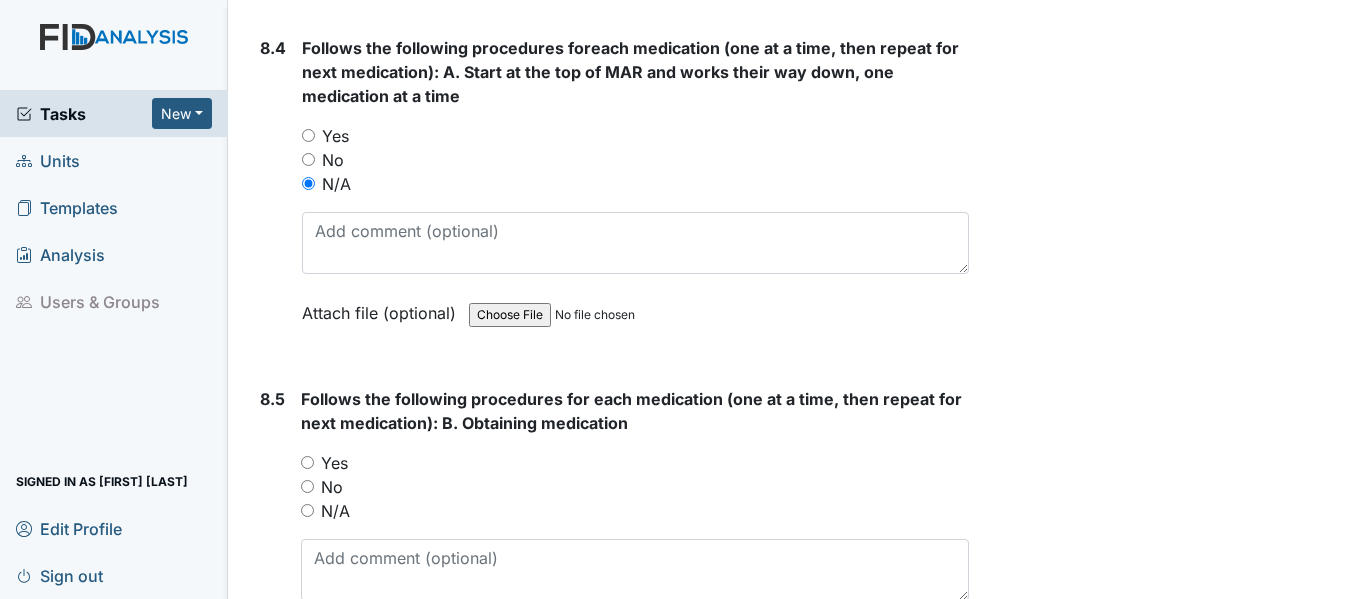 scroll, scrollTop: 17300, scrollLeft: 0, axis: vertical 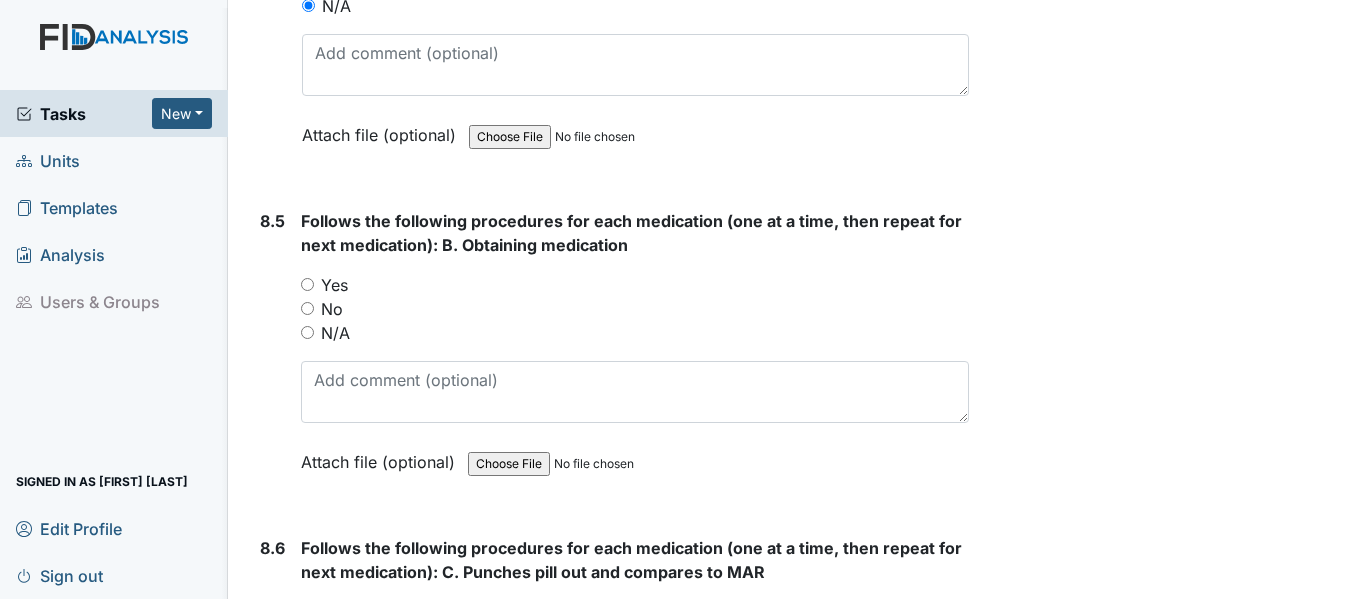 click on "N/A" at bounding box center (307, 332) 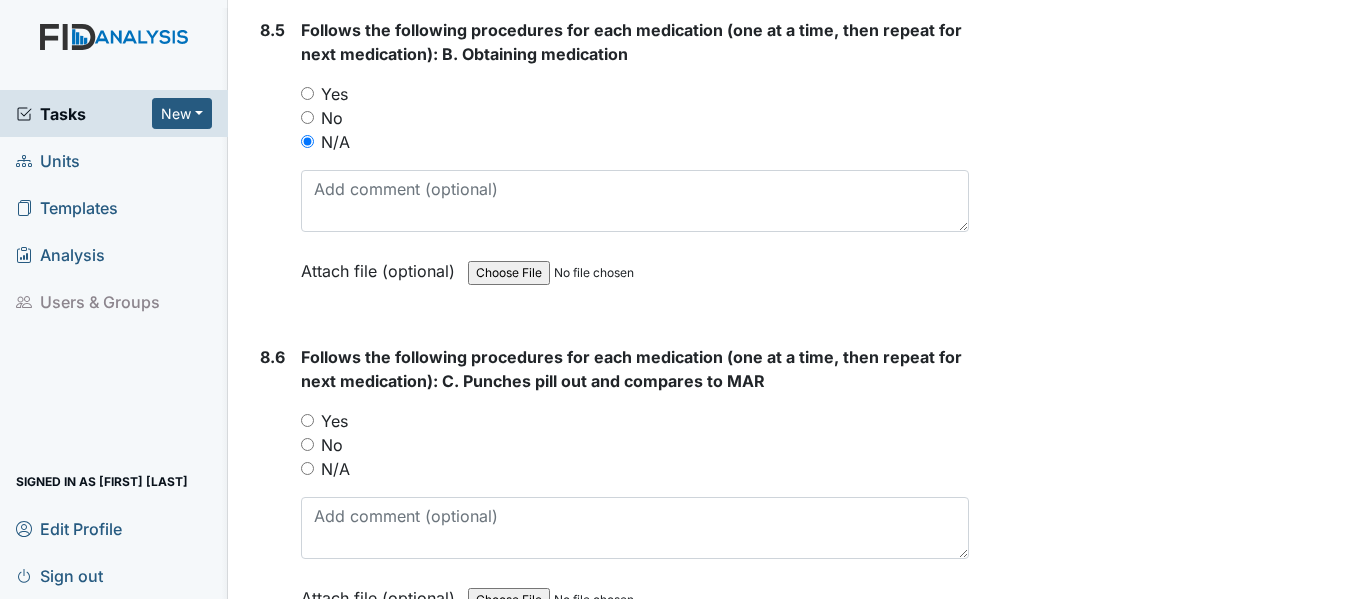 scroll, scrollTop: 17500, scrollLeft: 0, axis: vertical 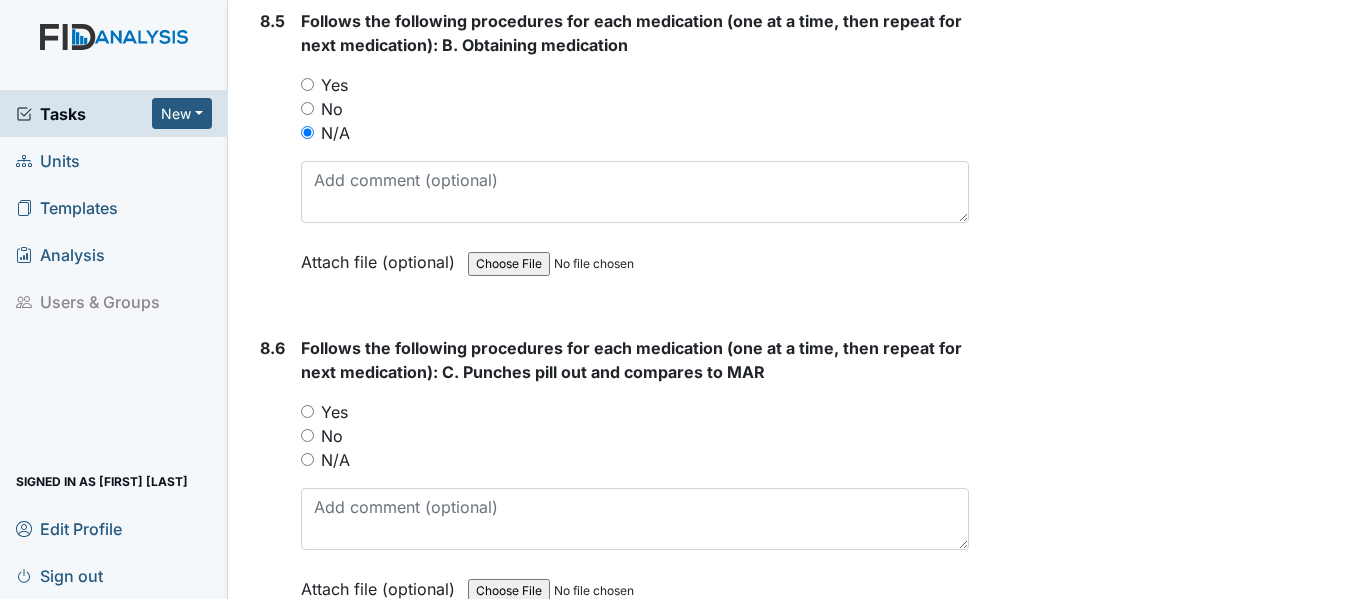 drag, startPoint x: 308, startPoint y: 434, endPoint x: 323, endPoint y: 418, distance: 21.931713 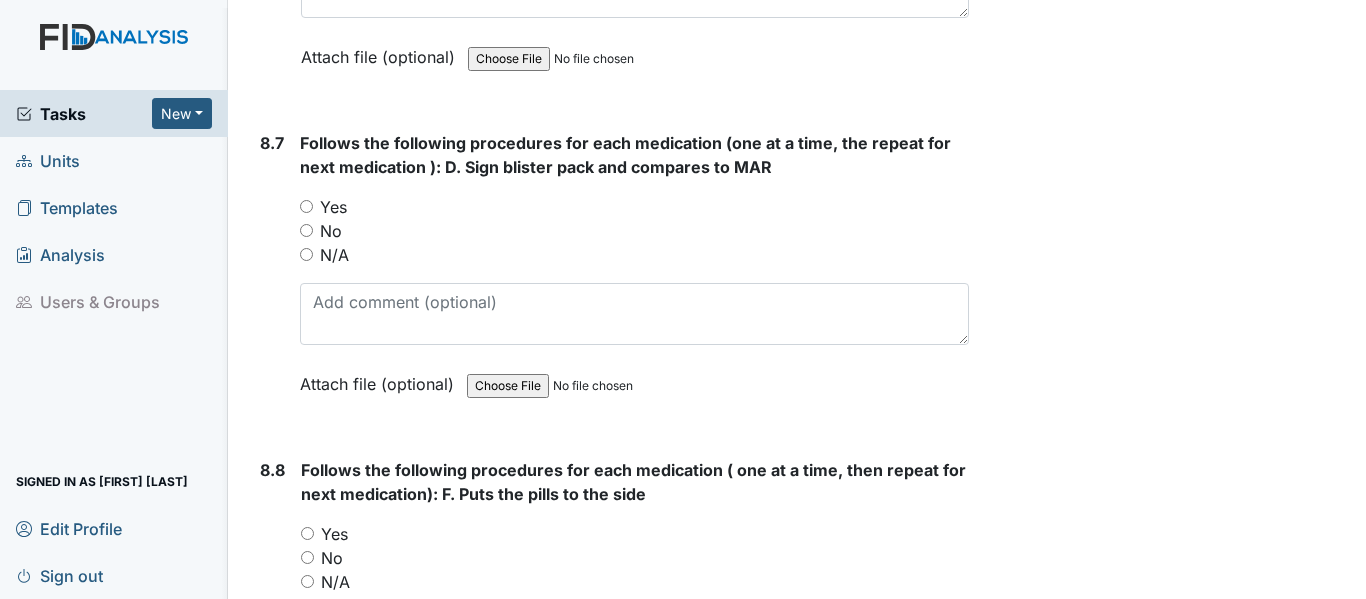 scroll, scrollTop: 18000, scrollLeft: 0, axis: vertical 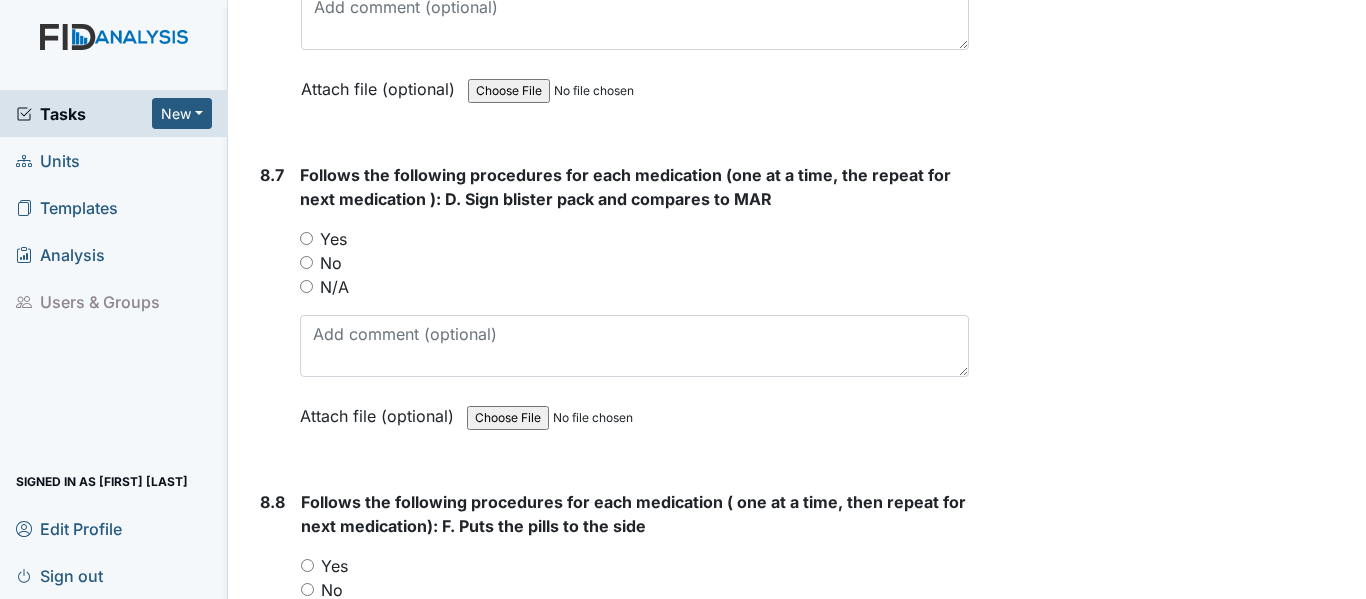 click on "N/A" at bounding box center [306, 286] 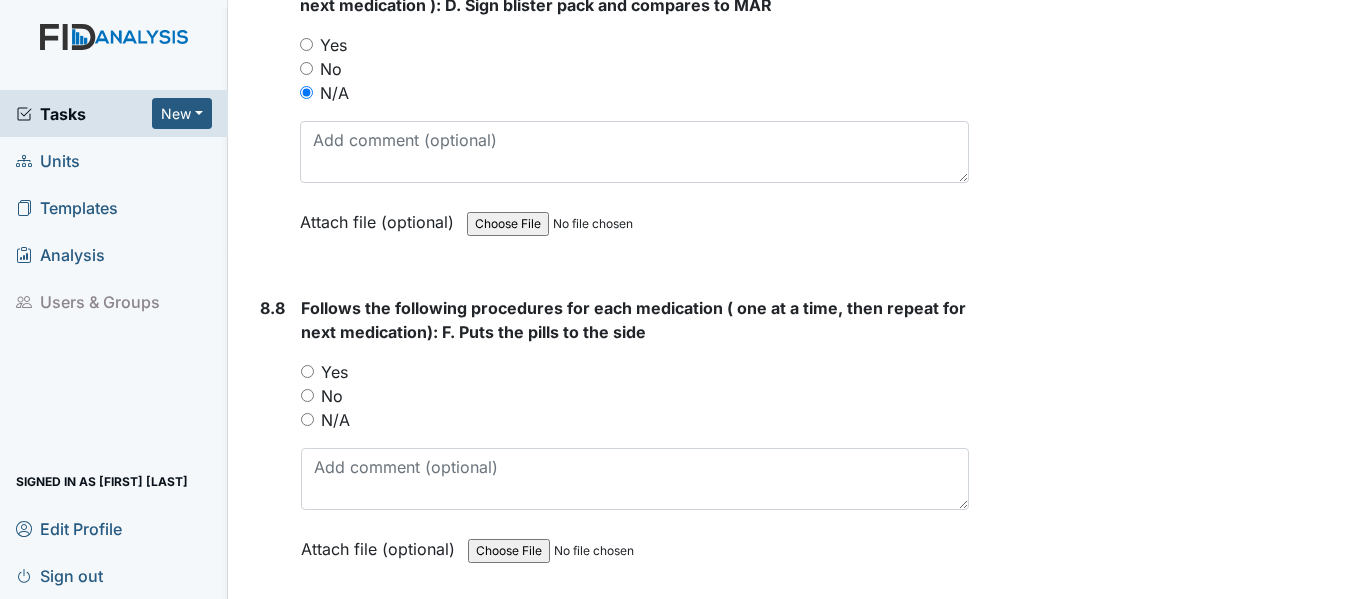 scroll, scrollTop: 18200, scrollLeft: 0, axis: vertical 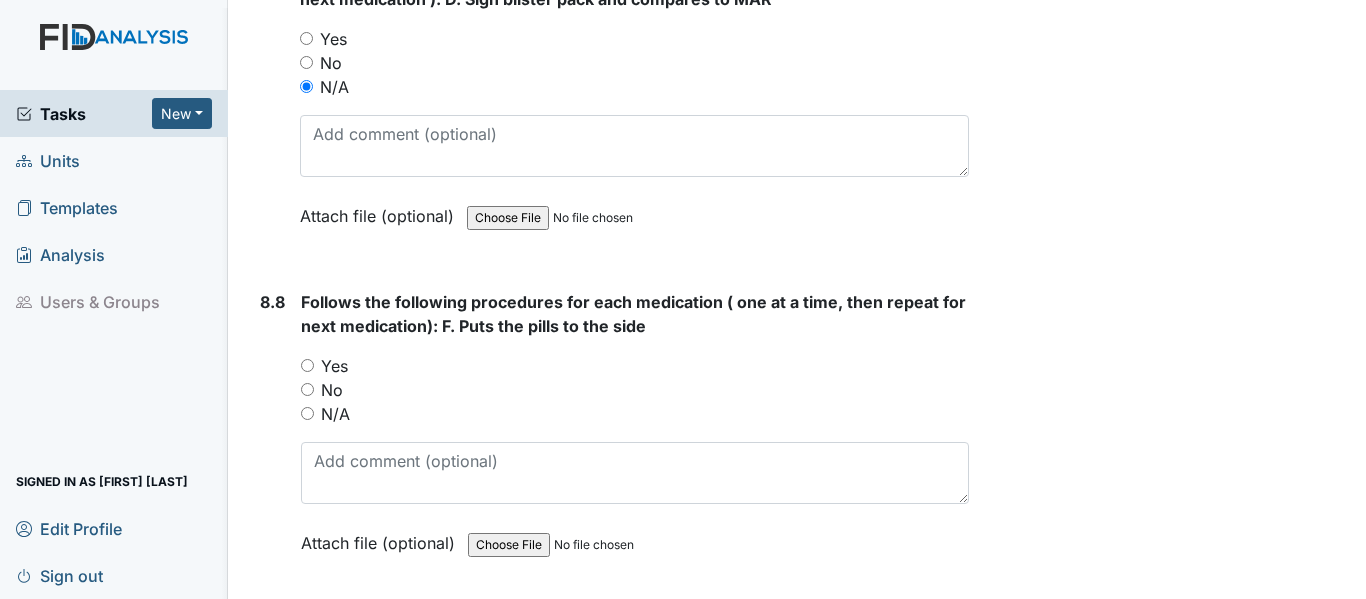 click on "N/A" at bounding box center [307, 413] 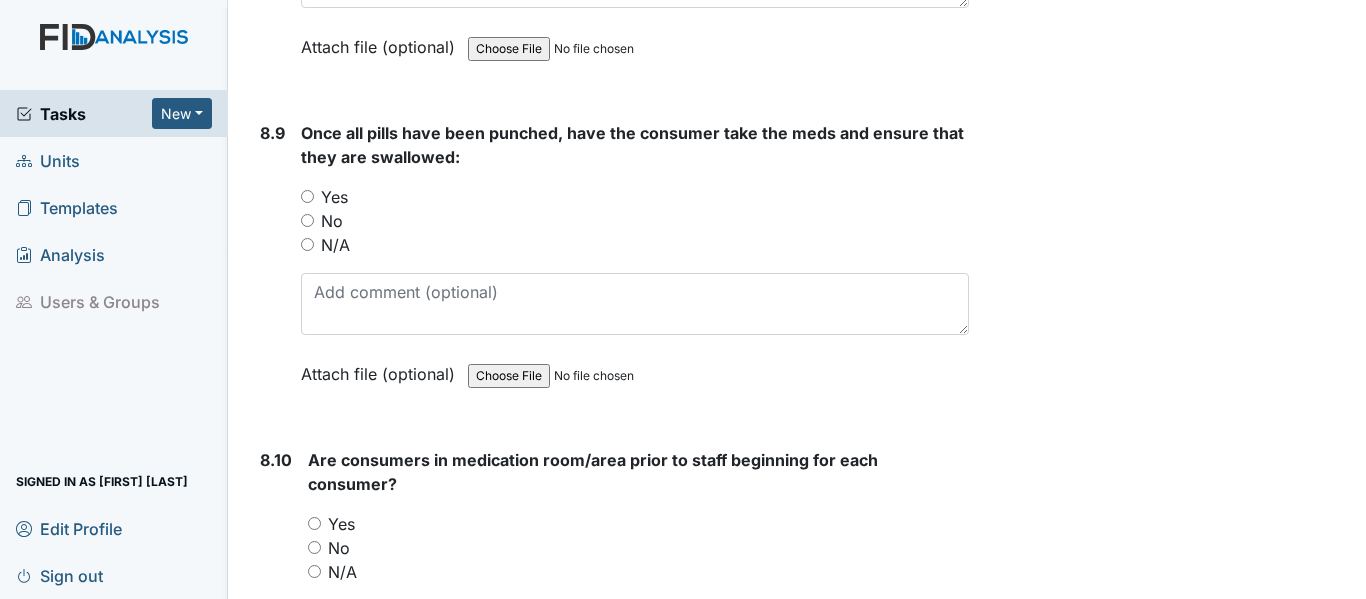 scroll, scrollTop: 18700, scrollLeft: 0, axis: vertical 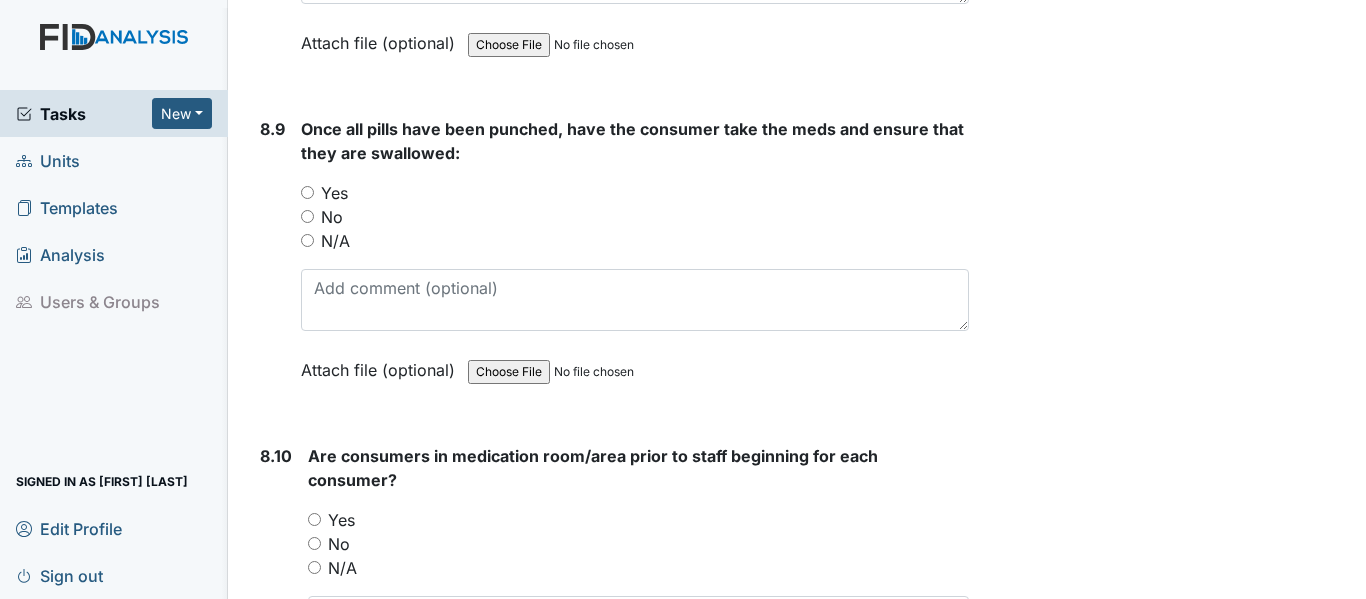 click on "N/A" at bounding box center (307, 240) 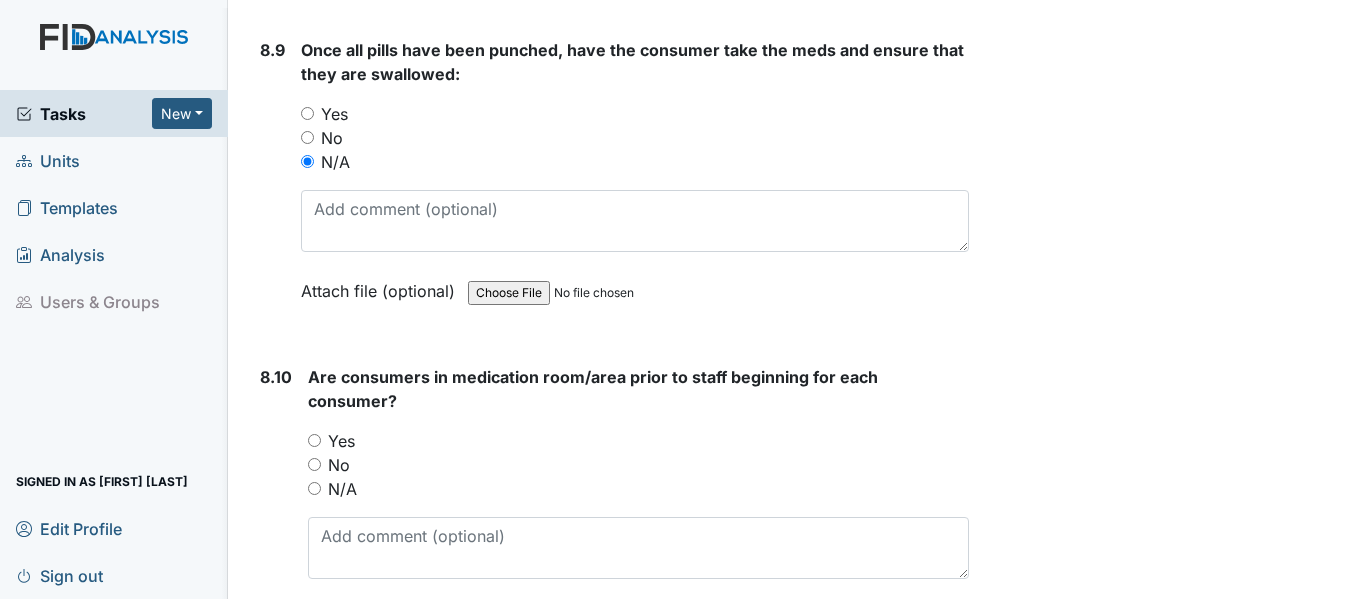 scroll, scrollTop: 18900, scrollLeft: 0, axis: vertical 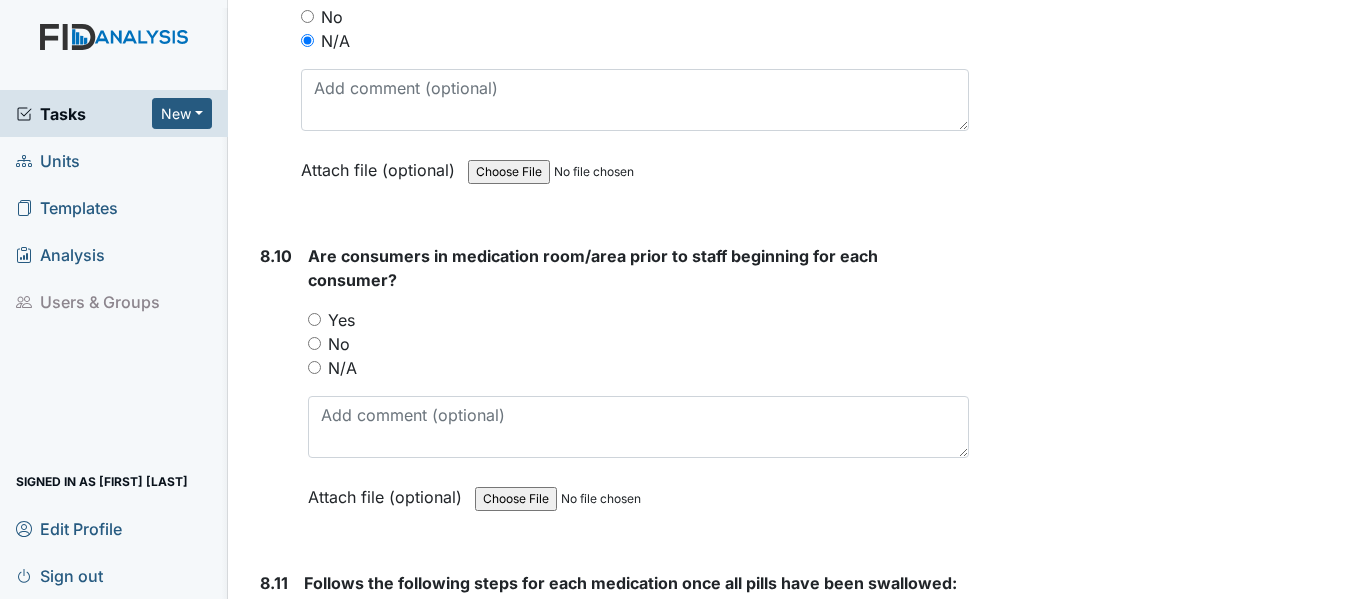 click on "N/A" at bounding box center [314, 367] 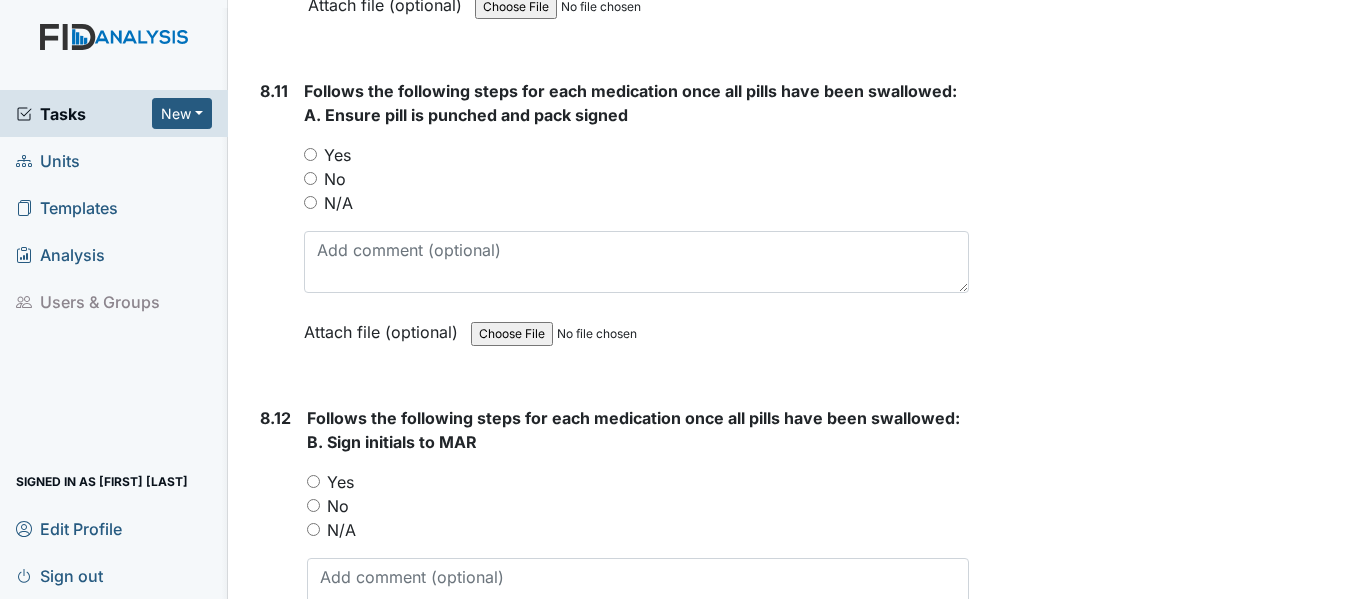 scroll, scrollTop: 19400, scrollLeft: 0, axis: vertical 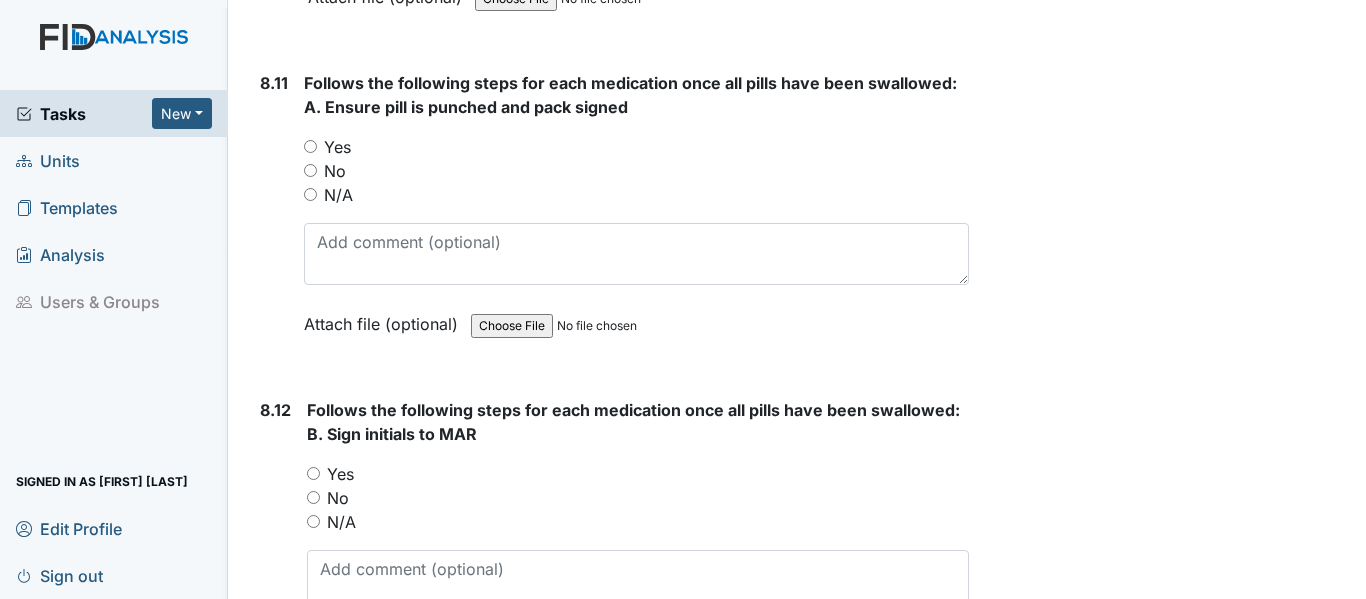 click on "N/A" at bounding box center [310, 194] 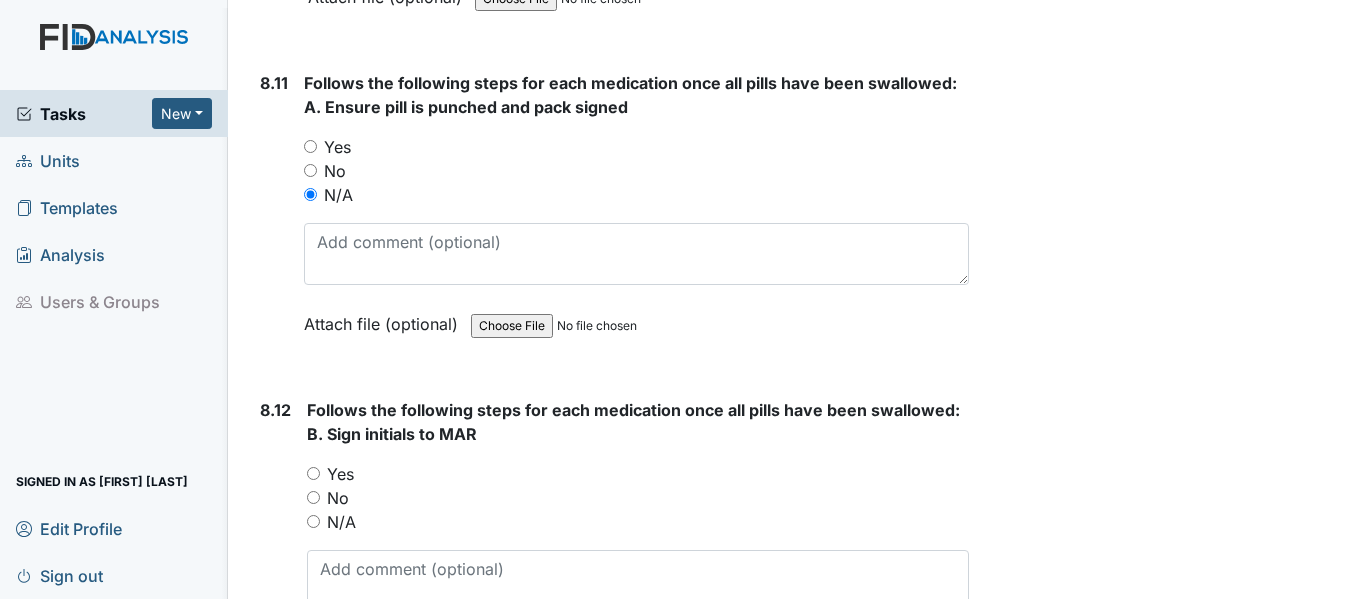 click on "N/A" at bounding box center [313, 521] 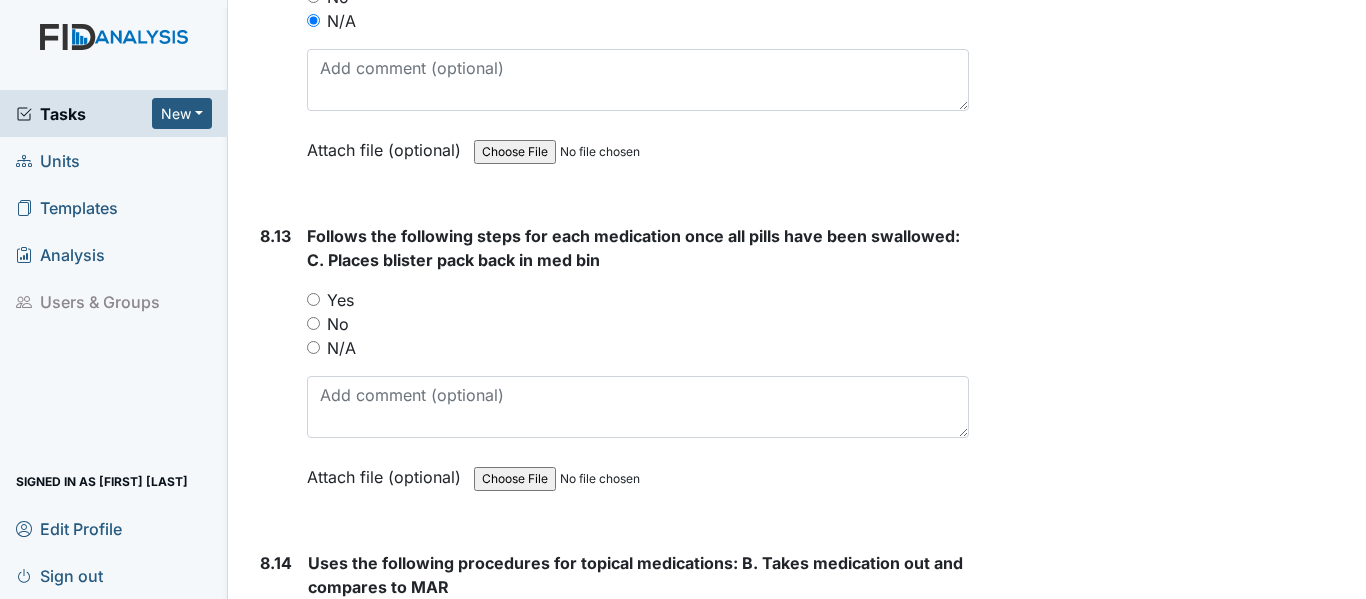 scroll, scrollTop: 19900, scrollLeft: 0, axis: vertical 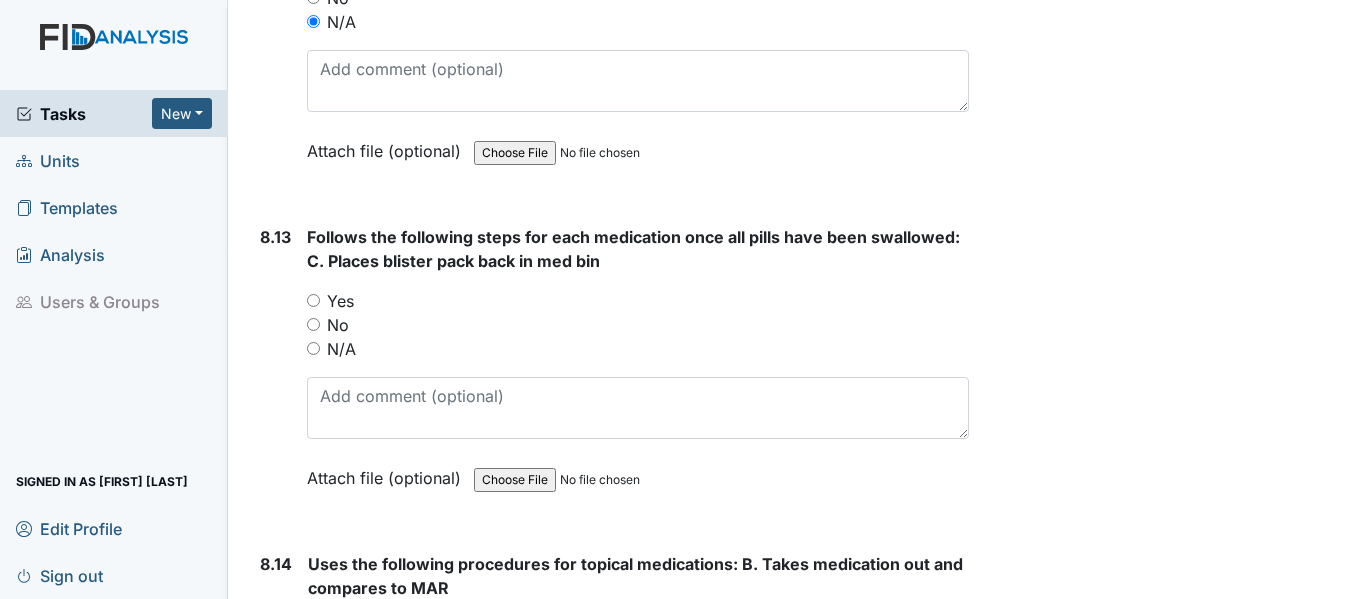 click on "N/A" at bounding box center (313, 348) 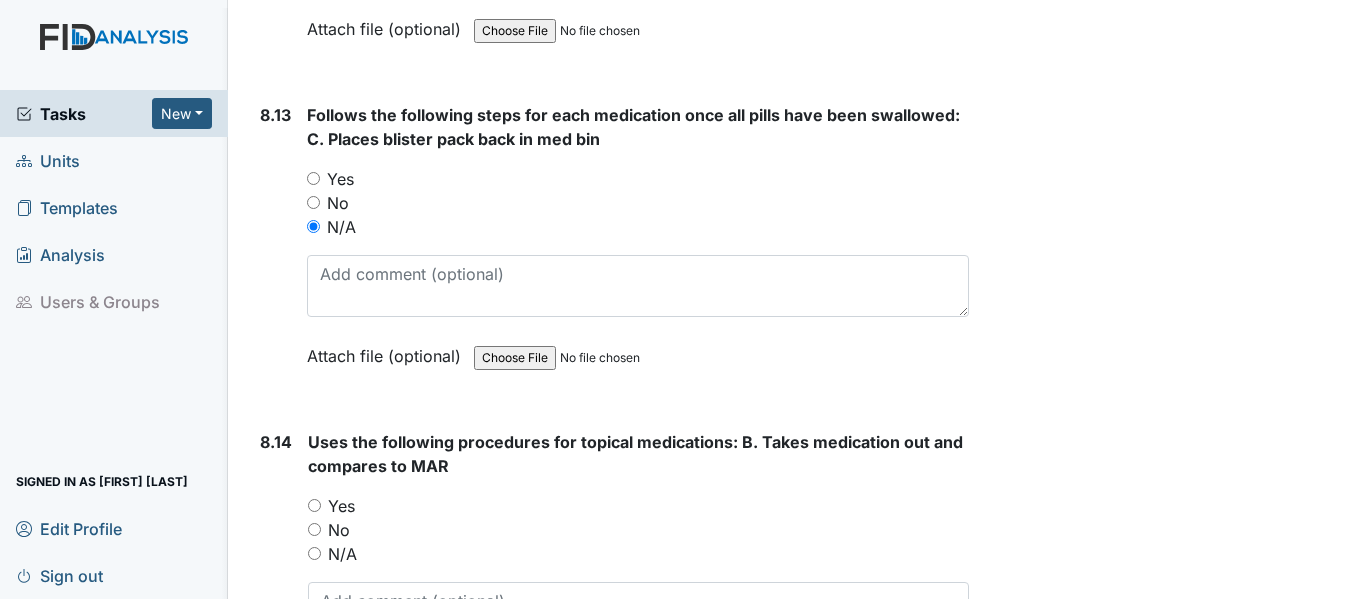scroll, scrollTop: 20200, scrollLeft: 0, axis: vertical 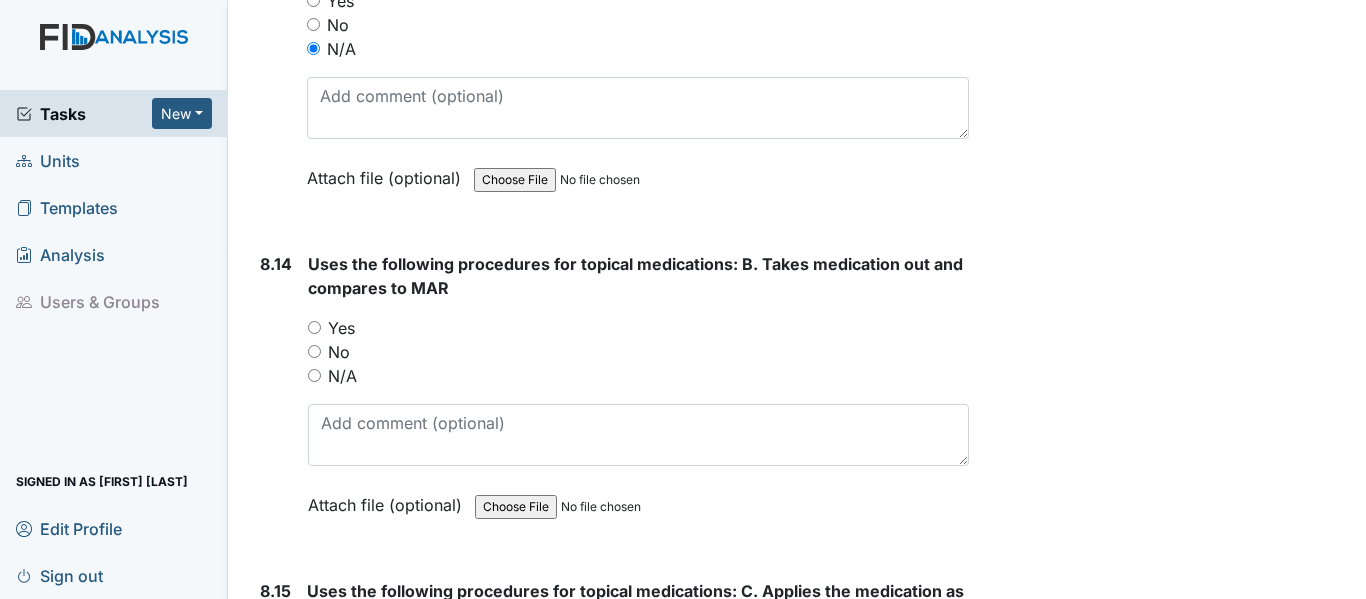 click on "N/A" at bounding box center (314, 375) 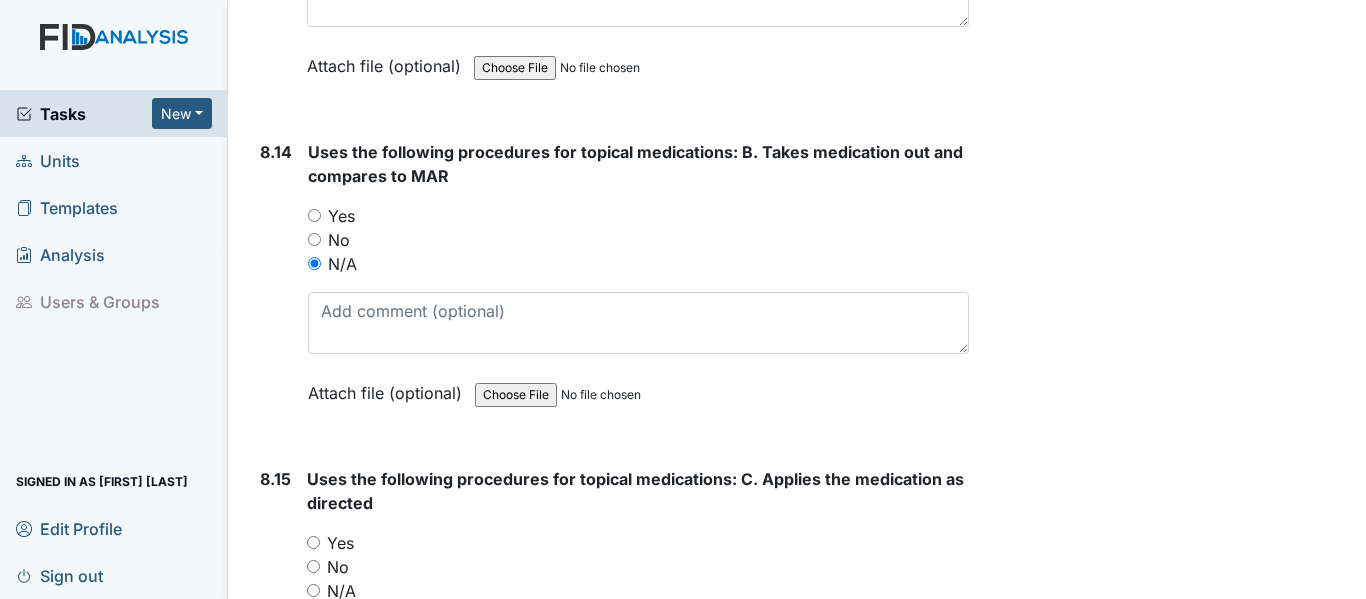 scroll, scrollTop: 20500, scrollLeft: 0, axis: vertical 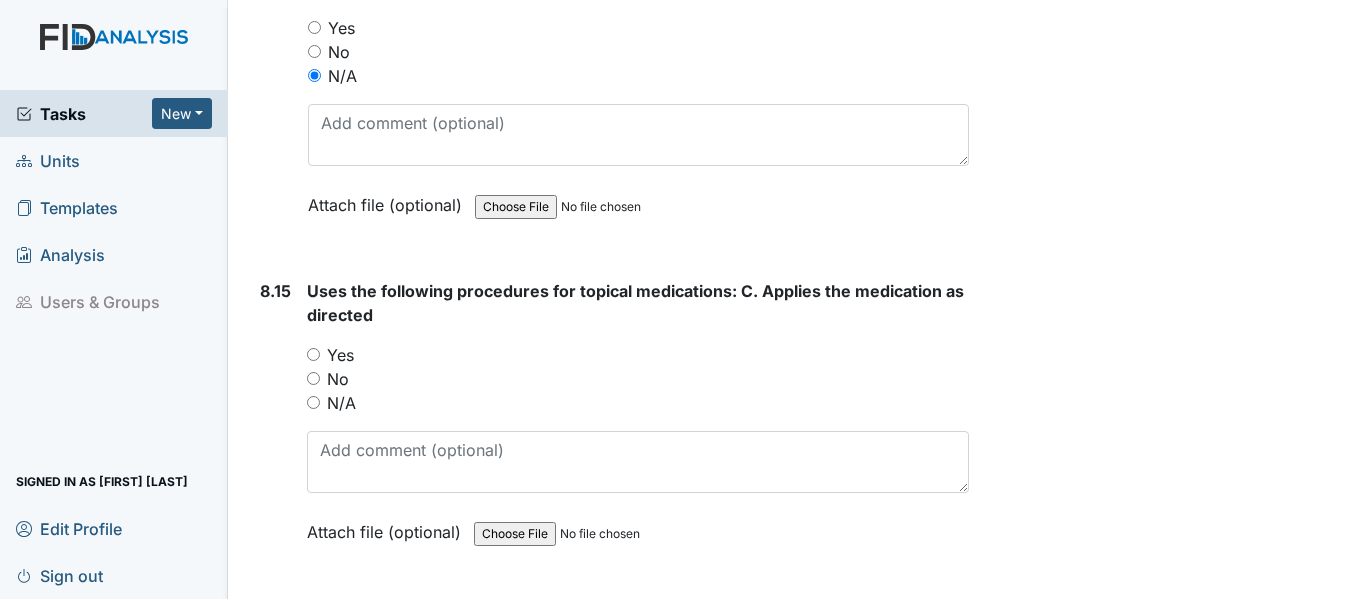 click on "N/A" at bounding box center [313, 402] 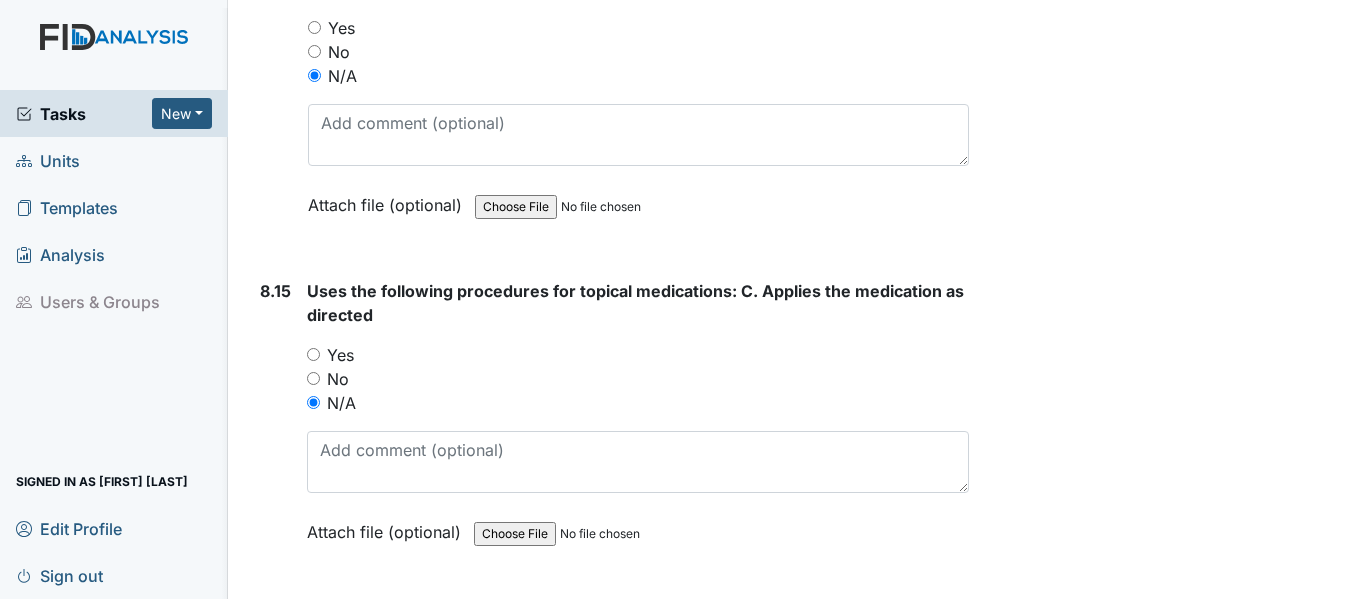 scroll, scrollTop: 20800, scrollLeft: 0, axis: vertical 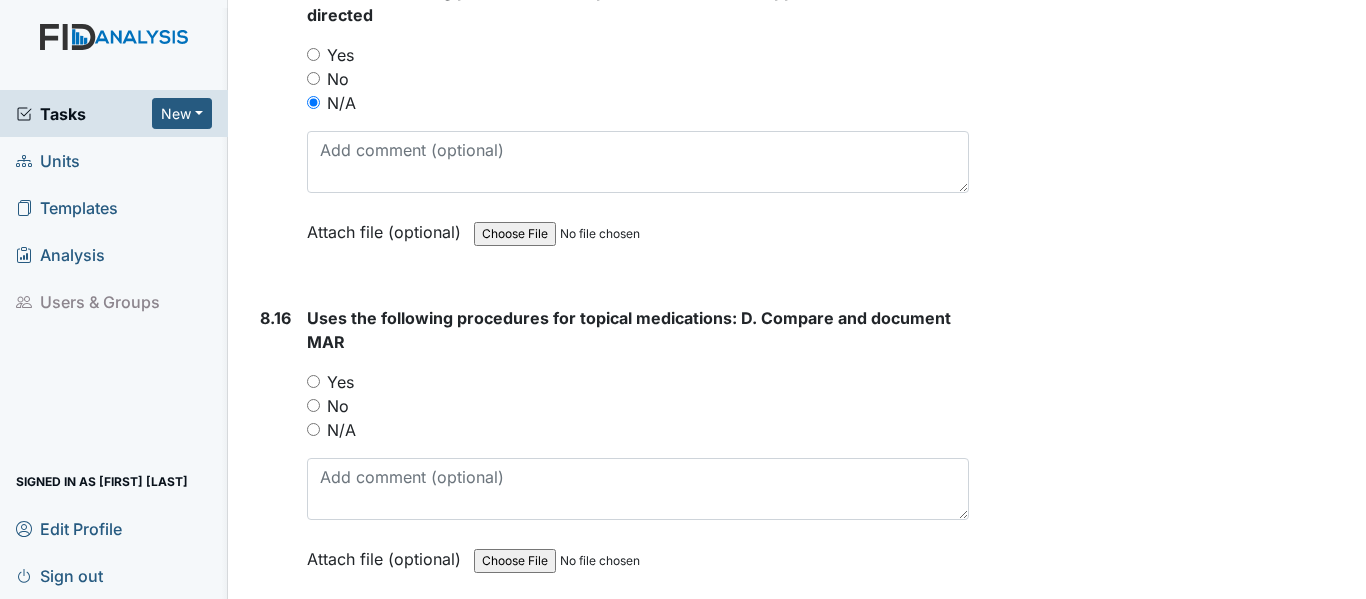 click on "N/A" at bounding box center (313, 429) 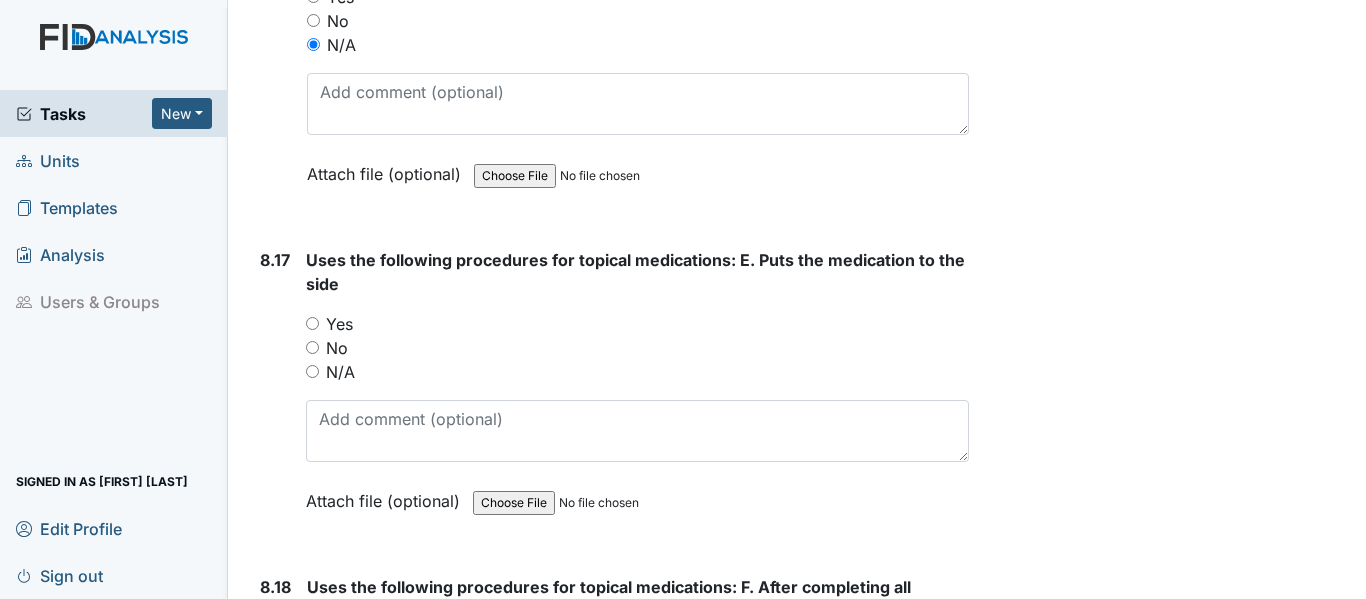 scroll, scrollTop: 21300, scrollLeft: 0, axis: vertical 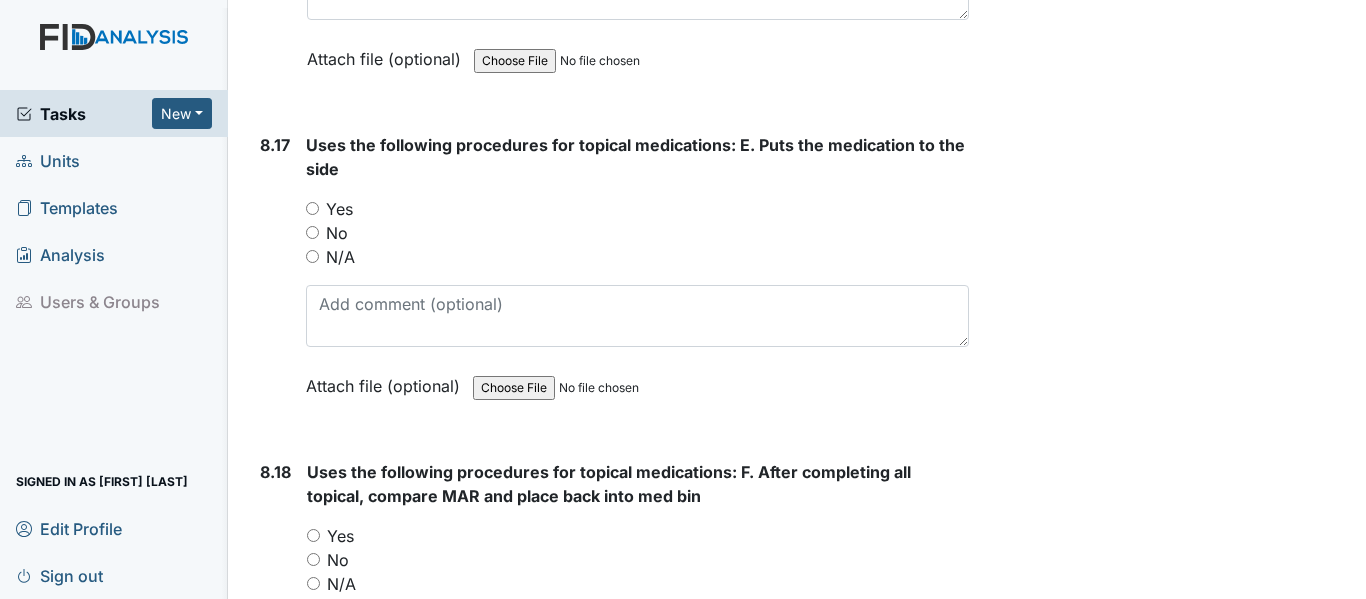 click on "N/A" at bounding box center [312, 256] 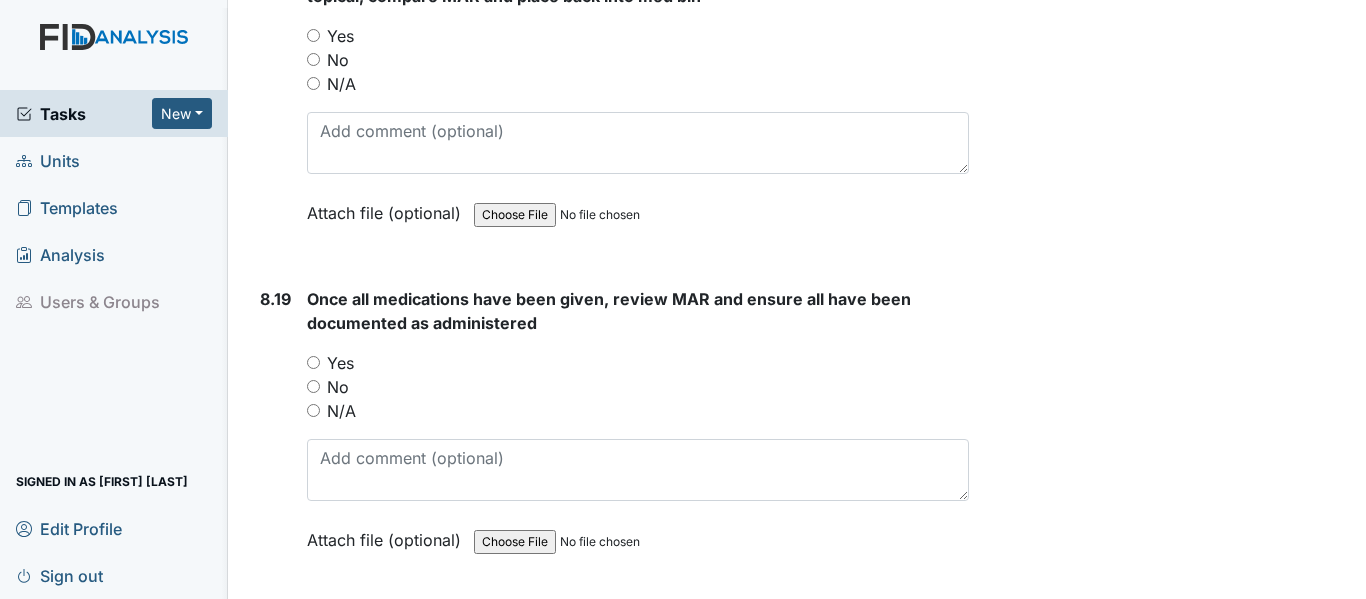 scroll, scrollTop: 21500, scrollLeft: 0, axis: vertical 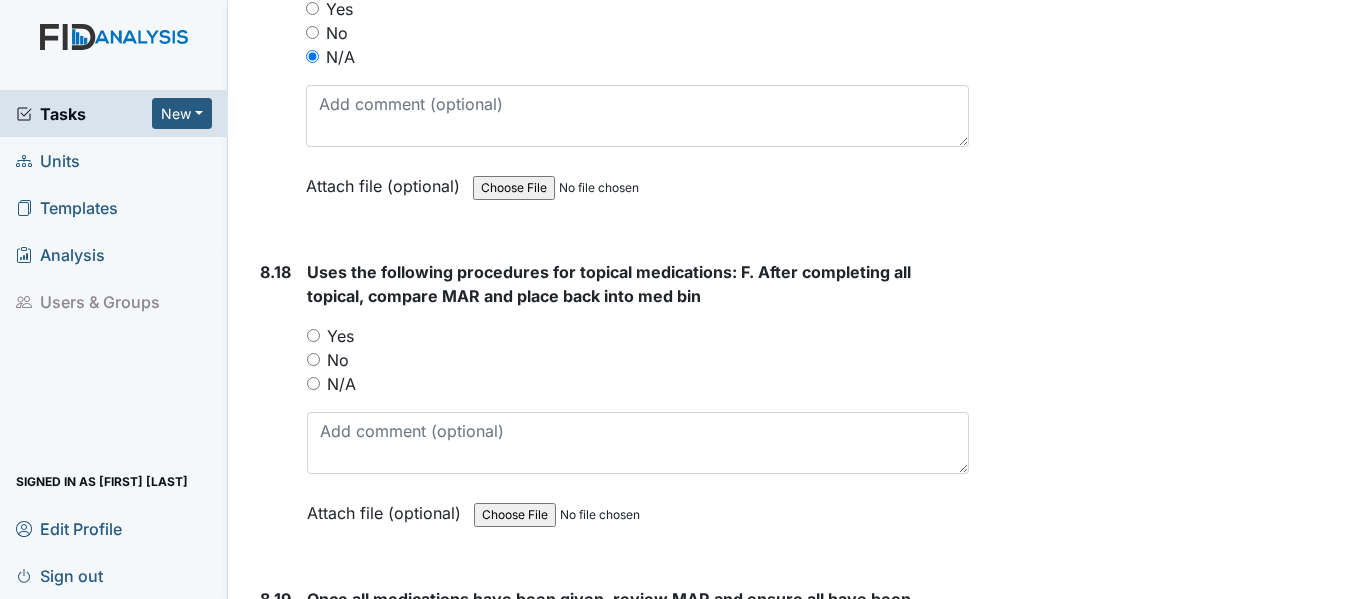 click on "N/A" at bounding box center (313, 383) 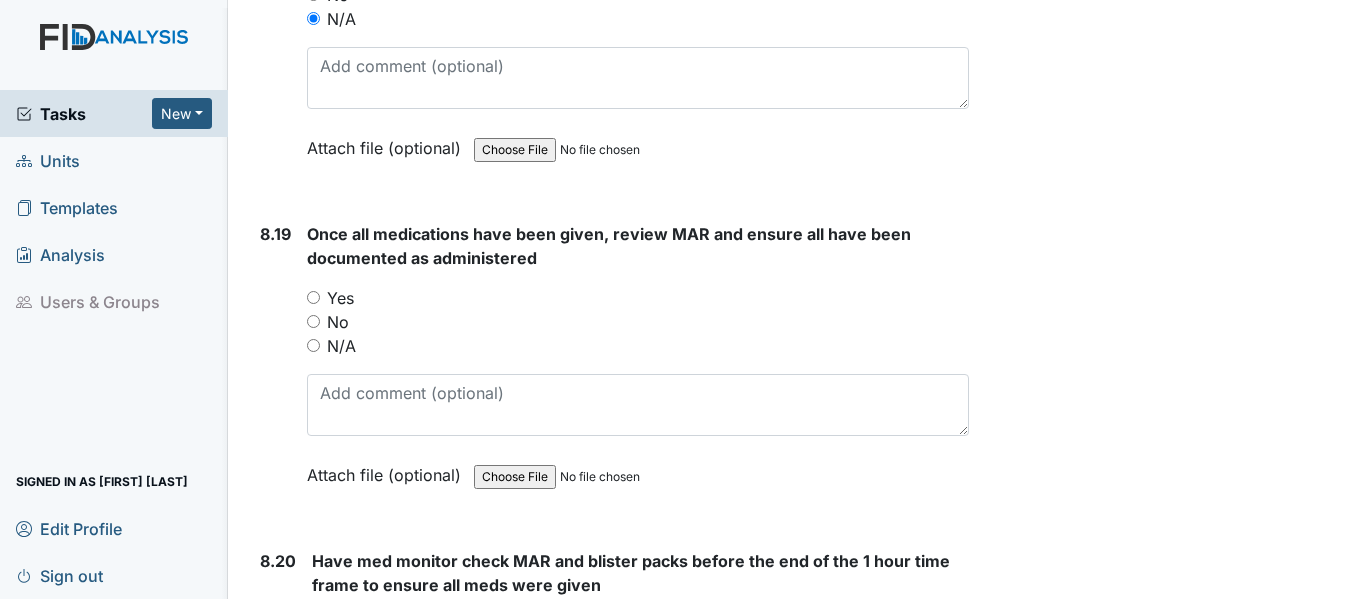 scroll, scrollTop: 21900, scrollLeft: 0, axis: vertical 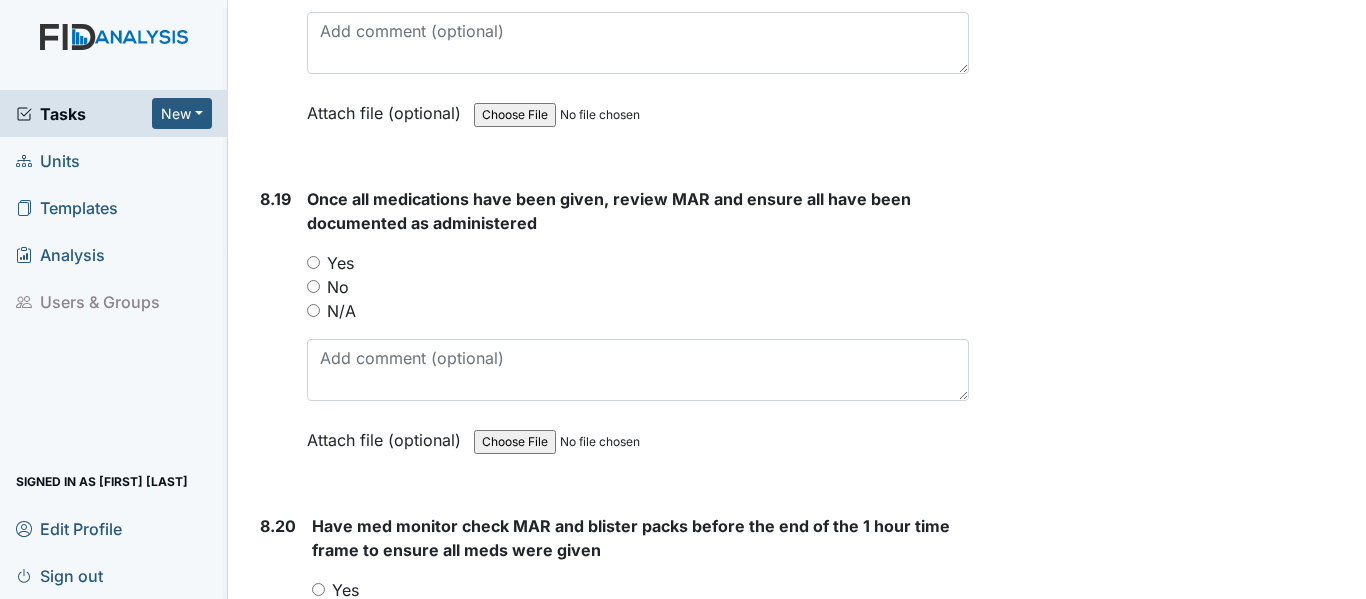 click on "N/A" at bounding box center [313, 310] 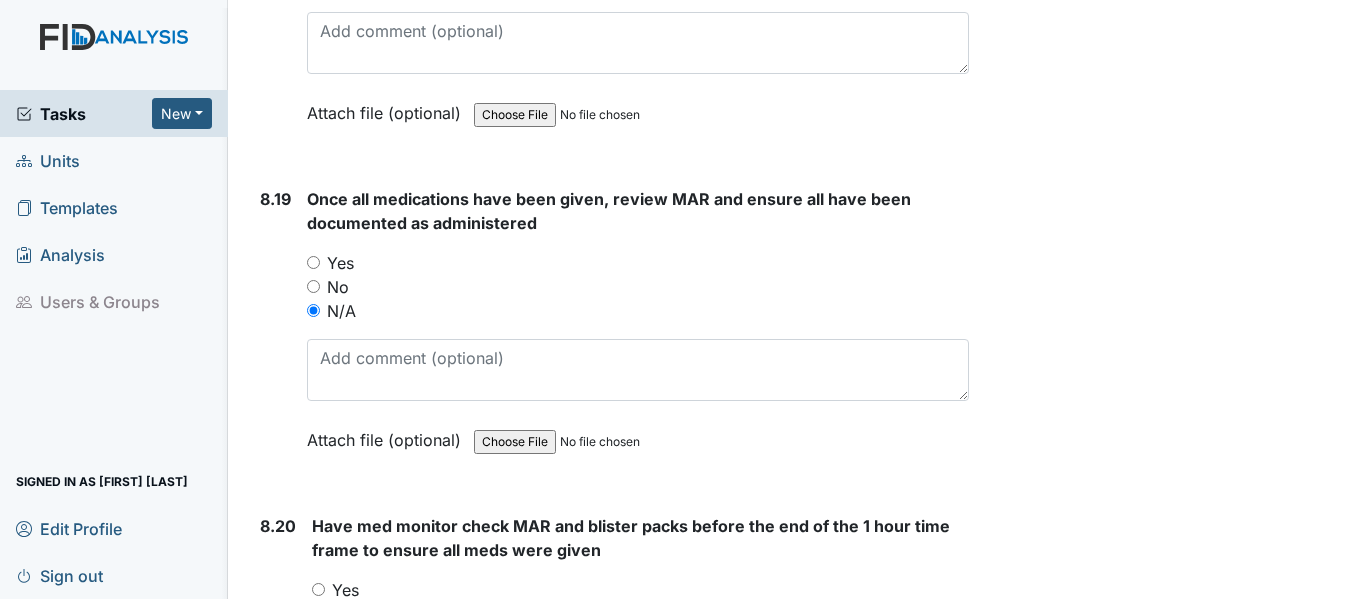 scroll, scrollTop: 22300, scrollLeft: 0, axis: vertical 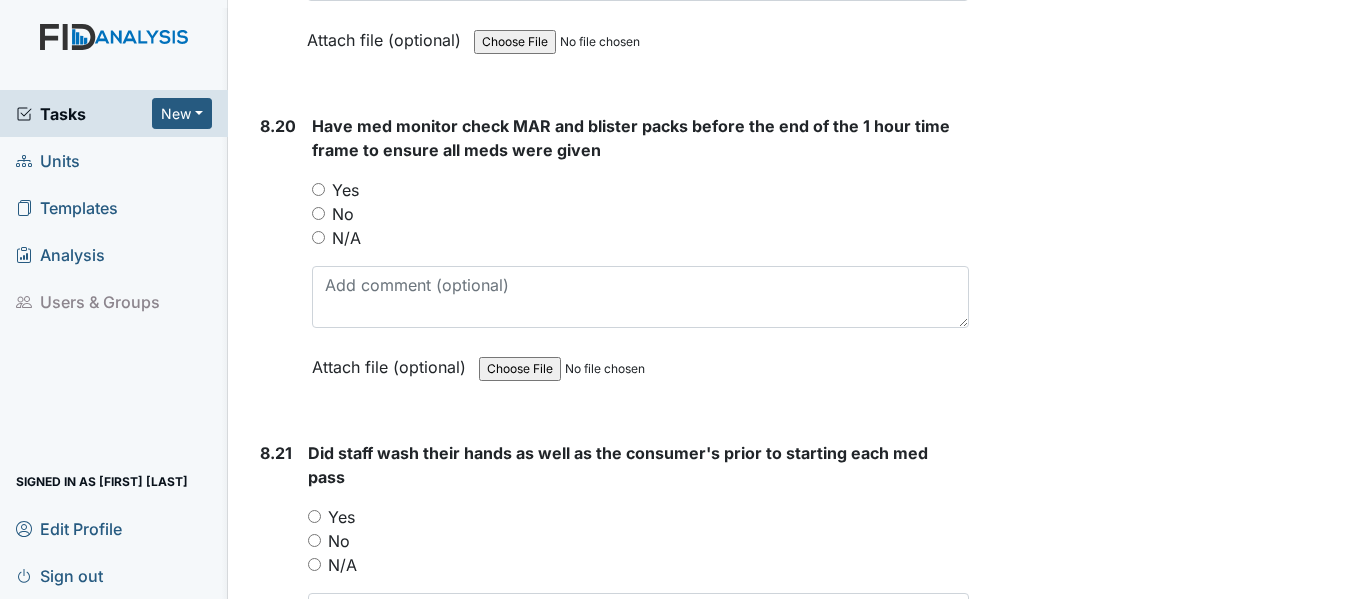 click on "N/A" at bounding box center (318, 237) 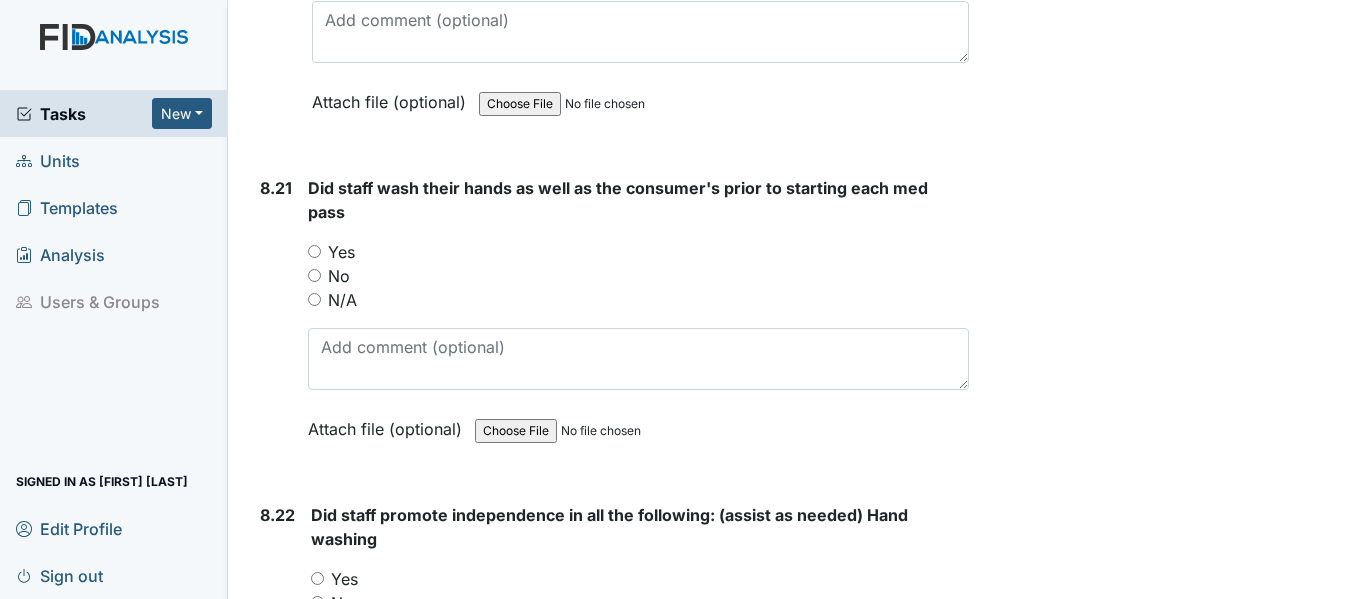 scroll, scrollTop: 22600, scrollLeft: 0, axis: vertical 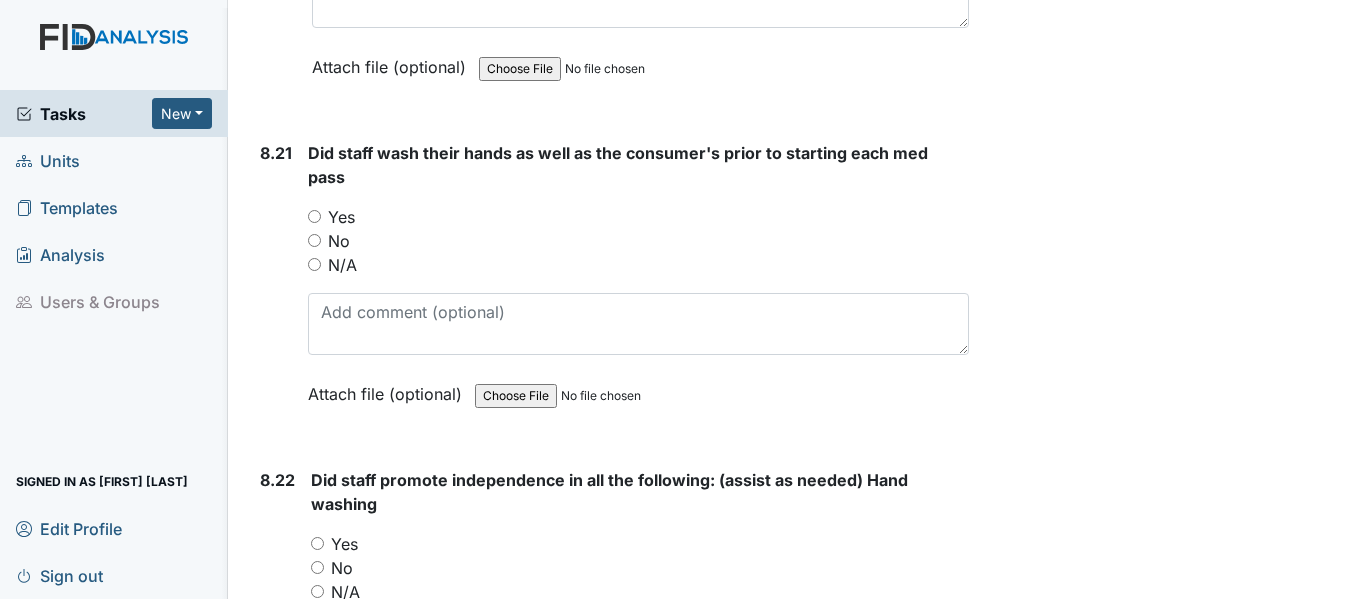 click on "N/A" at bounding box center [314, 264] 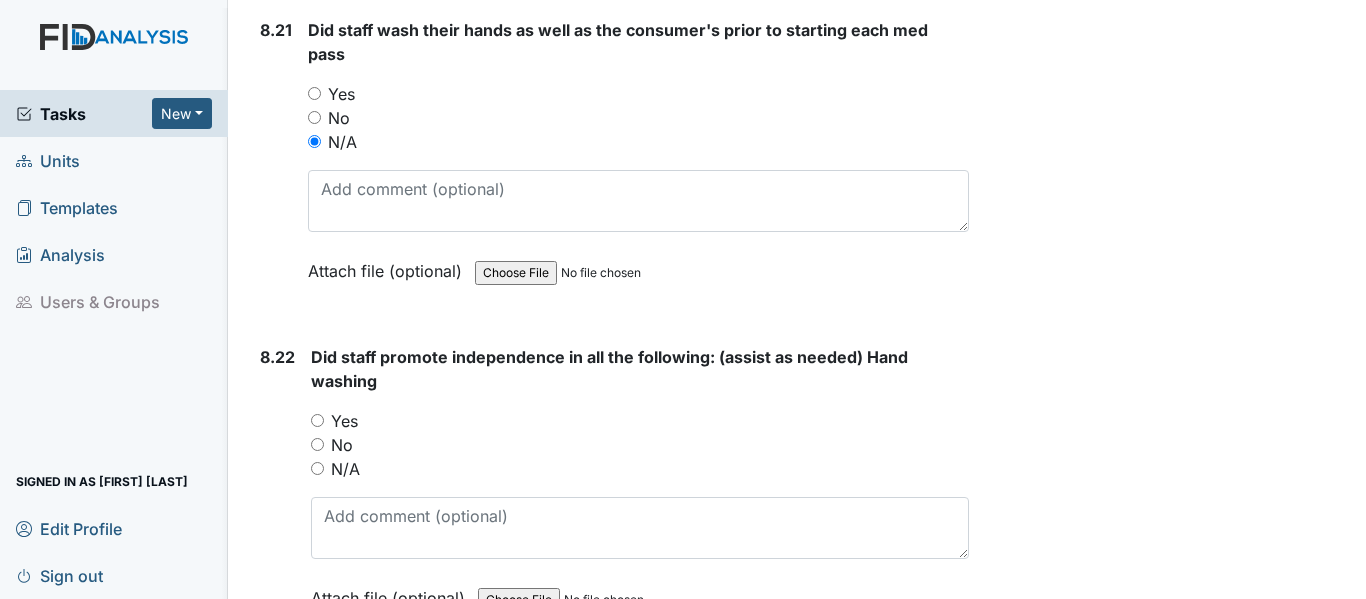 scroll, scrollTop: 22900, scrollLeft: 0, axis: vertical 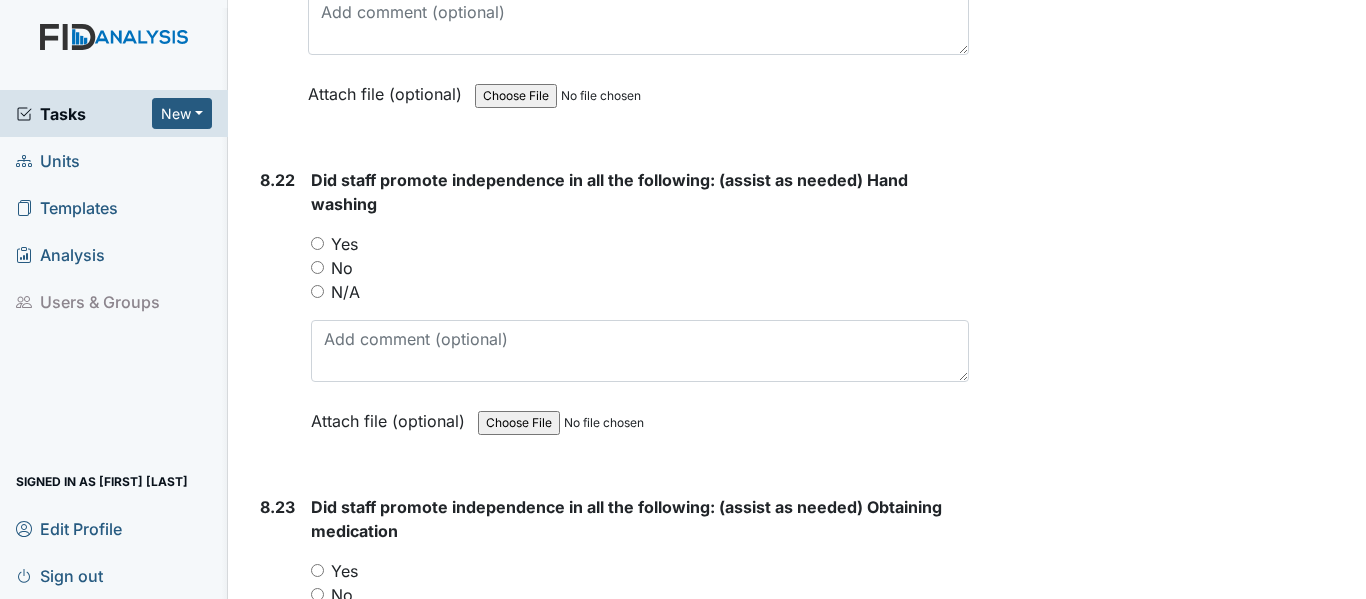 click on "N/A" at bounding box center (317, 291) 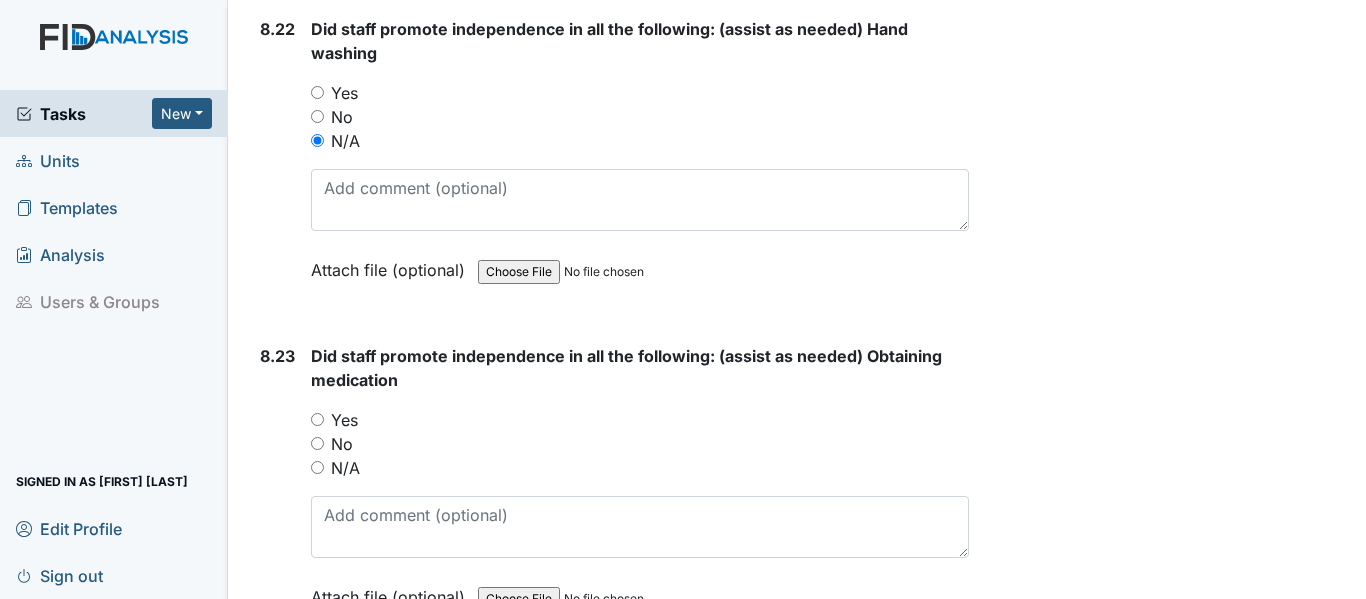 scroll, scrollTop: 23200, scrollLeft: 0, axis: vertical 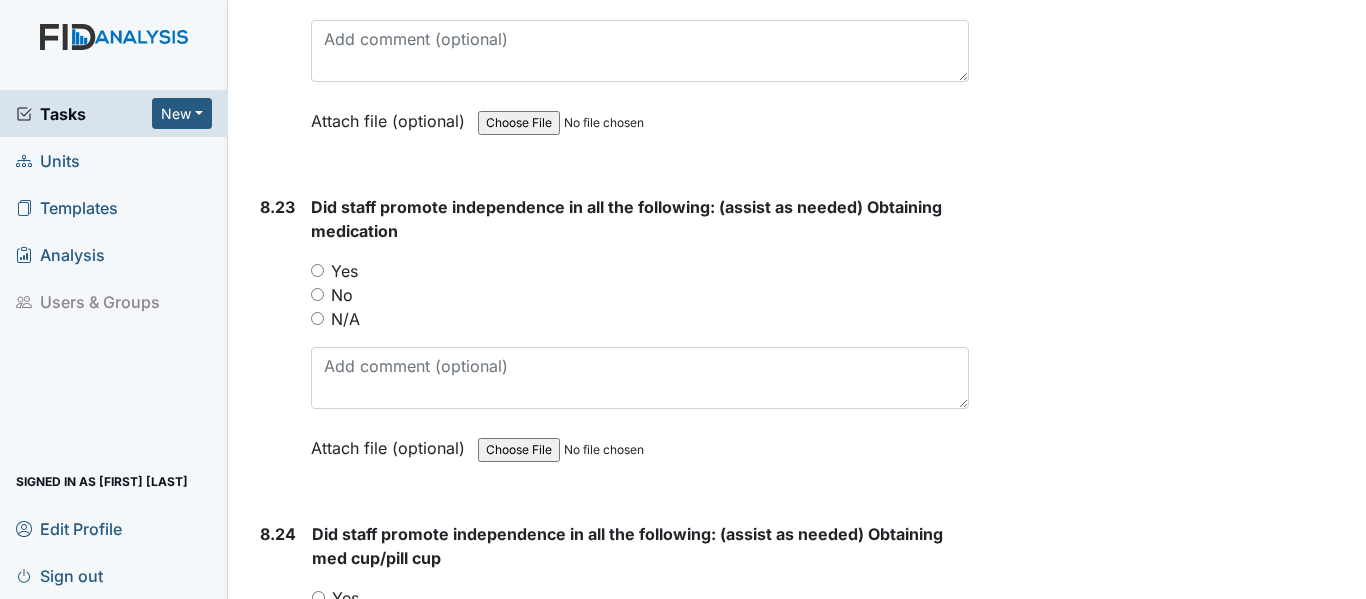 click on "N/A" at bounding box center (317, 318) 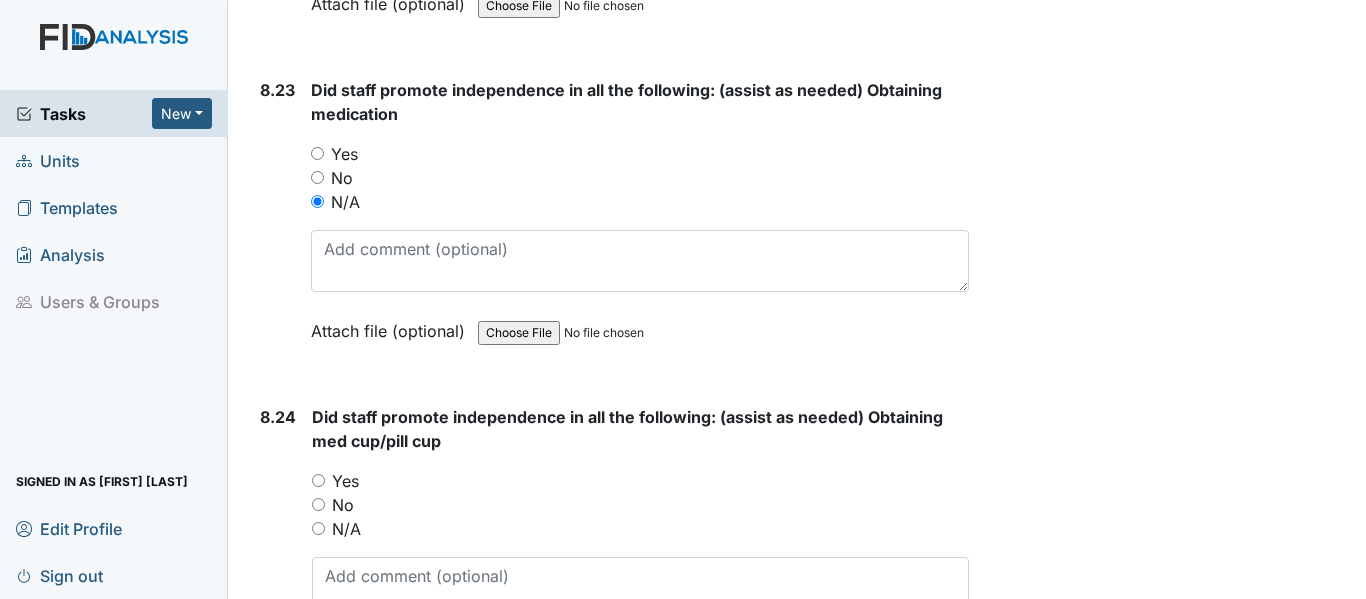 scroll, scrollTop: 23500, scrollLeft: 0, axis: vertical 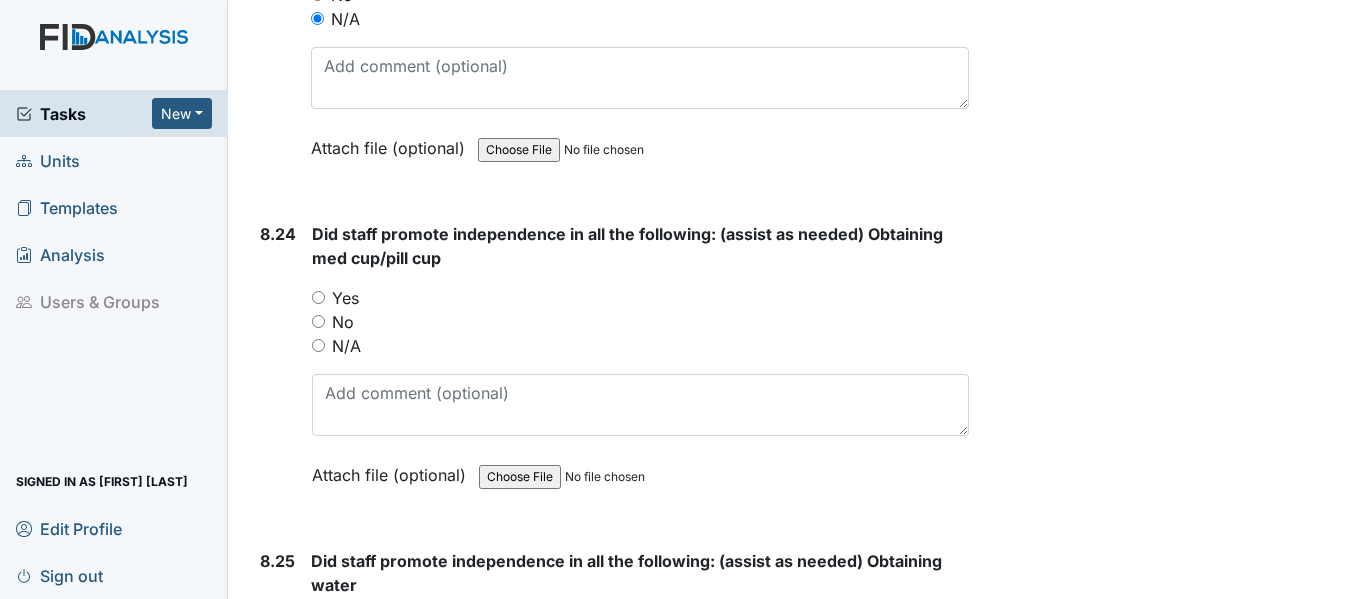 click on "N/A" at bounding box center (318, 345) 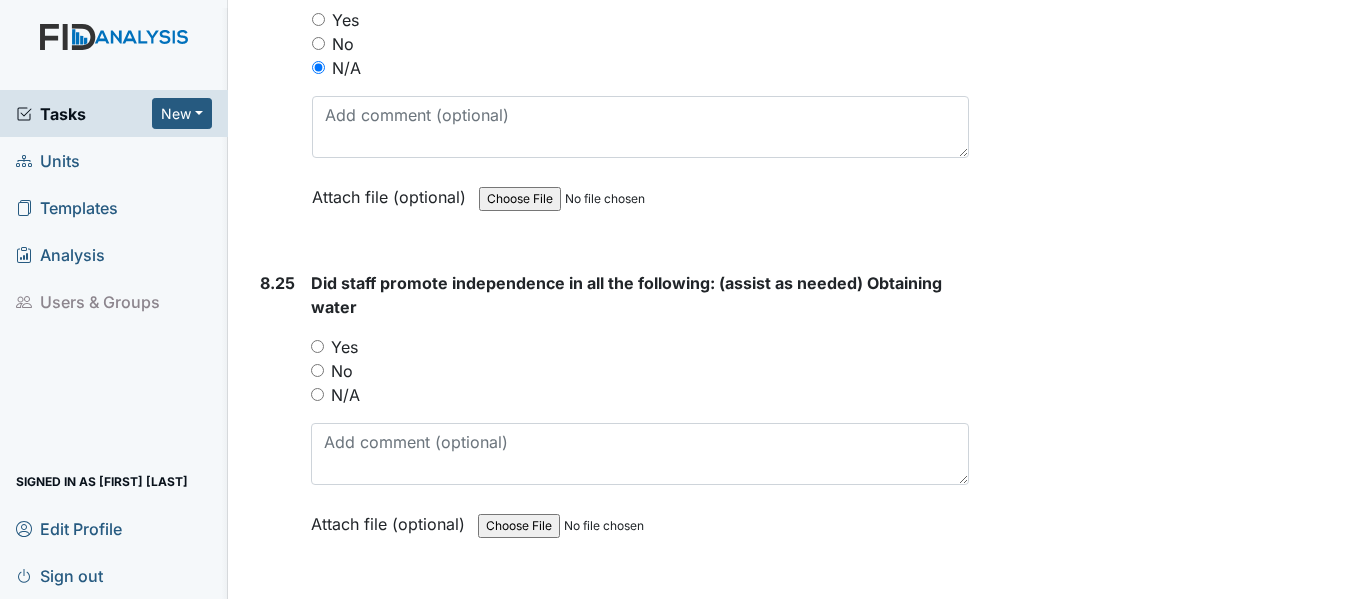 scroll, scrollTop: 23800, scrollLeft: 0, axis: vertical 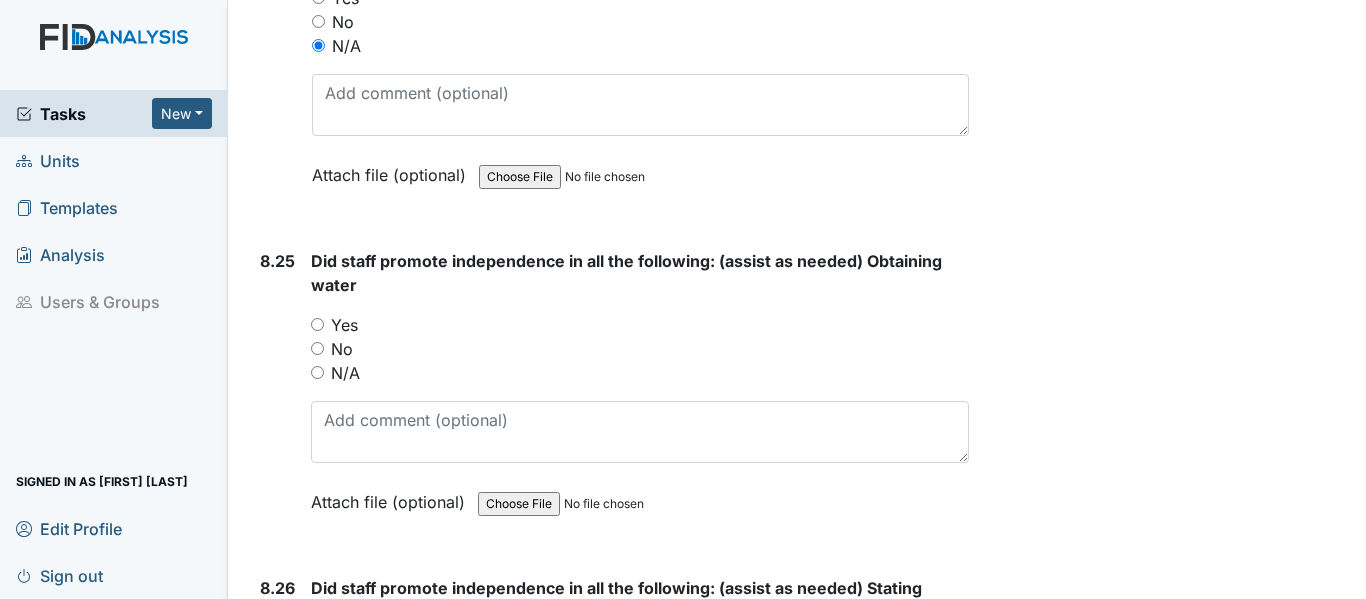 click on "N/A" at bounding box center [317, 372] 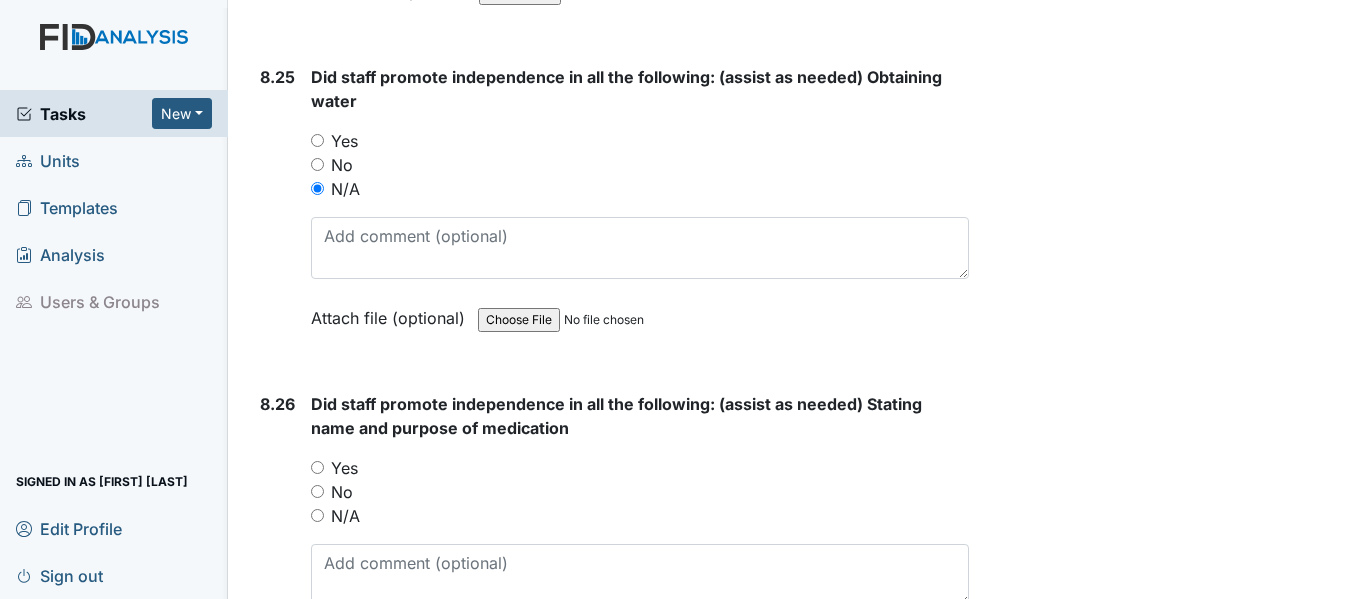 scroll, scrollTop: 24200, scrollLeft: 0, axis: vertical 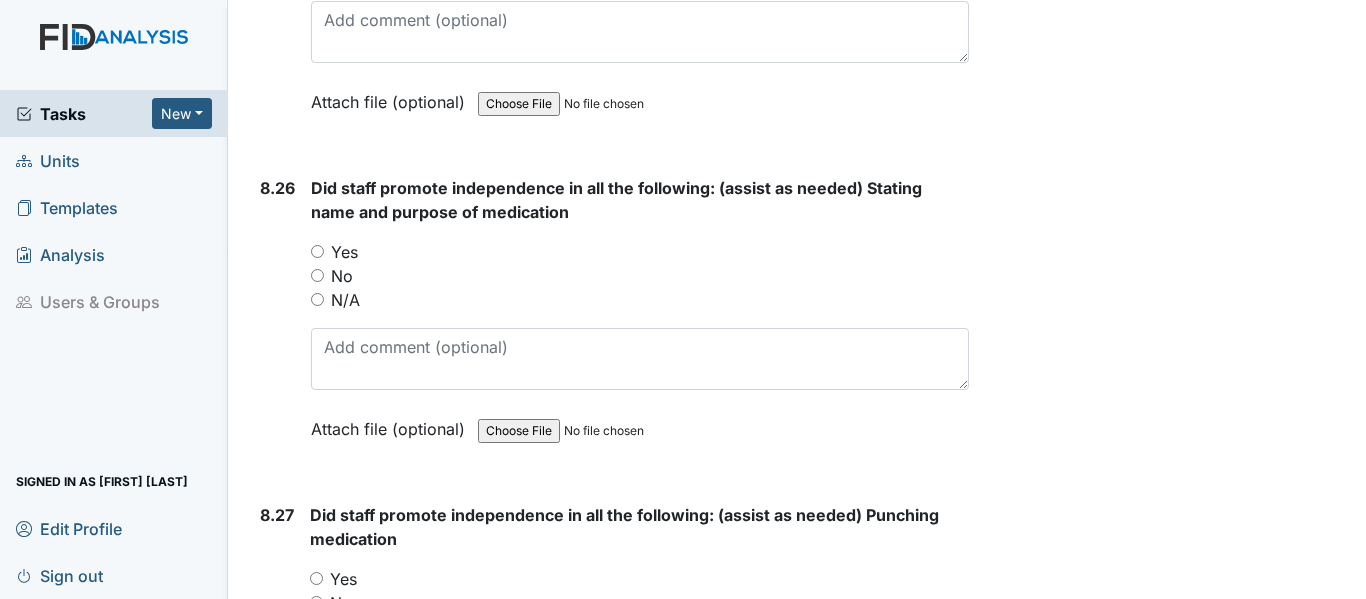 click on "N/A" at bounding box center (317, 299) 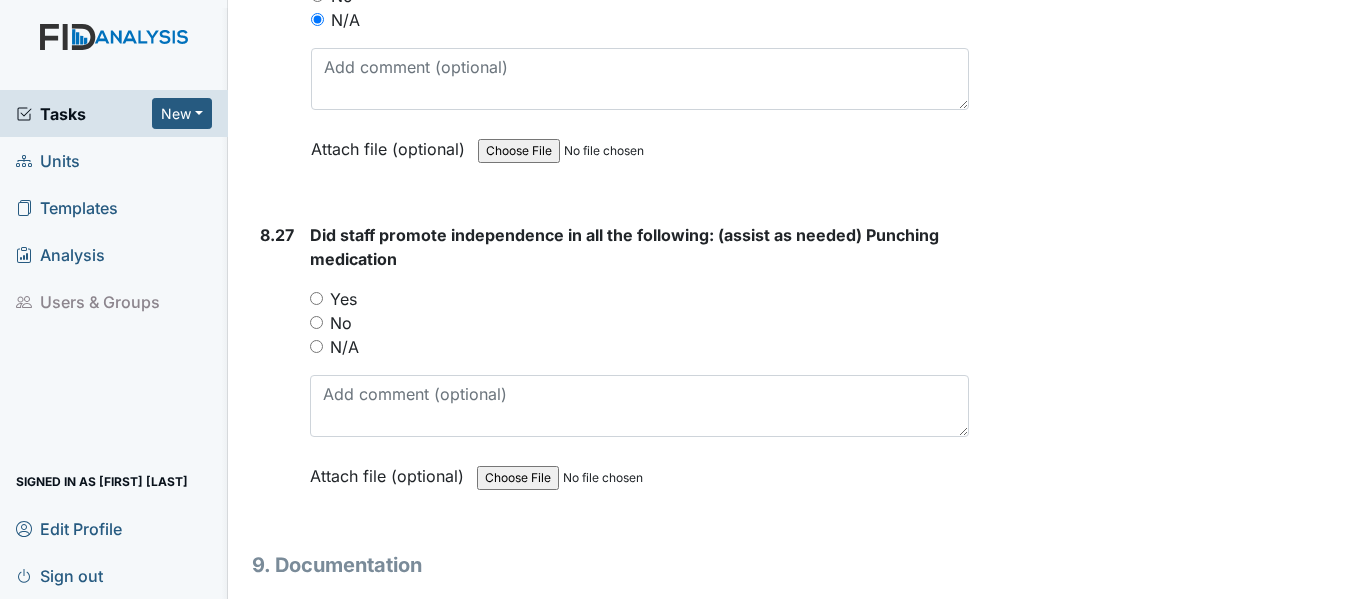 scroll, scrollTop: 24500, scrollLeft: 0, axis: vertical 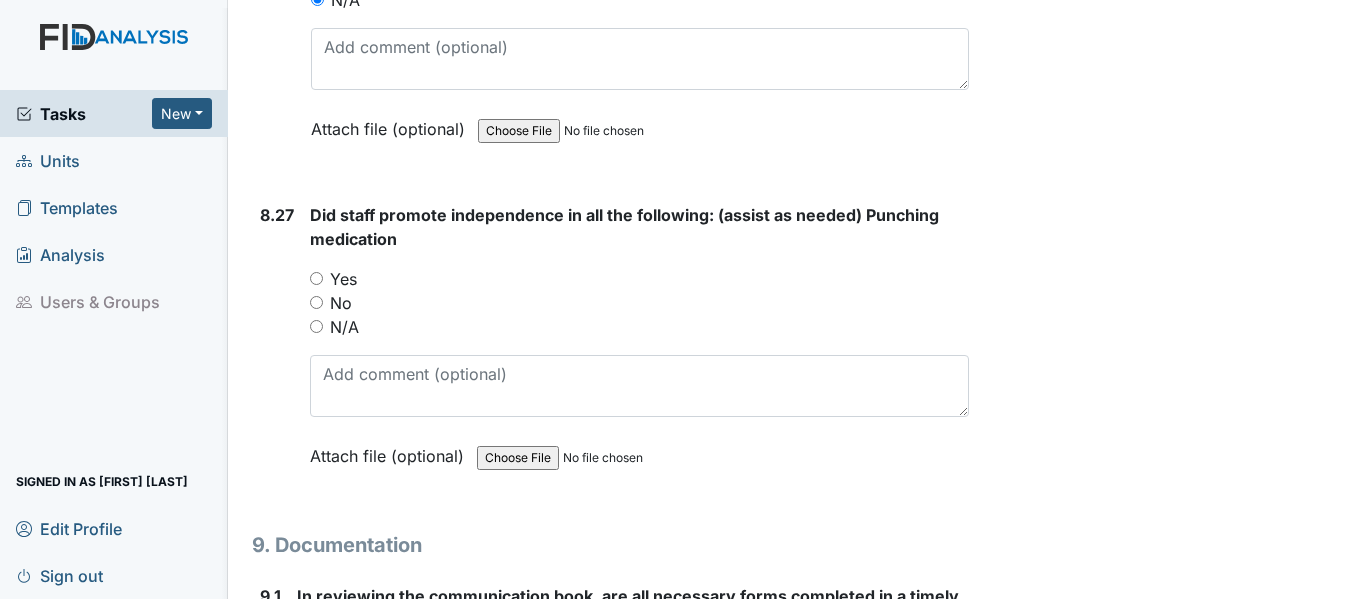 click on "N/A" at bounding box center [316, 326] 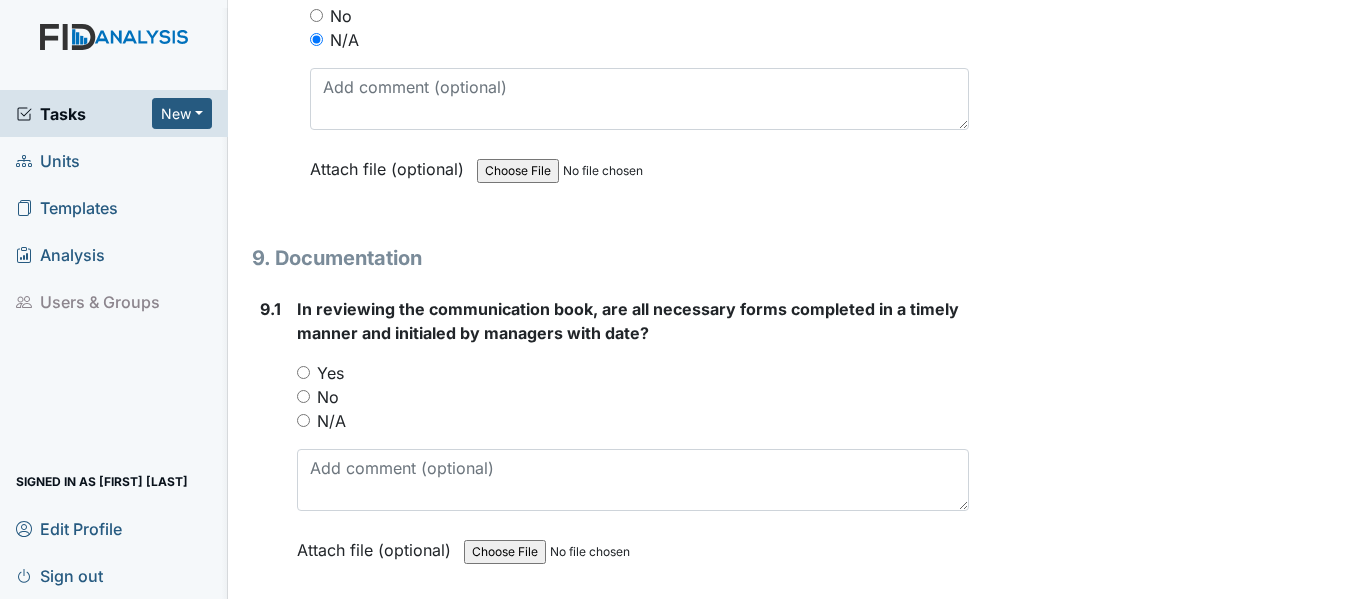 scroll, scrollTop: 24900, scrollLeft: 0, axis: vertical 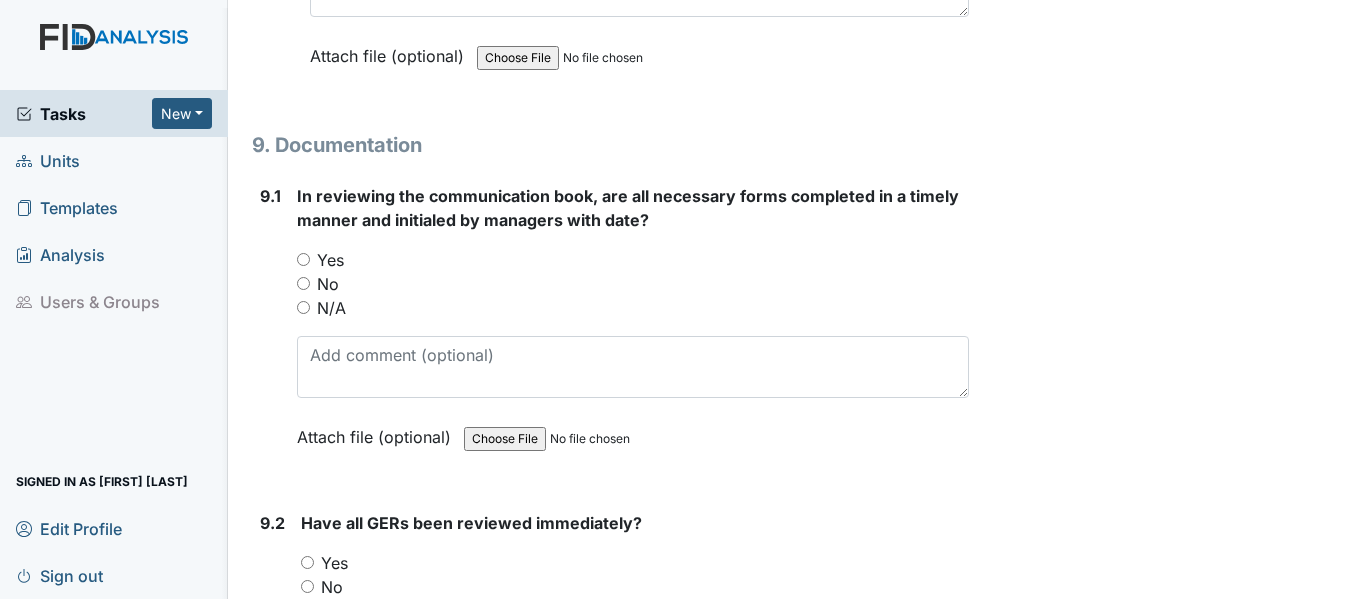 click on "Yes" at bounding box center [303, 259] 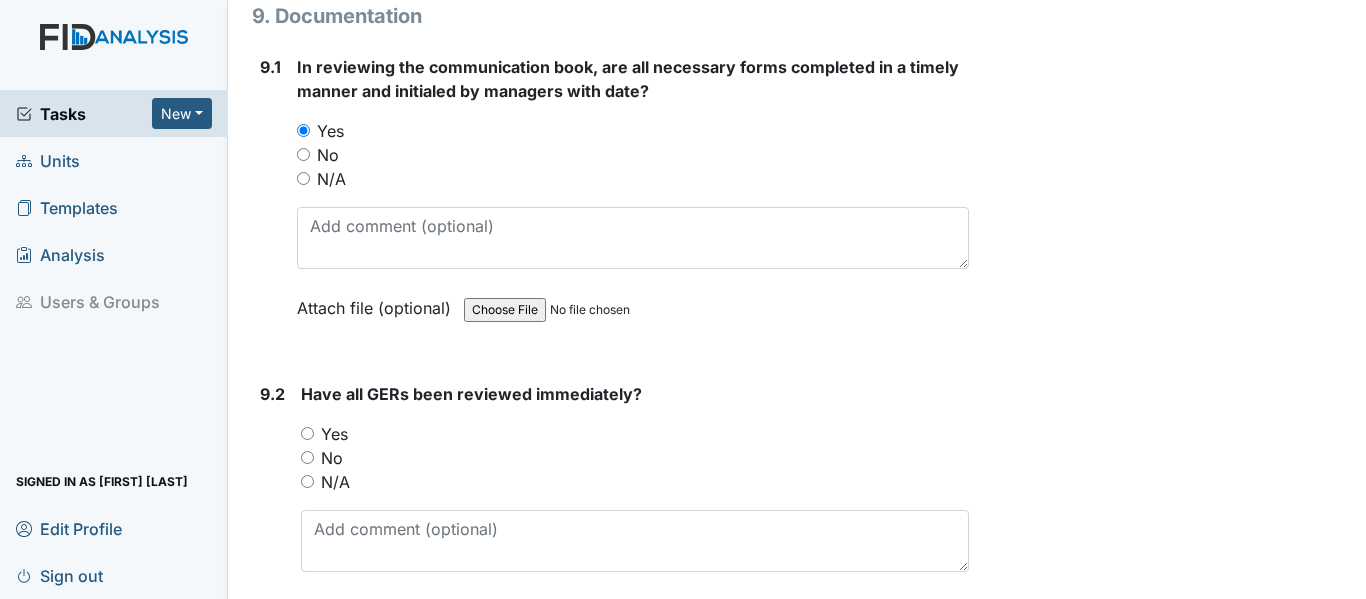 scroll, scrollTop: 25200, scrollLeft: 0, axis: vertical 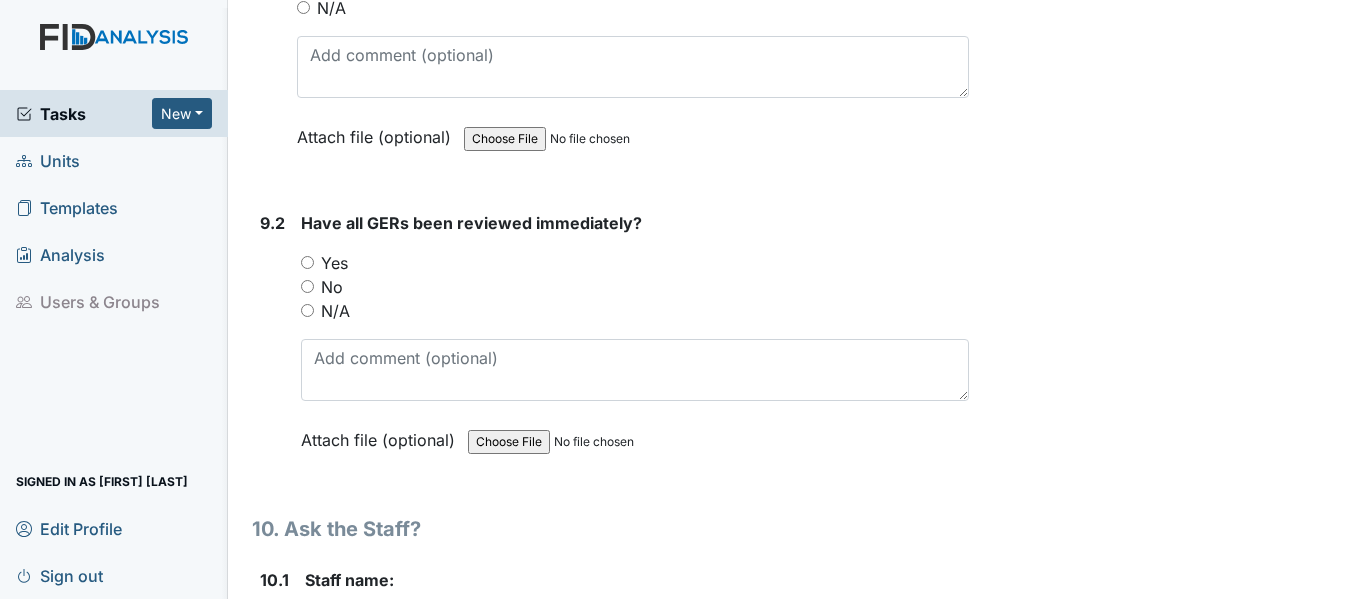click on "Yes" at bounding box center (307, 262) 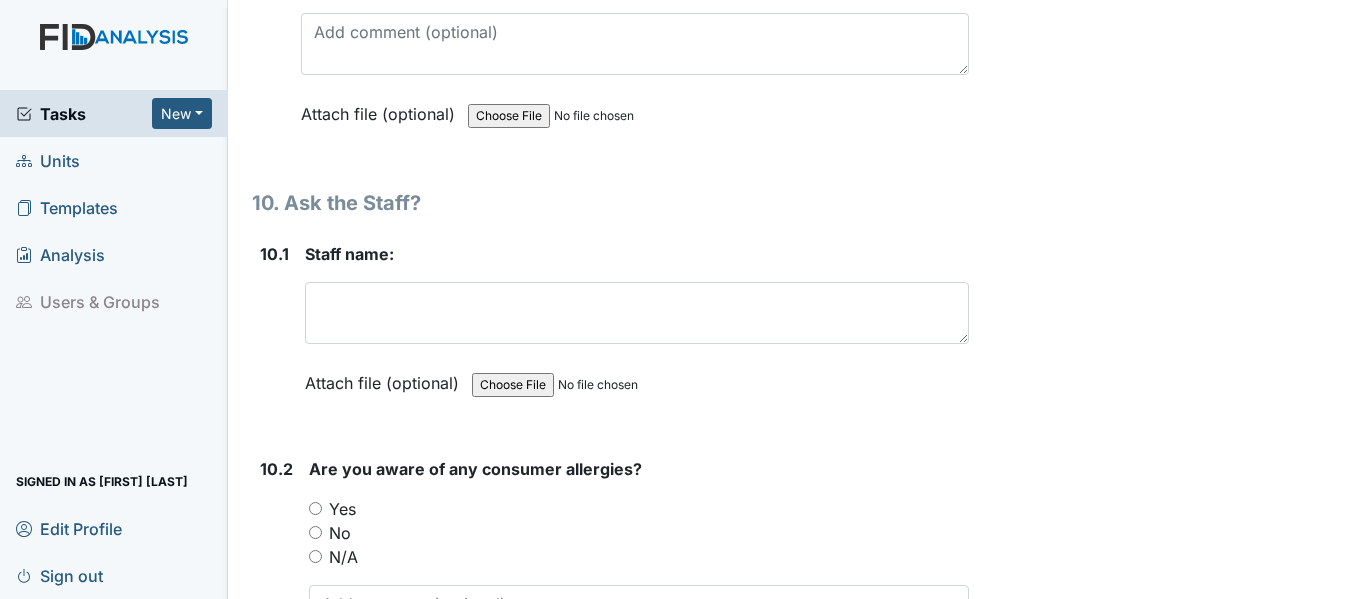 scroll, scrollTop: 25600, scrollLeft: 0, axis: vertical 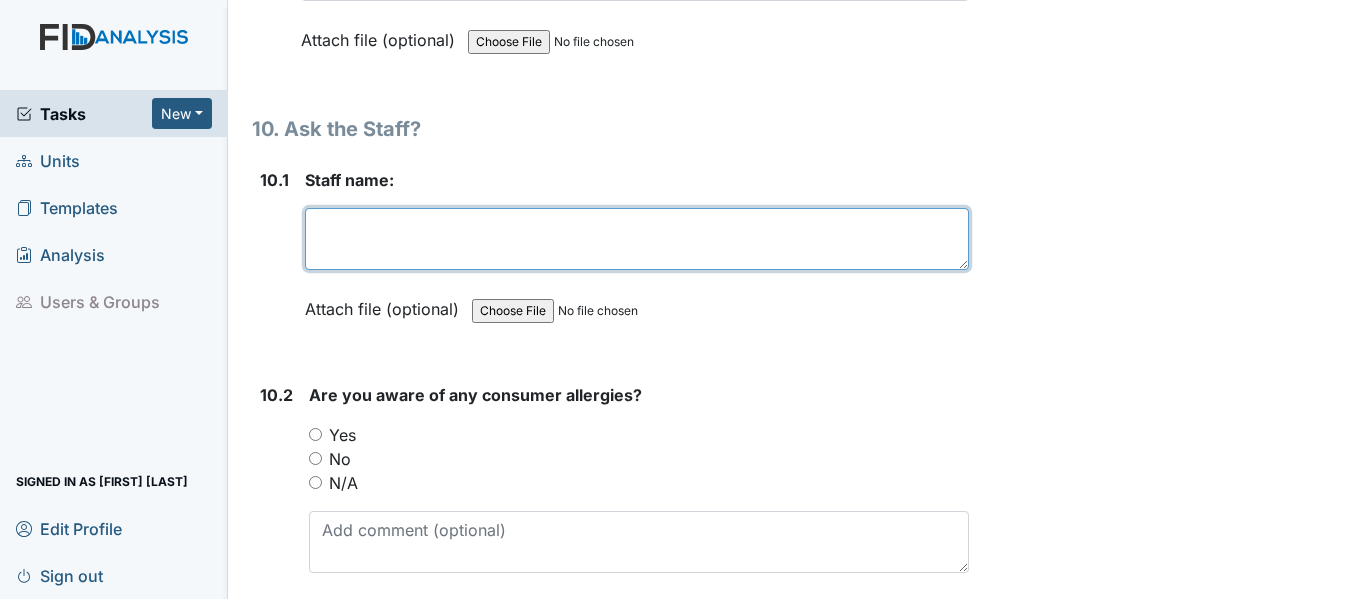 click at bounding box center (637, 239) 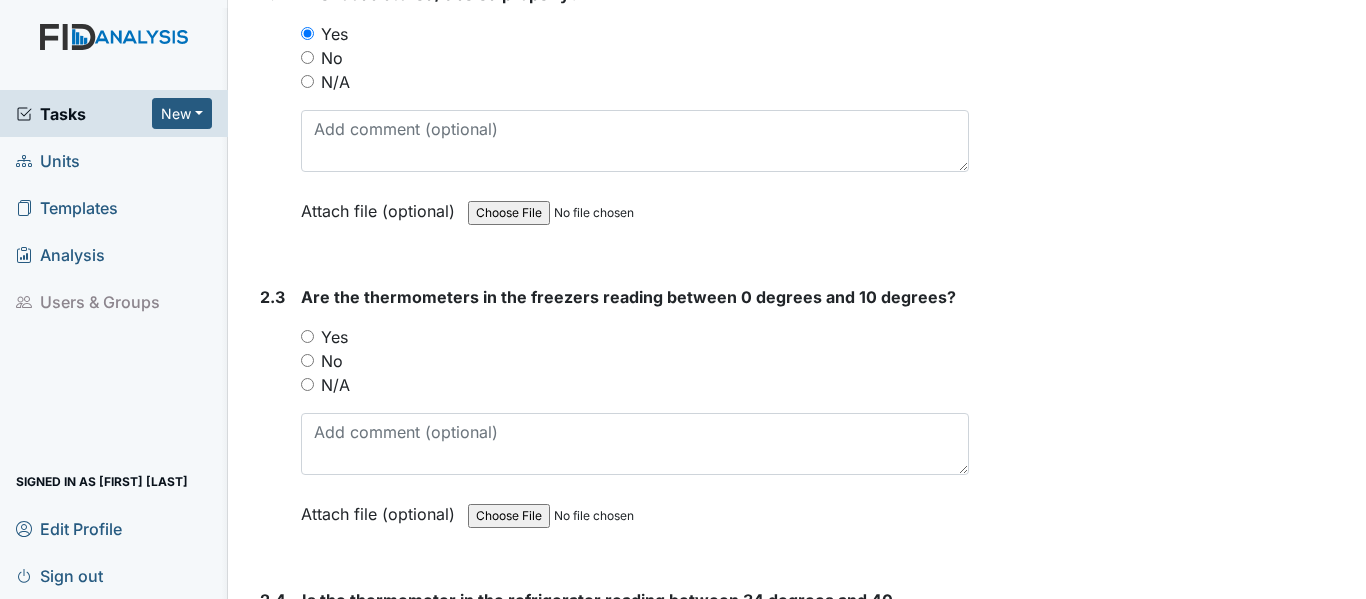 scroll, scrollTop: 2300, scrollLeft: 0, axis: vertical 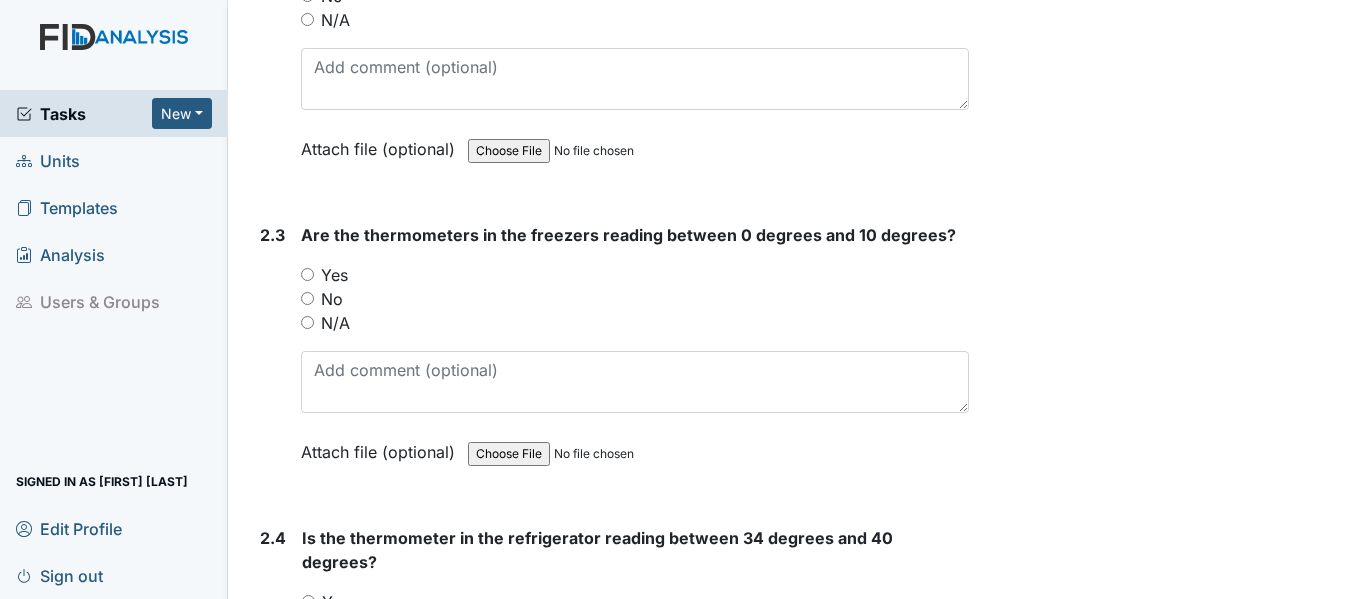 type on "TT" 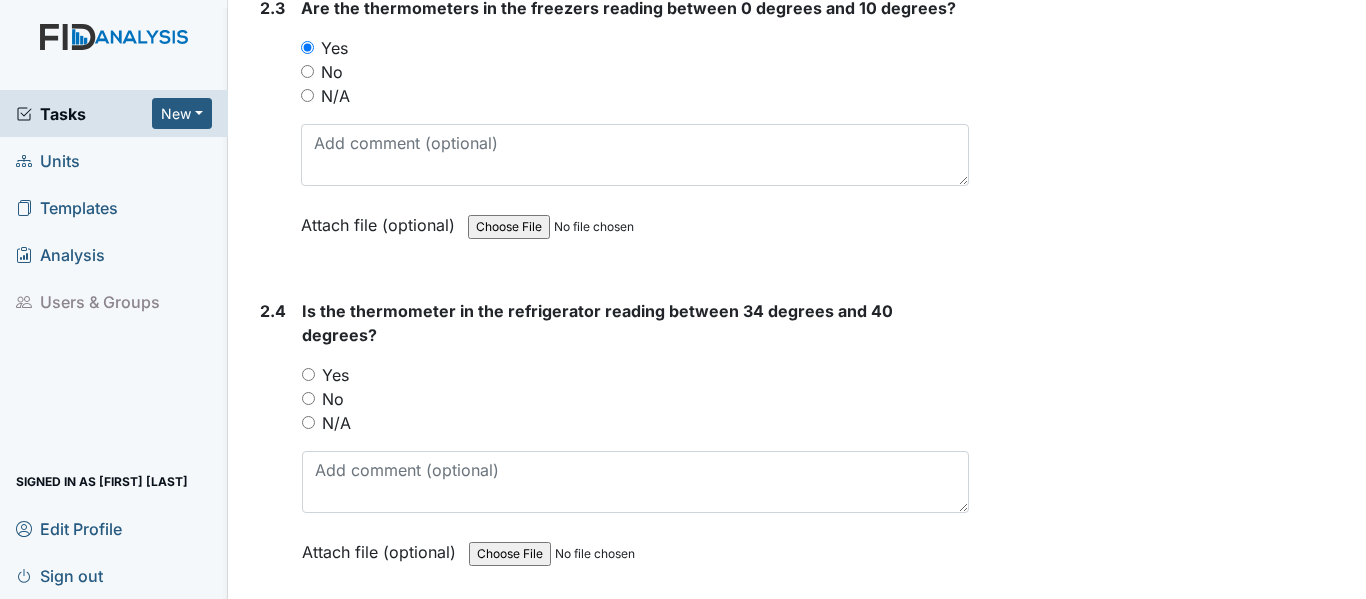 scroll, scrollTop: 2600, scrollLeft: 0, axis: vertical 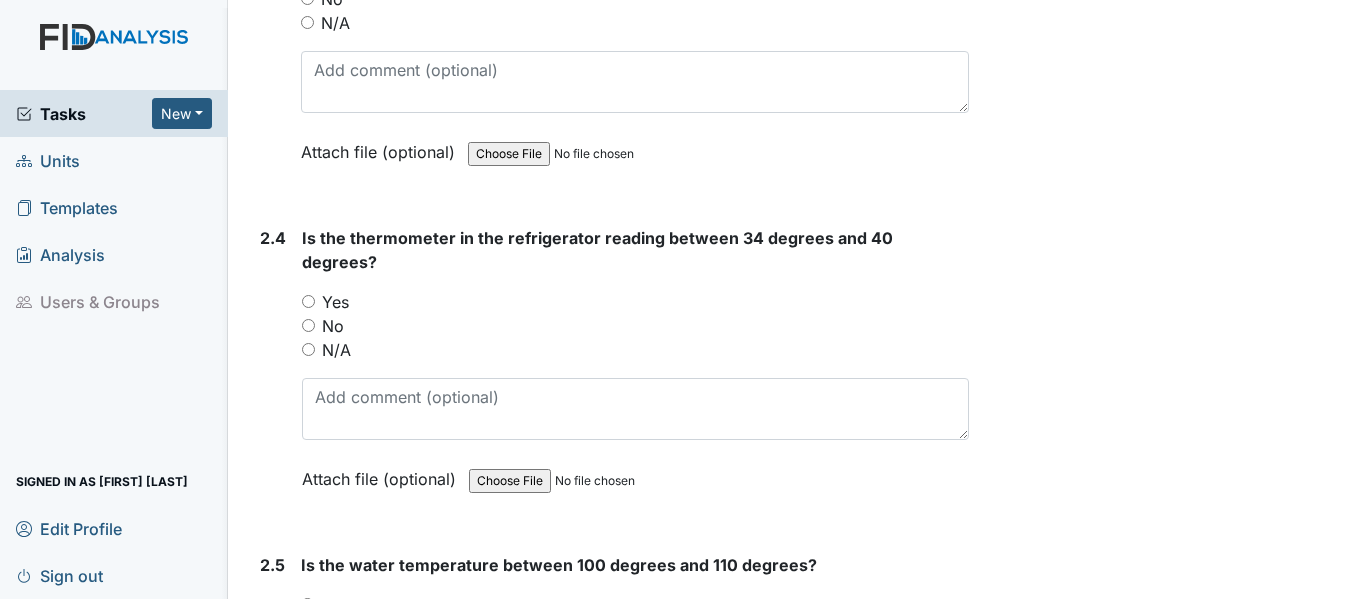 click on "Yes" at bounding box center (308, 301) 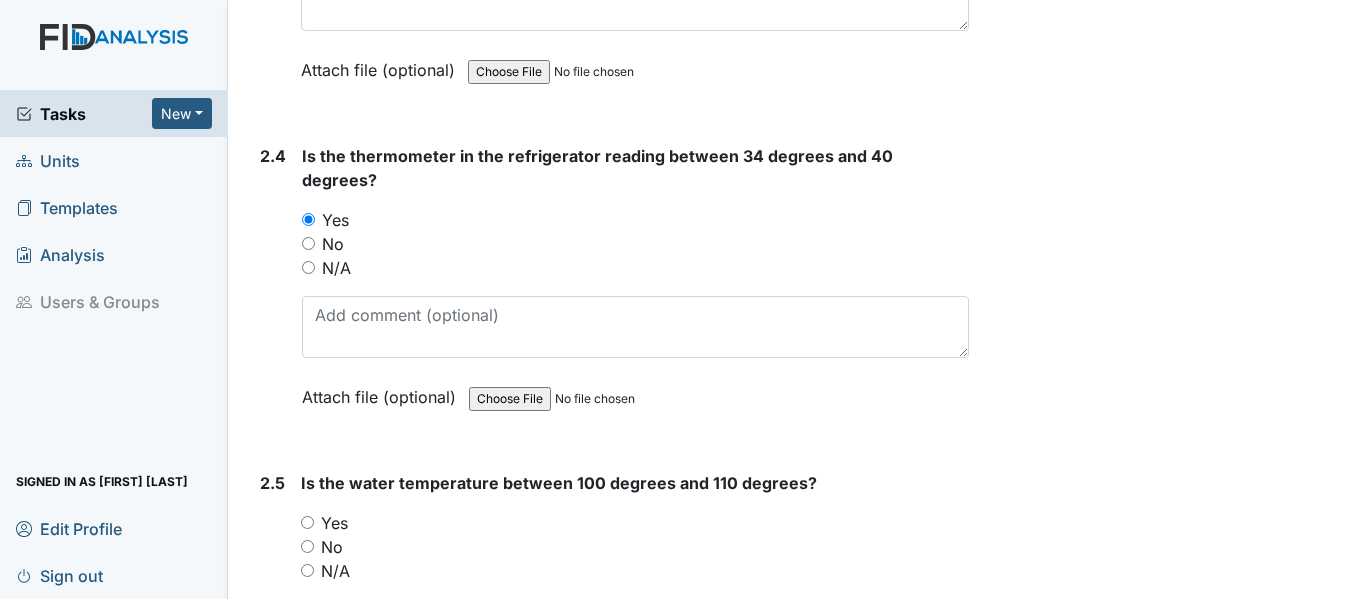 scroll, scrollTop: 2900, scrollLeft: 0, axis: vertical 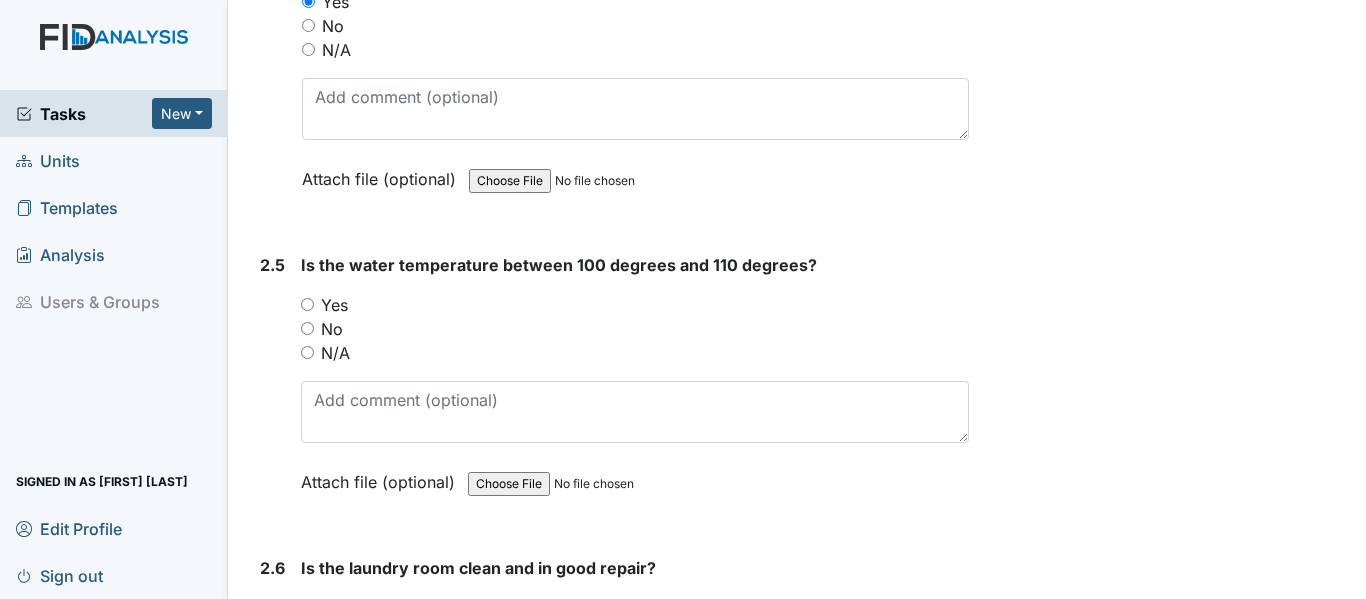 click on "Yes" at bounding box center (635, 305) 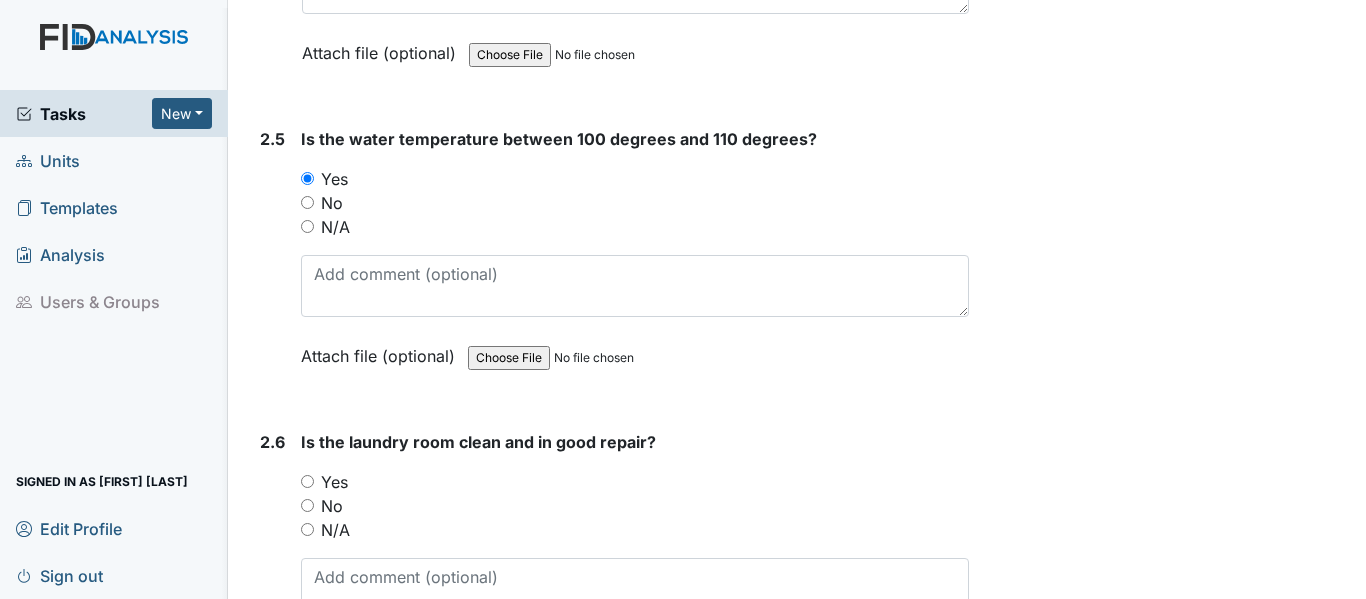 scroll, scrollTop: 3200, scrollLeft: 0, axis: vertical 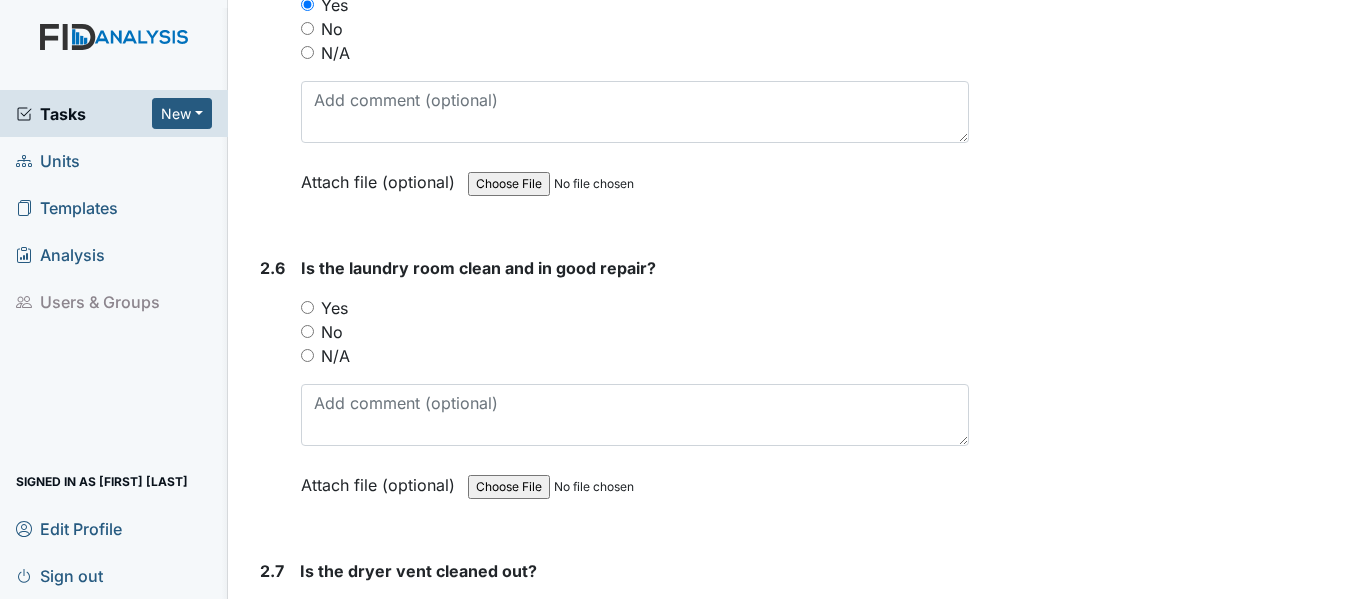 click on "Yes" at bounding box center (307, 307) 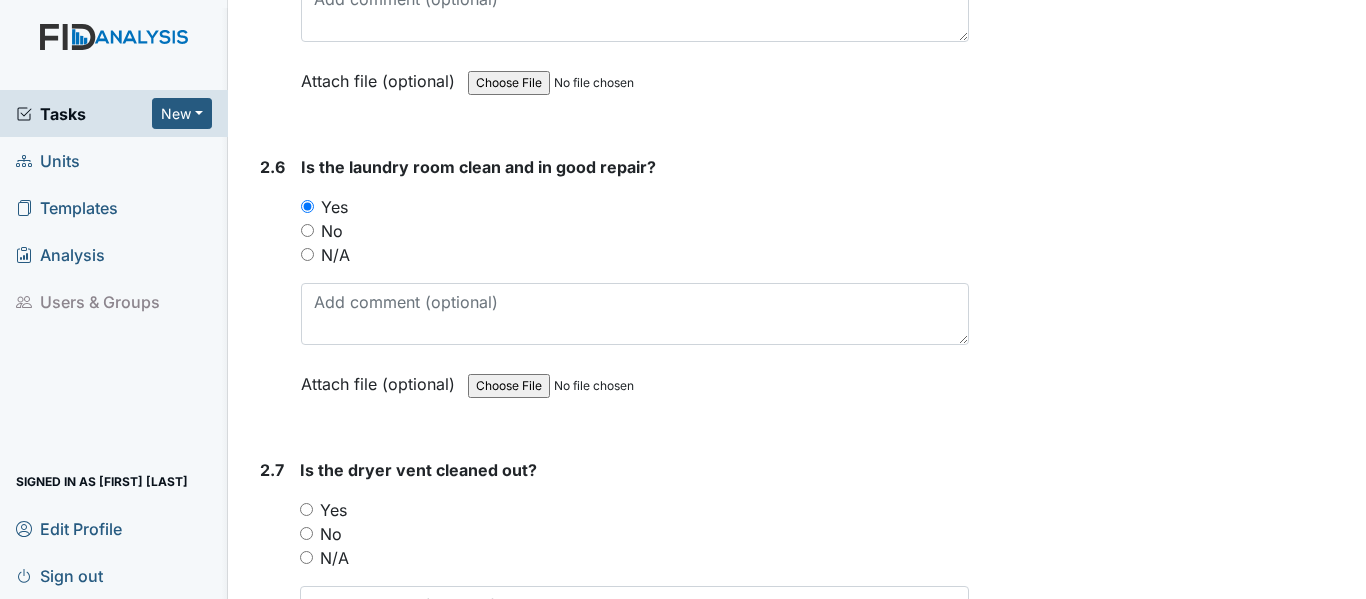 scroll, scrollTop: 3500, scrollLeft: 0, axis: vertical 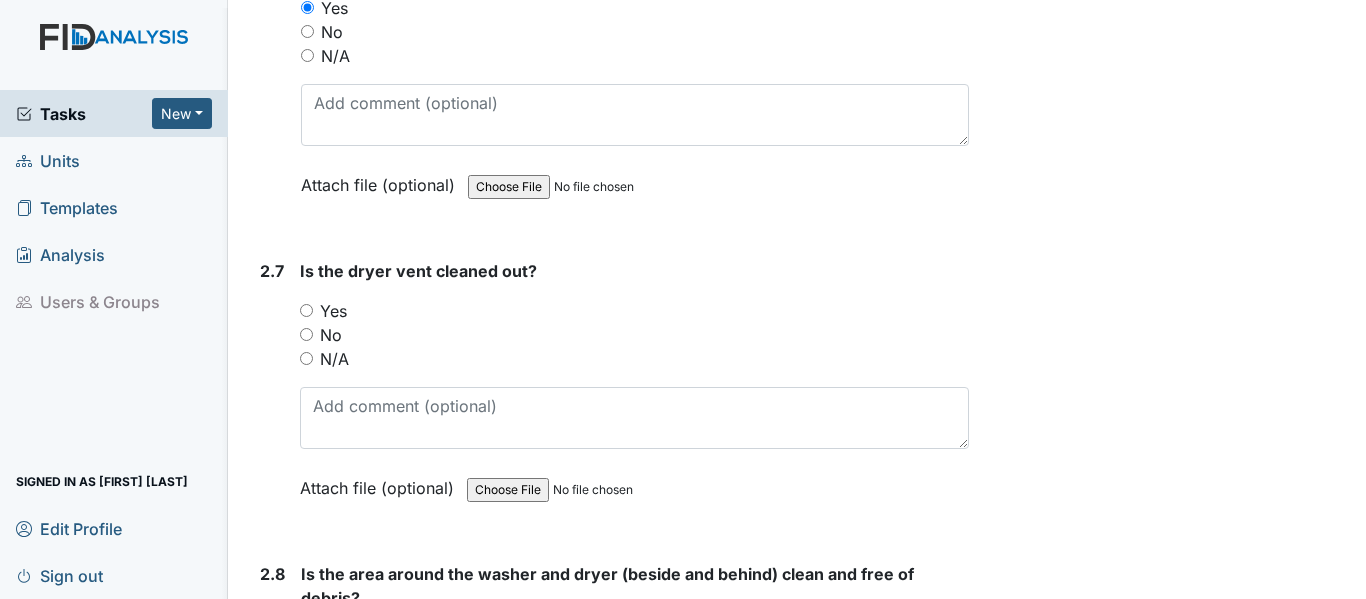 drag, startPoint x: 307, startPoint y: 330, endPoint x: 330, endPoint y: 368, distance: 44.418465 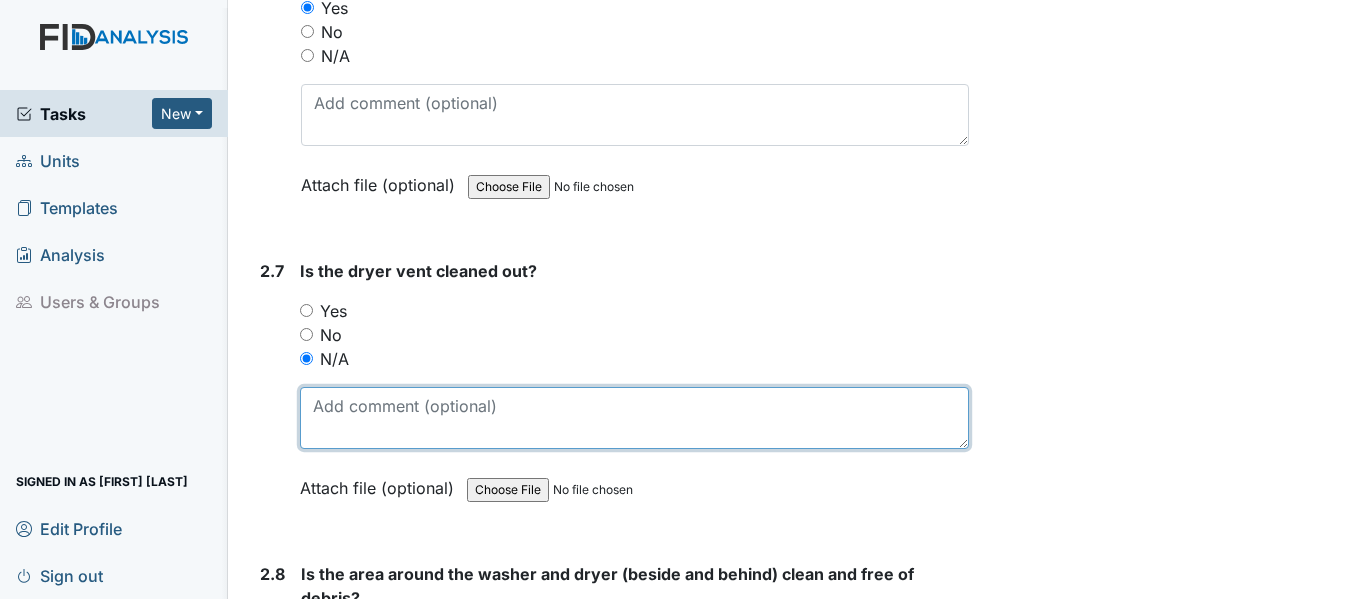 click at bounding box center [634, 418] 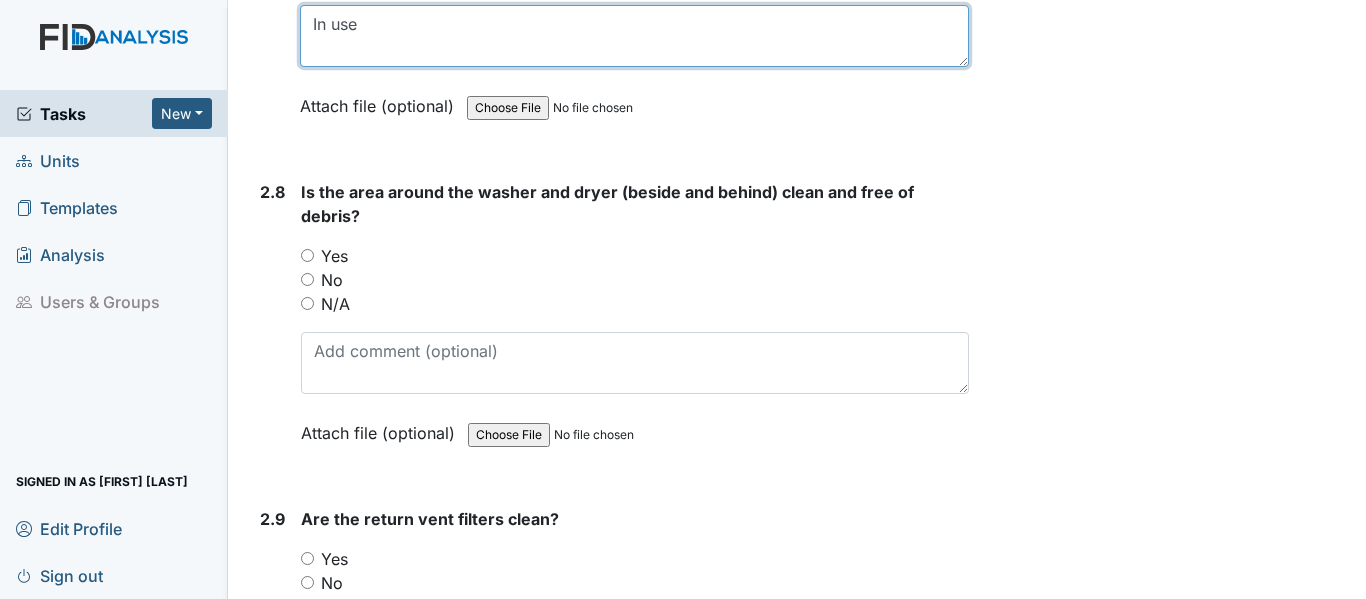 scroll, scrollTop: 3900, scrollLeft: 0, axis: vertical 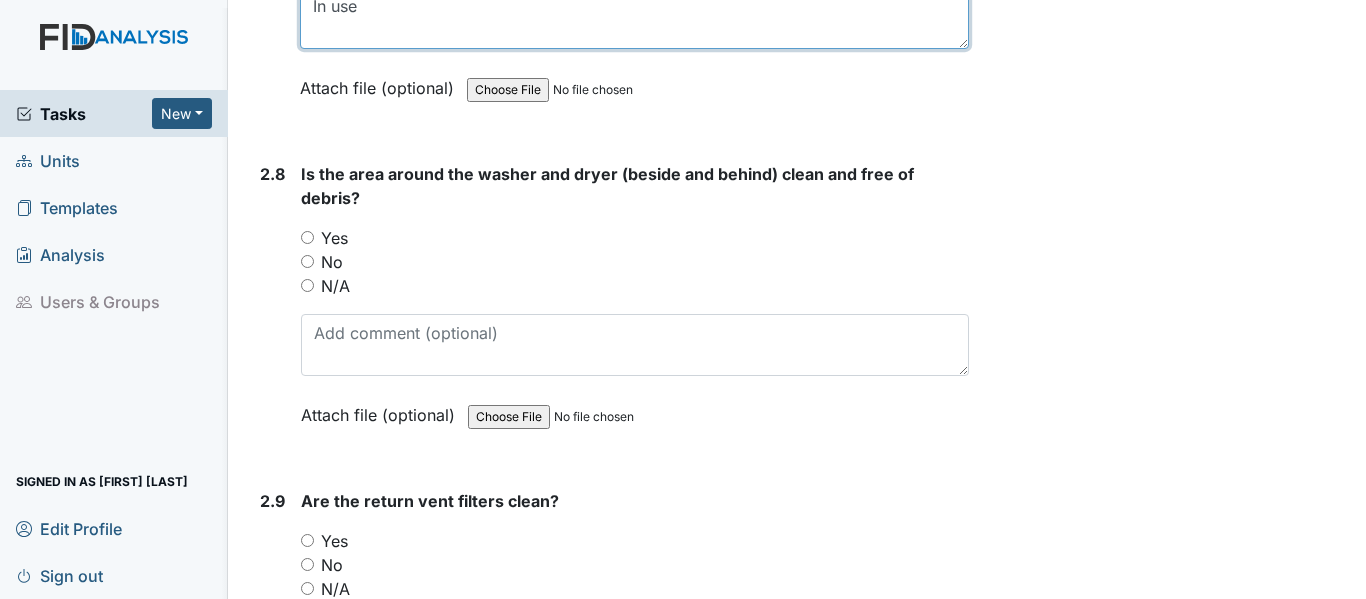 type on "In use" 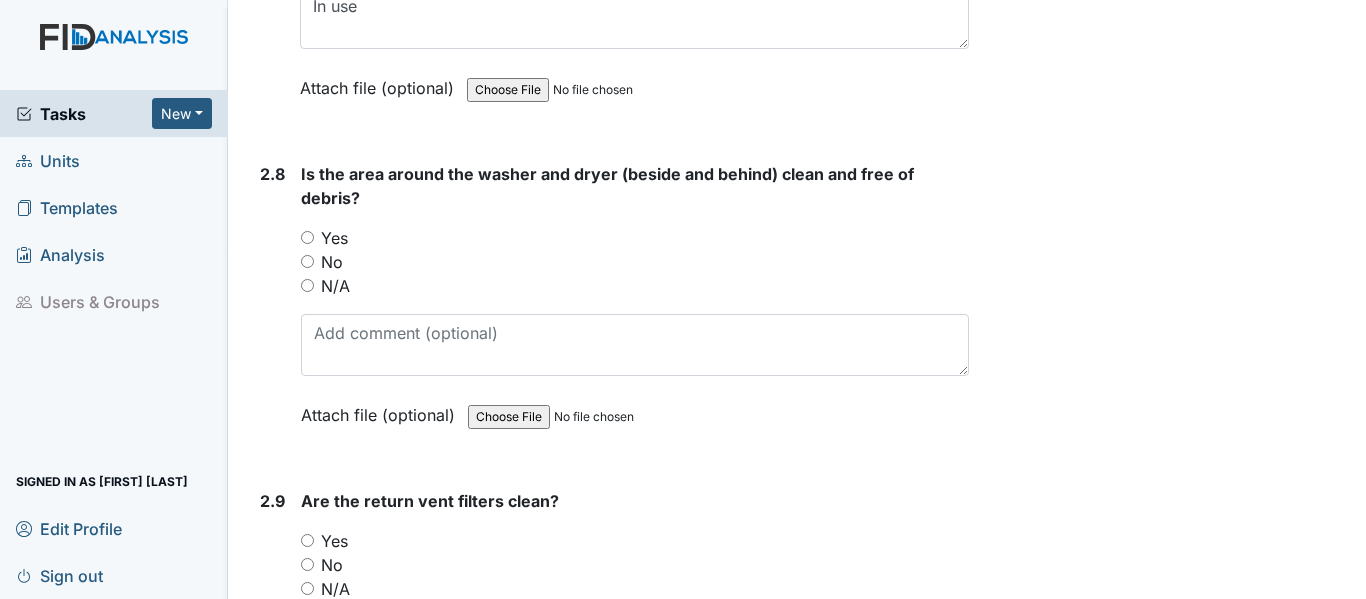 click on "Yes" at bounding box center (307, 237) 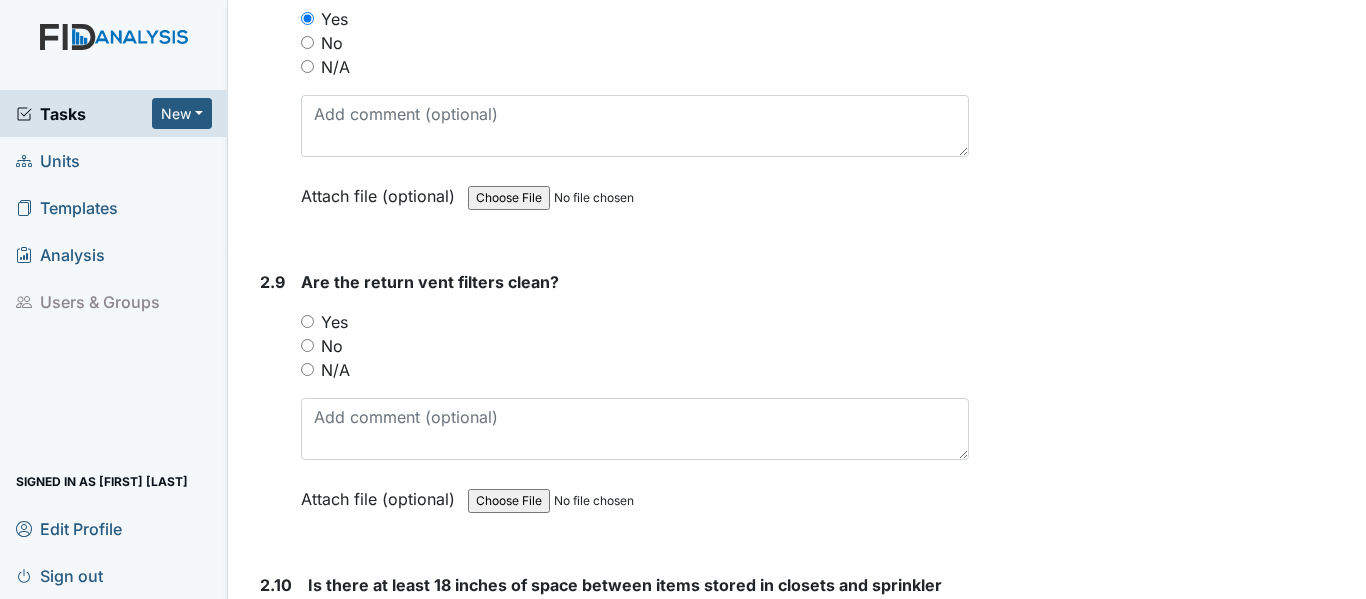 scroll, scrollTop: 4300, scrollLeft: 0, axis: vertical 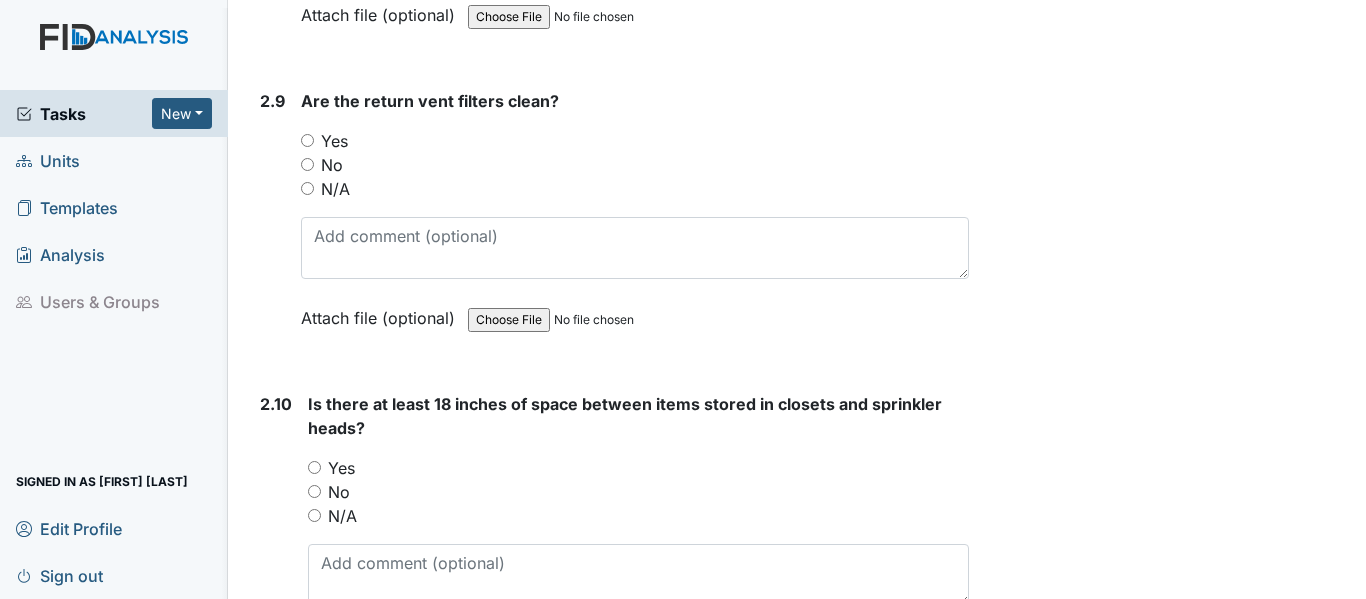 click on "No" at bounding box center (307, 164) 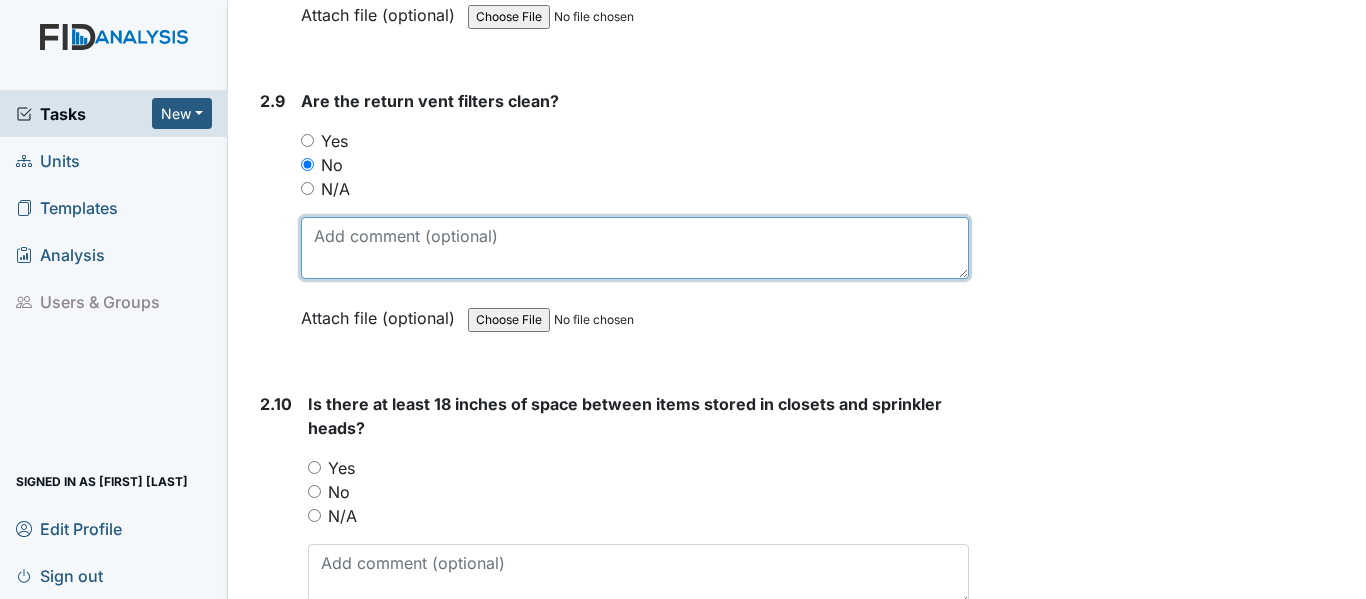 click at bounding box center (635, 248) 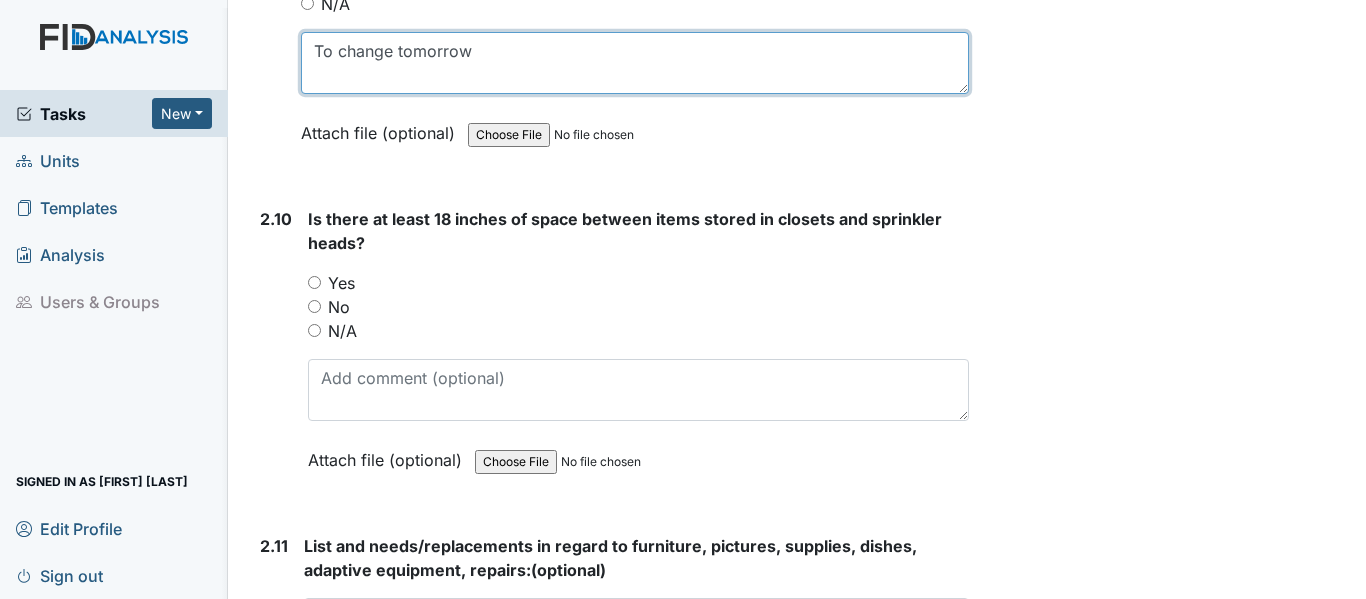 scroll, scrollTop: 4500, scrollLeft: 0, axis: vertical 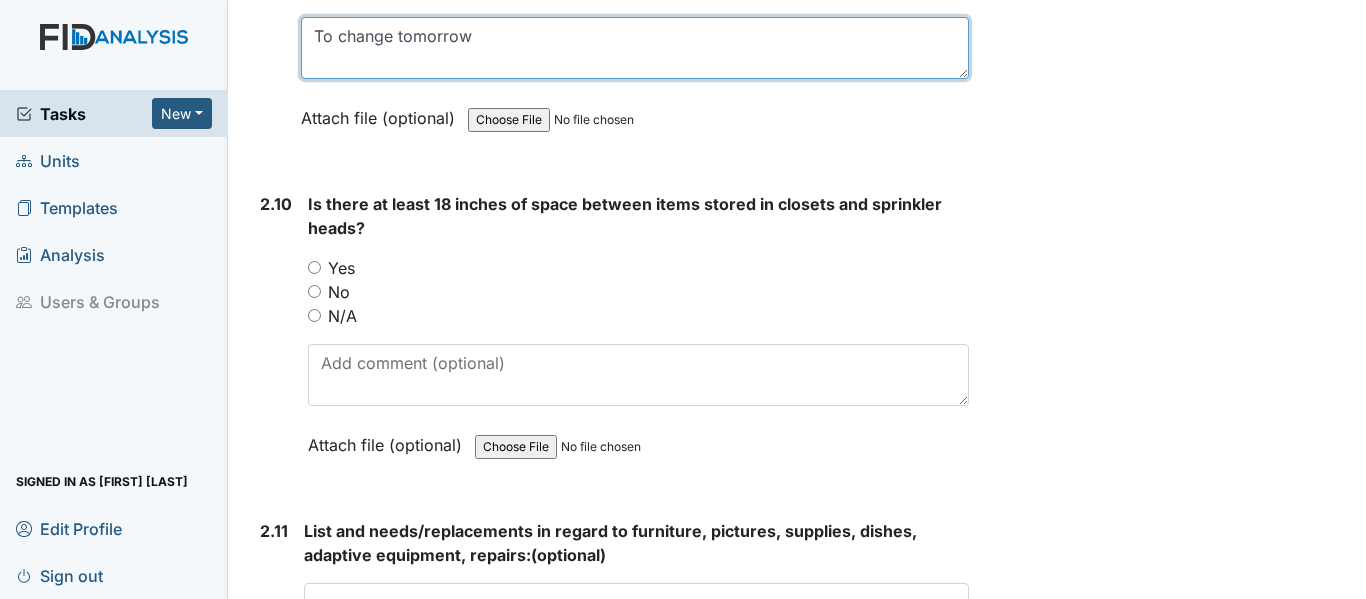 type on "To change tomorrow" 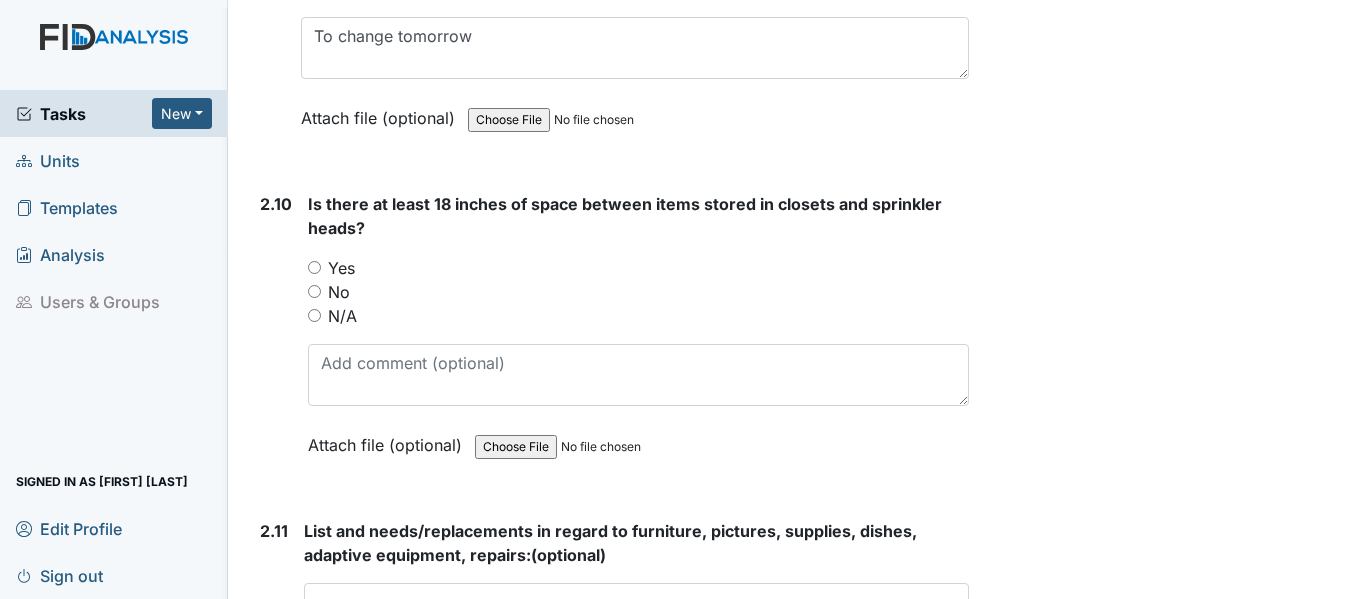 click on "Yes" at bounding box center [314, 267] 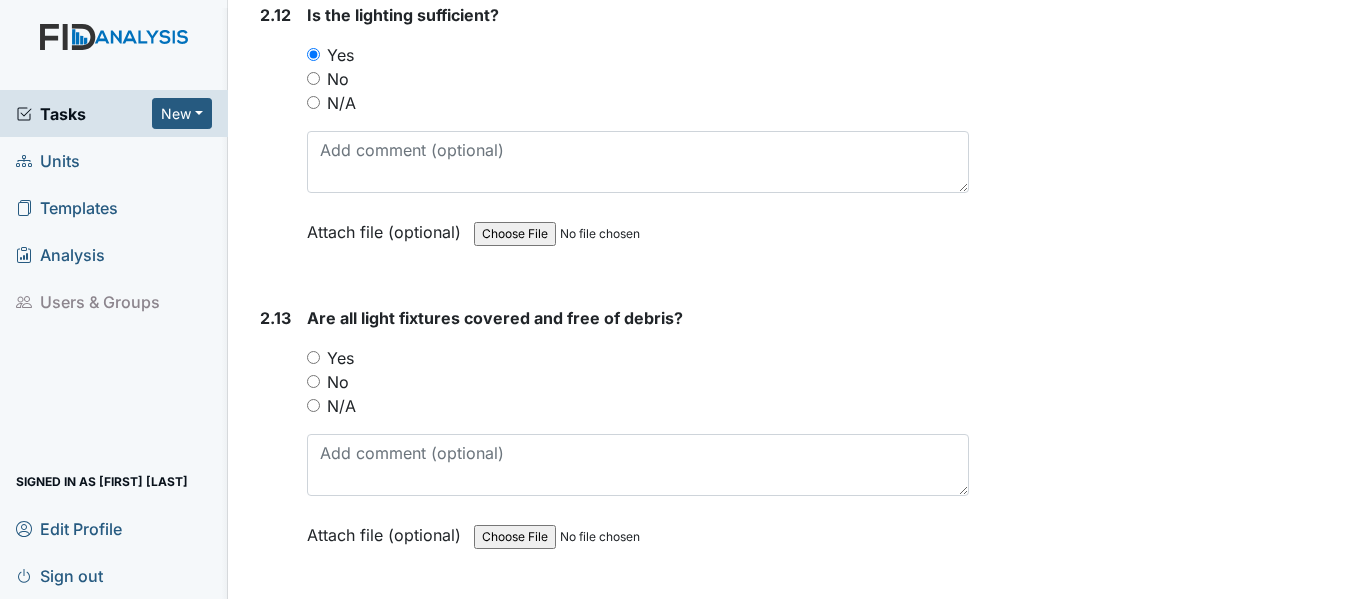 scroll, scrollTop: 5300, scrollLeft: 0, axis: vertical 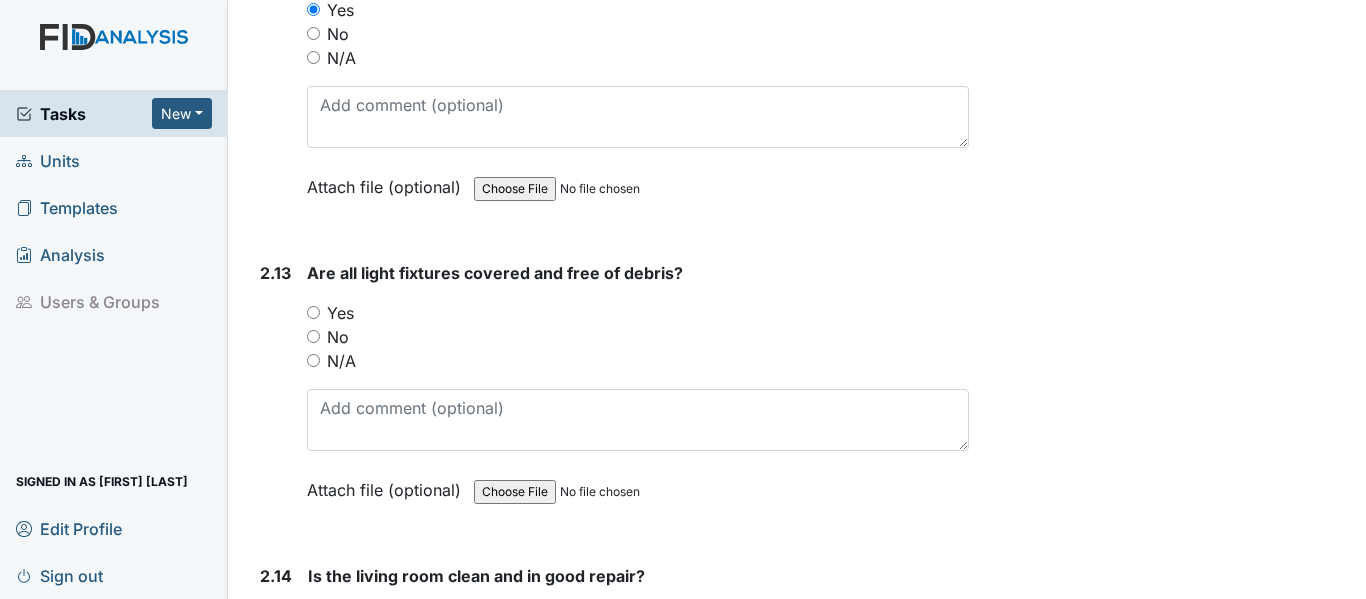 click on "Yes" at bounding box center (313, 312) 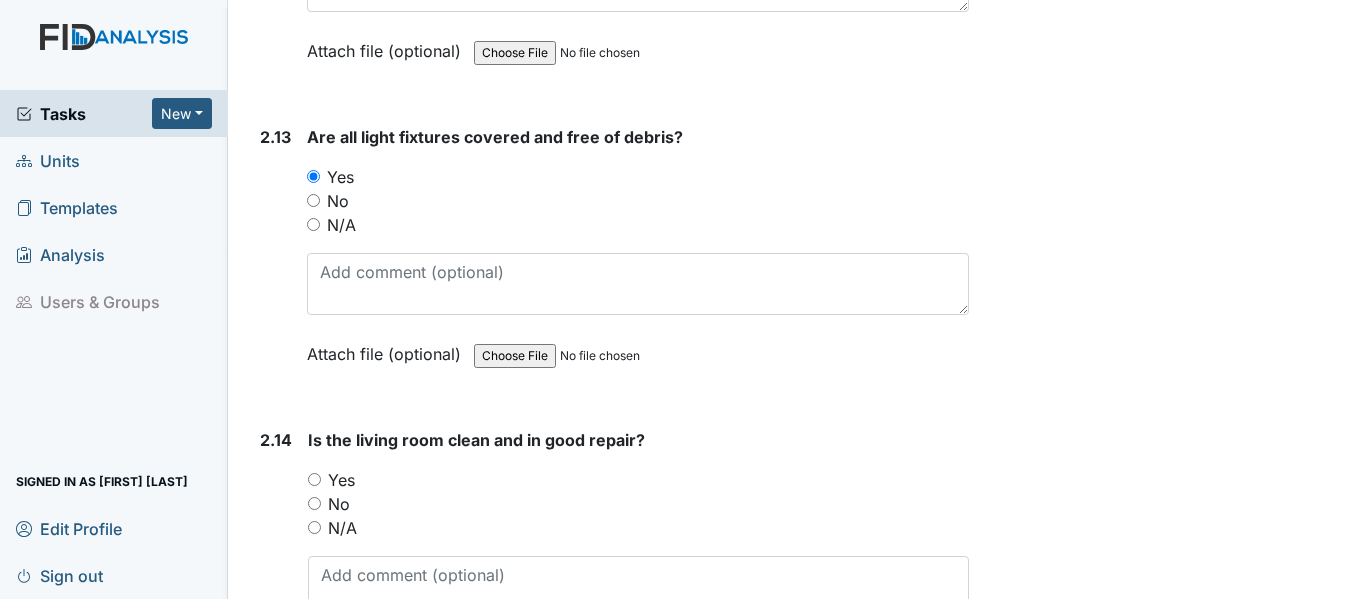 scroll, scrollTop: 5700, scrollLeft: 0, axis: vertical 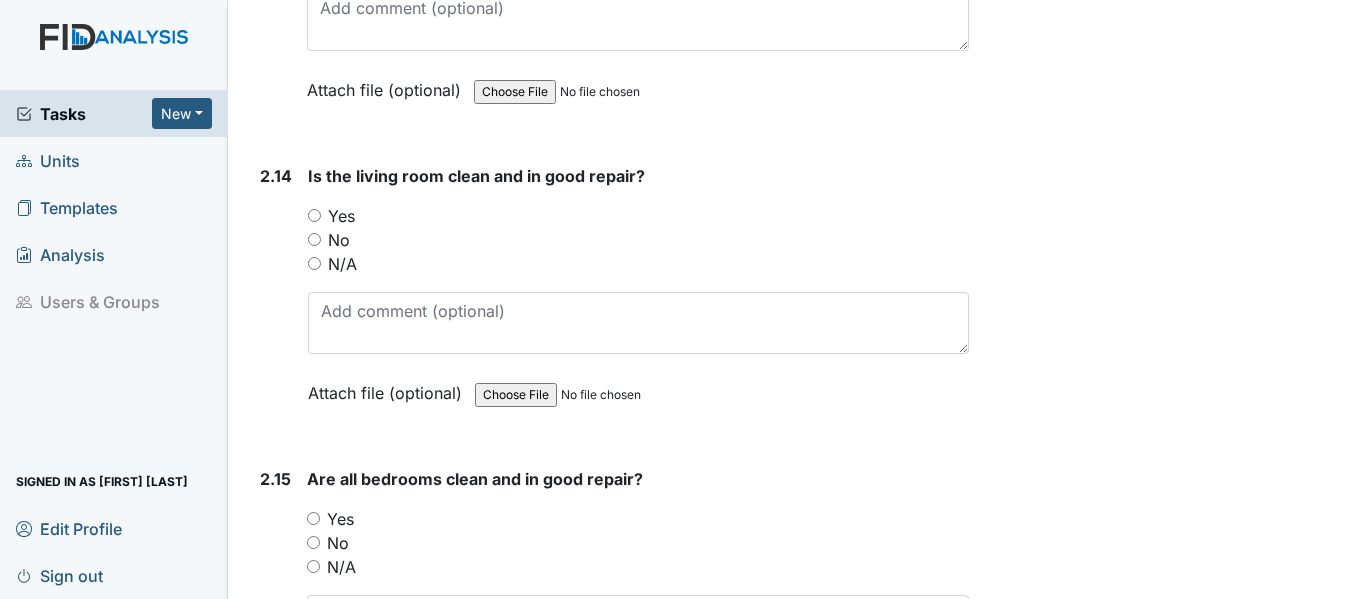 click on "Yes" at bounding box center [314, 215] 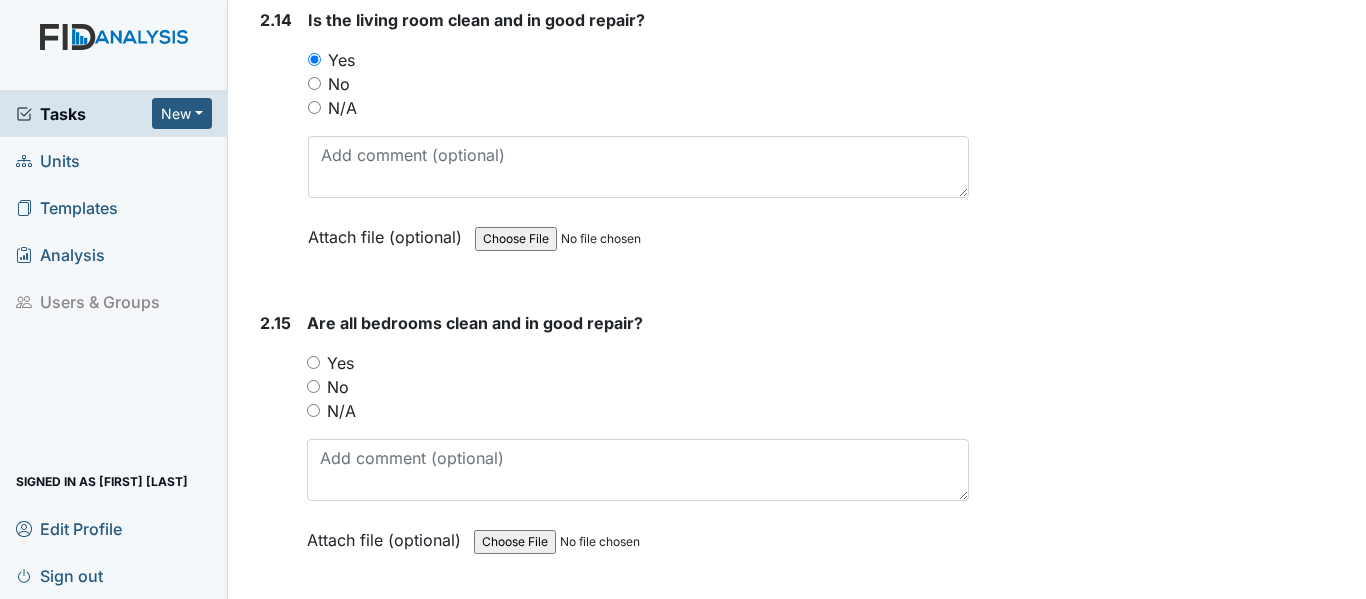 scroll, scrollTop: 6100, scrollLeft: 0, axis: vertical 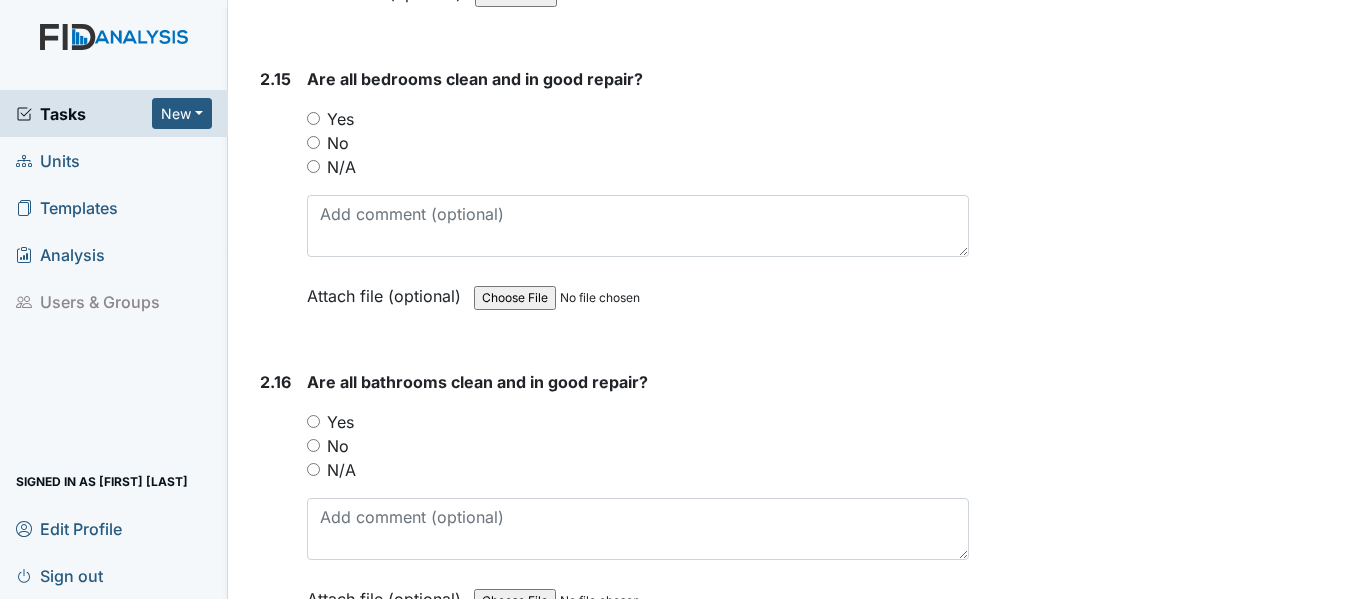 click on "Yes" at bounding box center [313, 118] 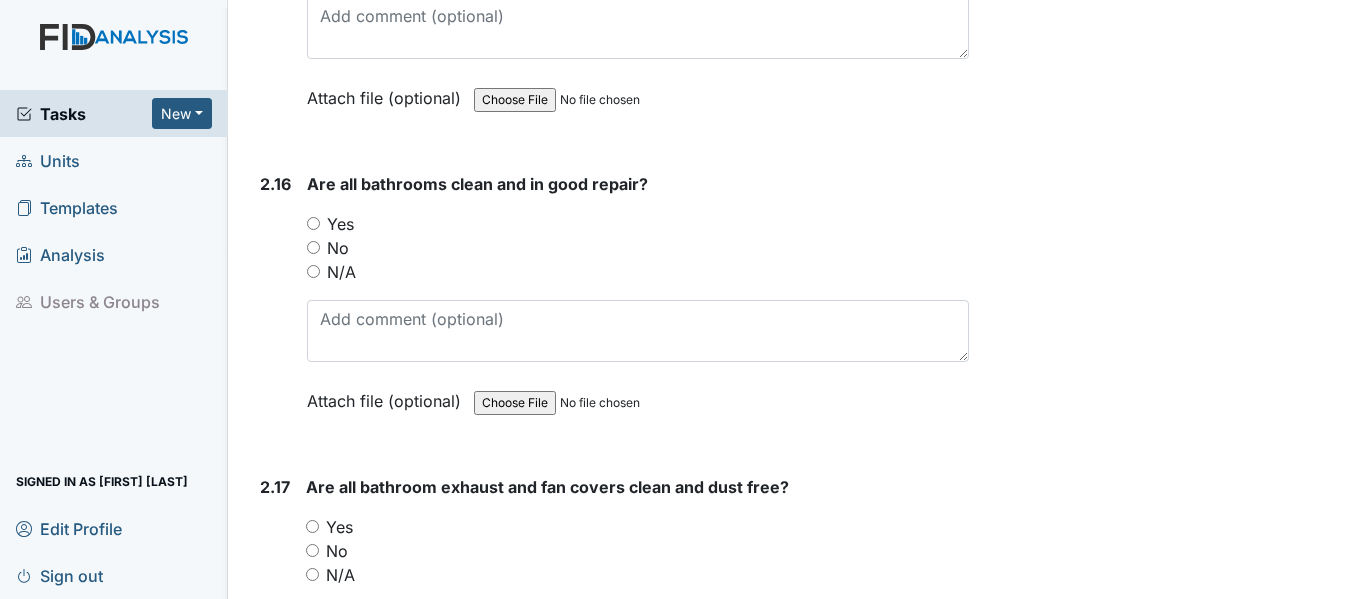 scroll, scrollTop: 6300, scrollLeft: 0, axis: vertical 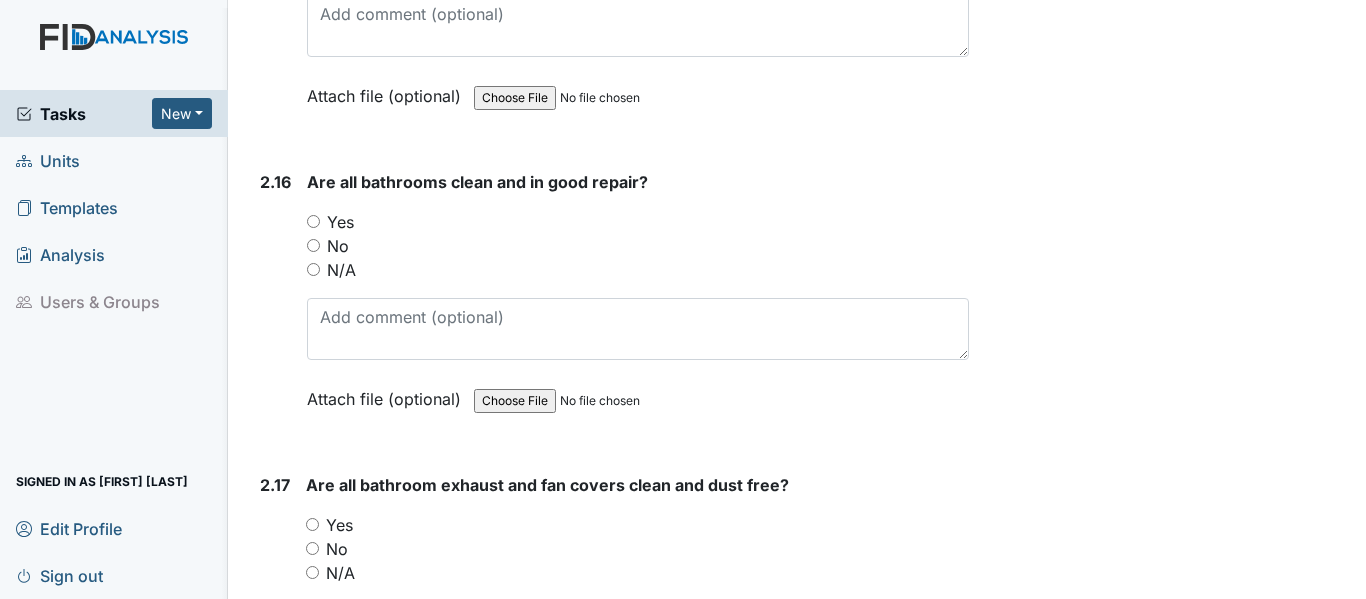 click on "Yes" at bounding box center (313, 221) 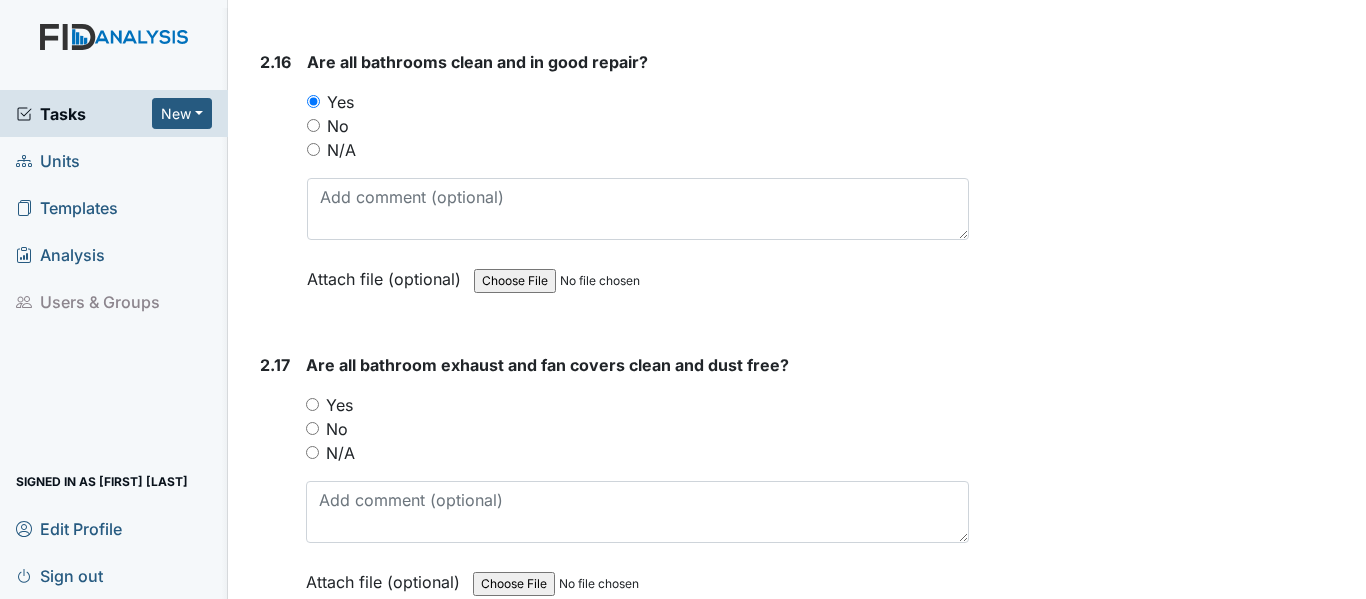 scroll, scrollTop: 6600, scrollLeft: 0, axis: vertical 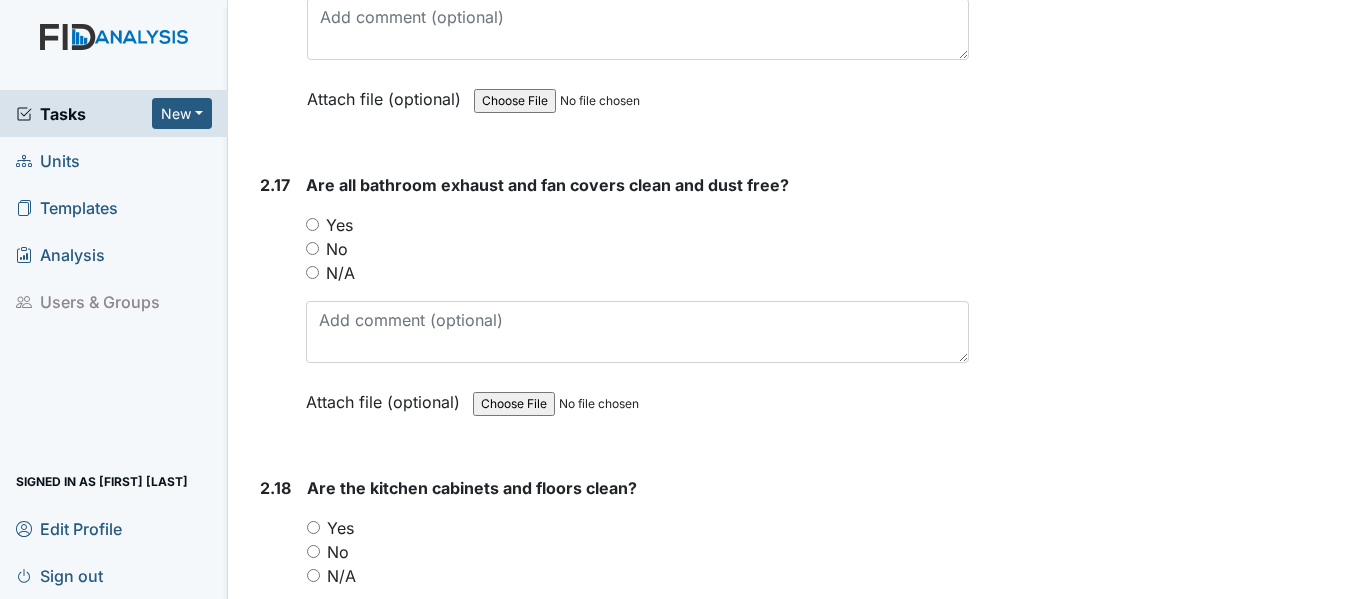 click on "Yes" at bounding box center (312, 224) 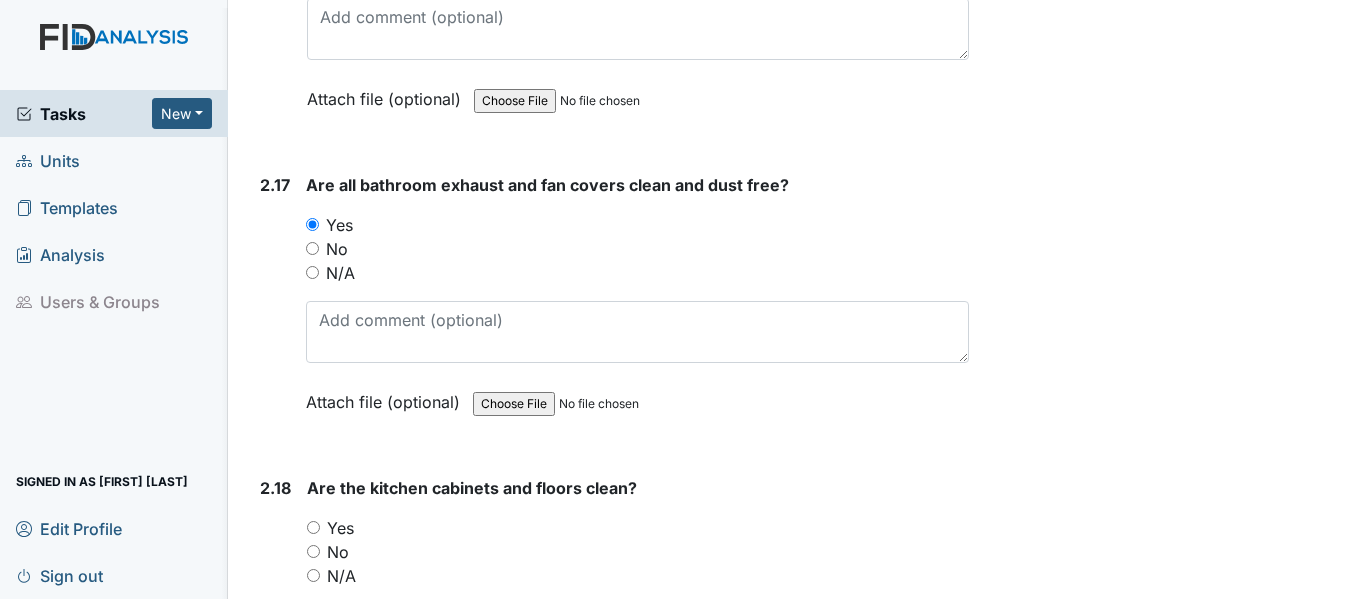 scroll, scrollTop: 7000, scrollLeft: 0, axis: vertical 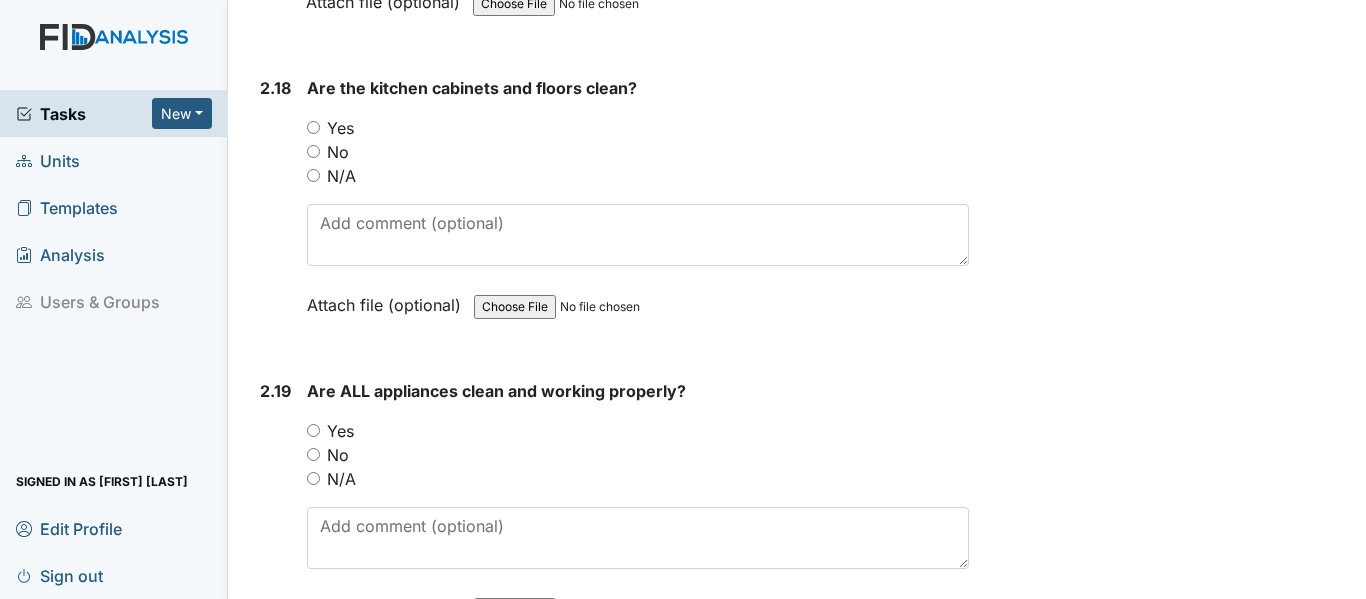 click on "Yes" at bounding box center (638, 128) 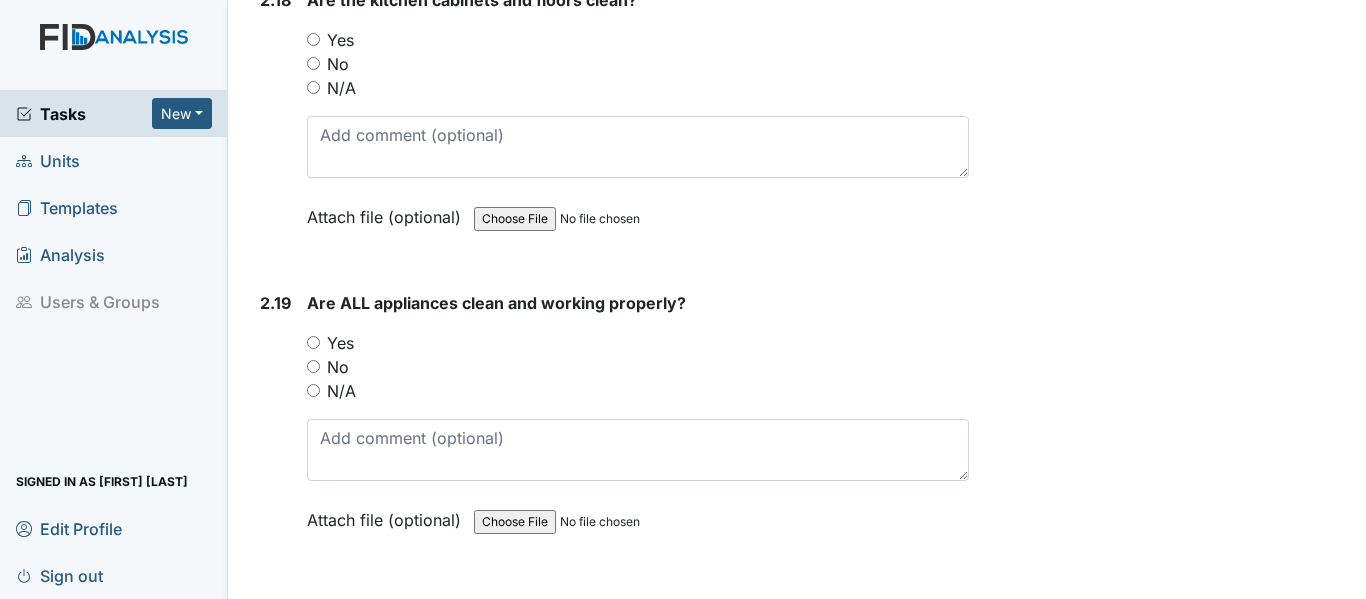 scroll, scrollTop: 7200, scrollLeft: 0, axis: vertical 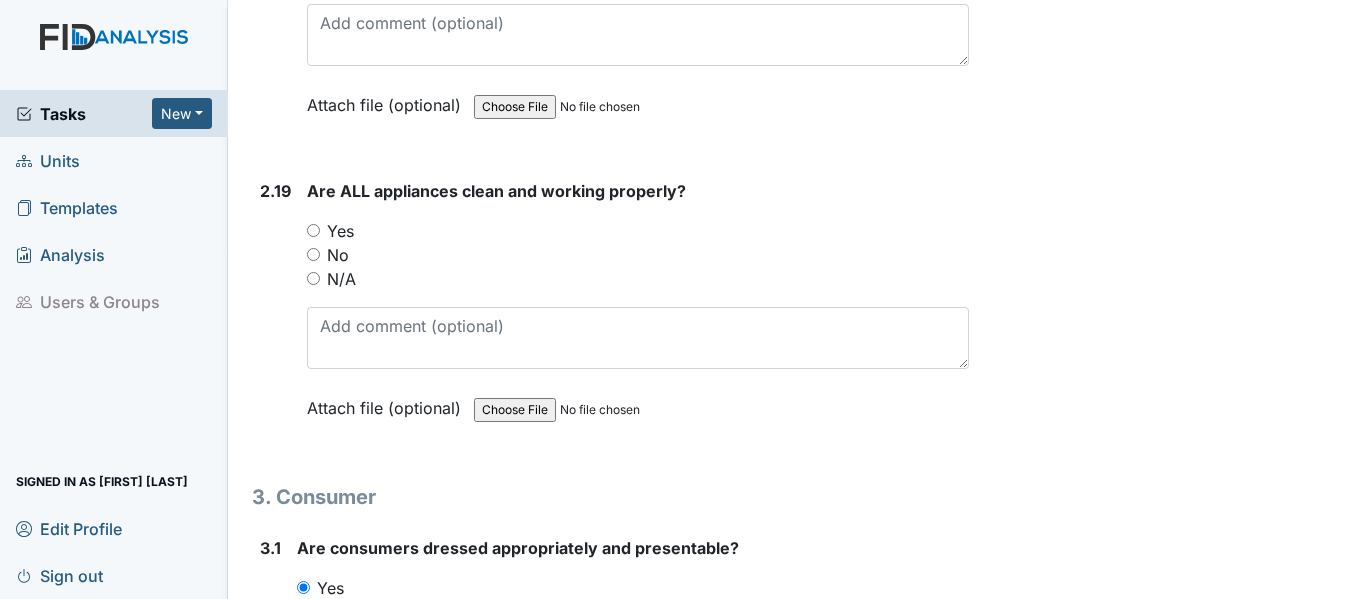 click on "Yes" at bounding box center [313, 230] 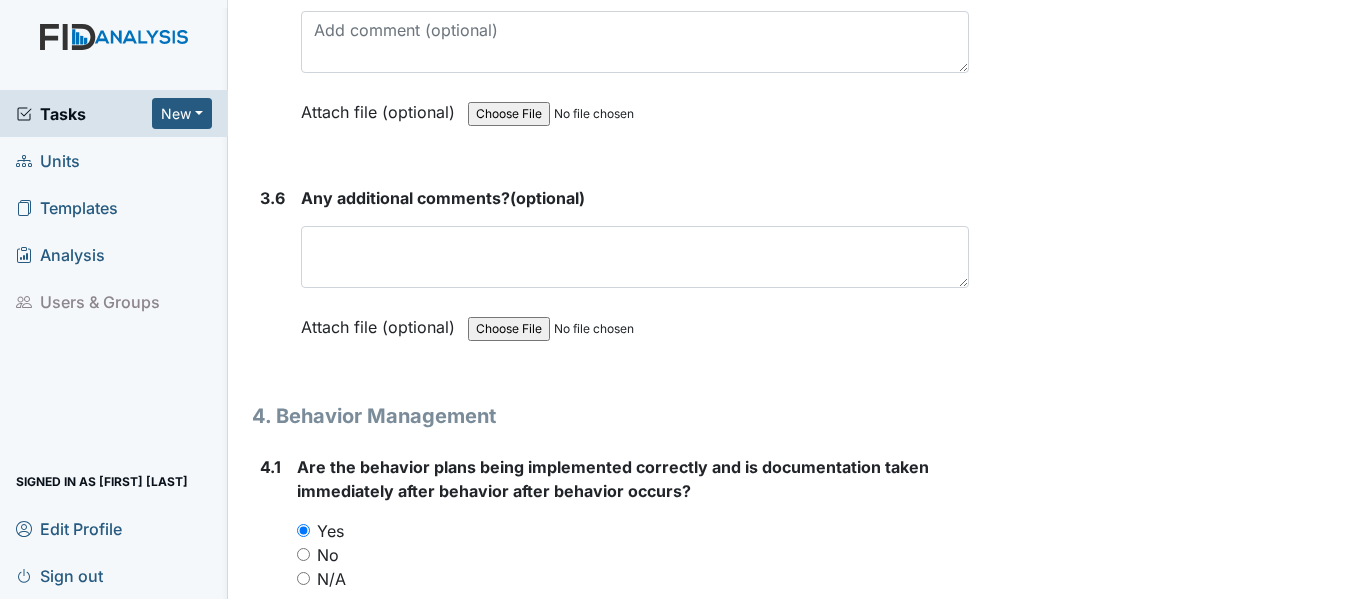 scroll, scrollTop: 9000, scrollLeft: 0, axis: vertical 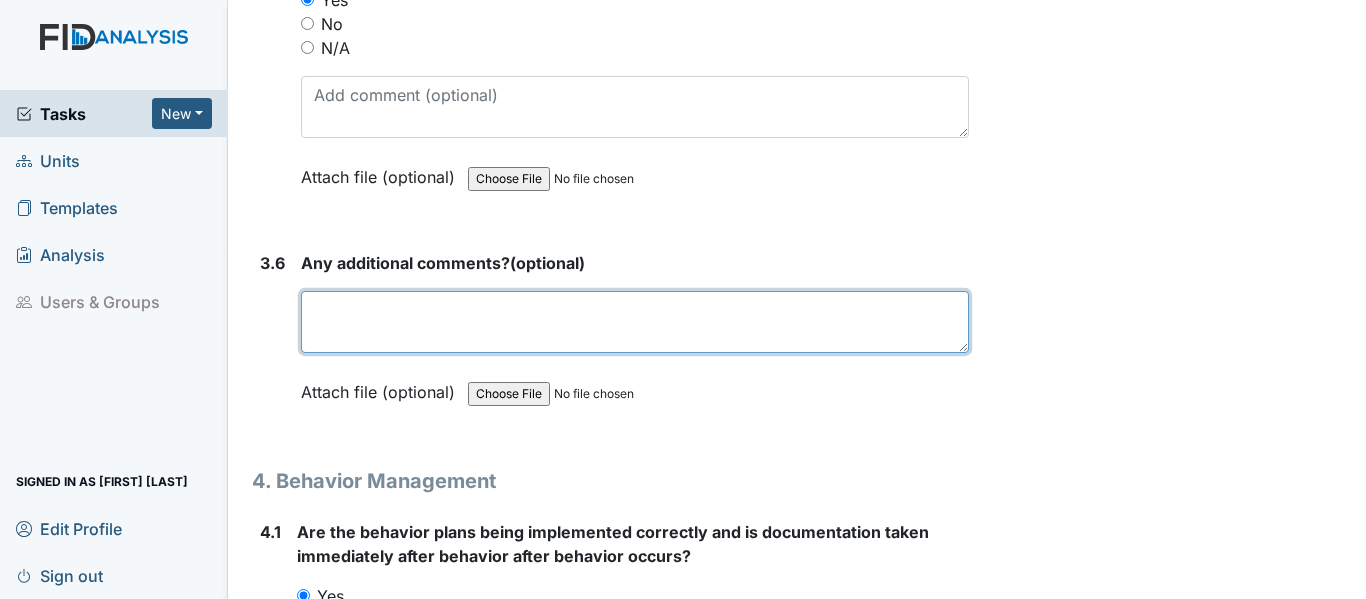 drag, startPoint x: 306, startPoint y: 290, endPoint x: 574, endPoint y: 274, distance: 268.47717 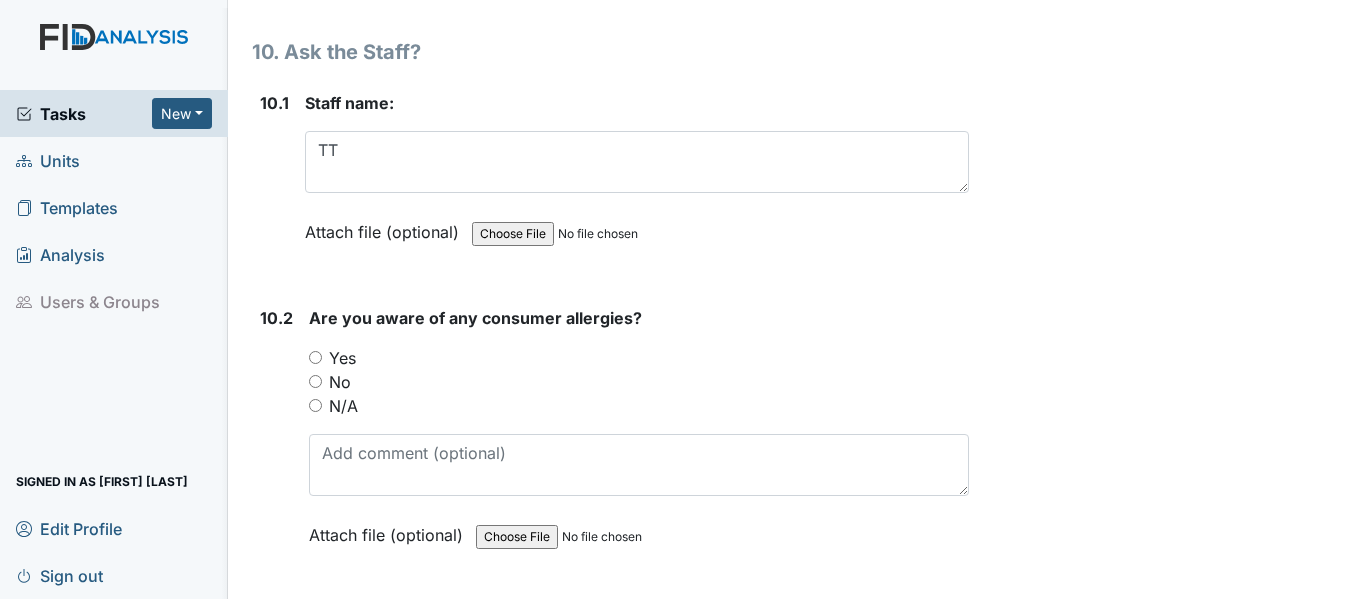 scroll, scrollTop: 25700, scrollLeft: 0, axis: vertical 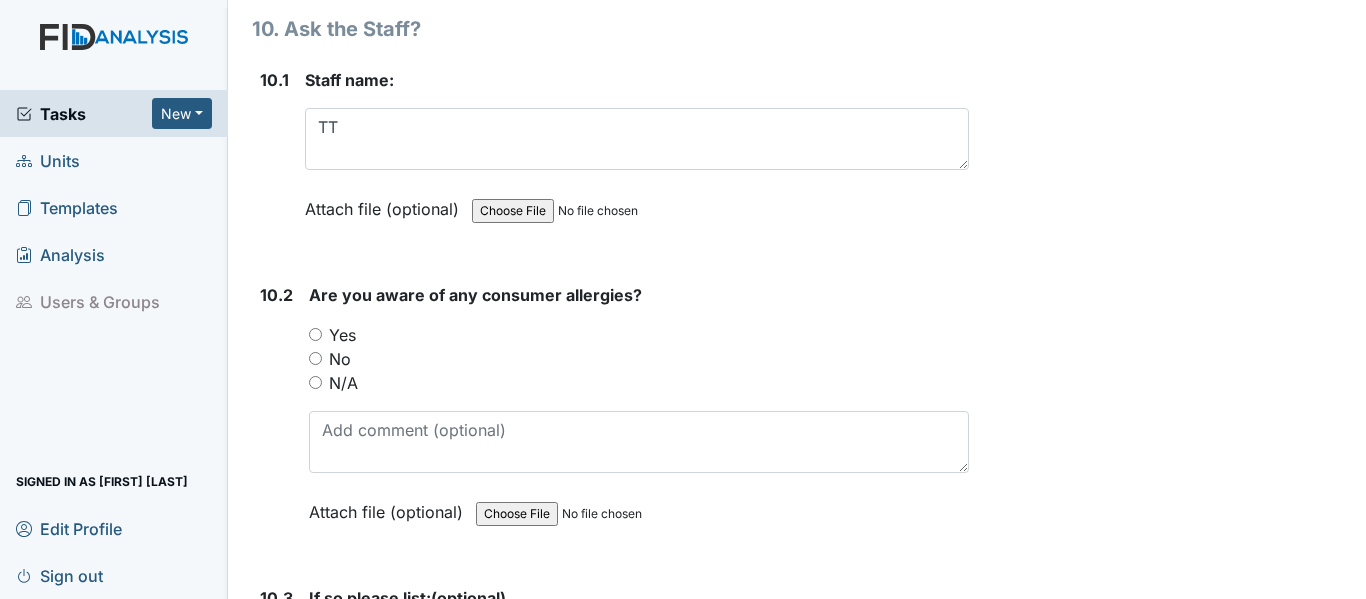 type on "NA" 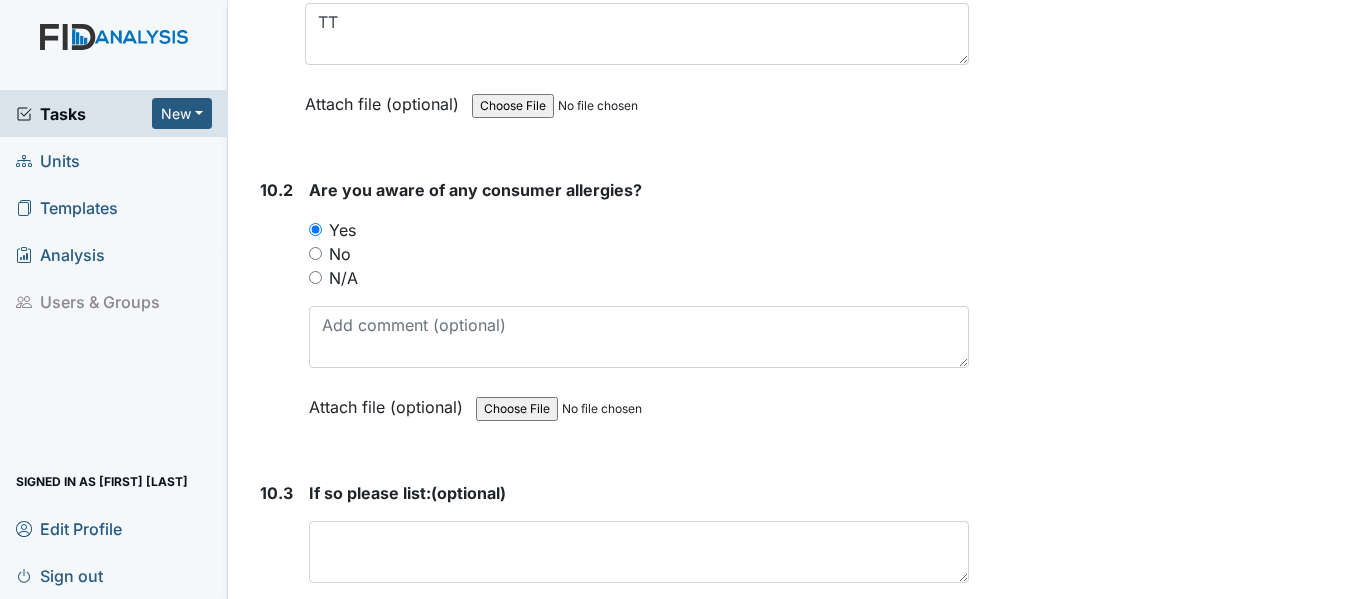 scroll, scrollTop: 26100, scrollLeft: 0, axis: vertical 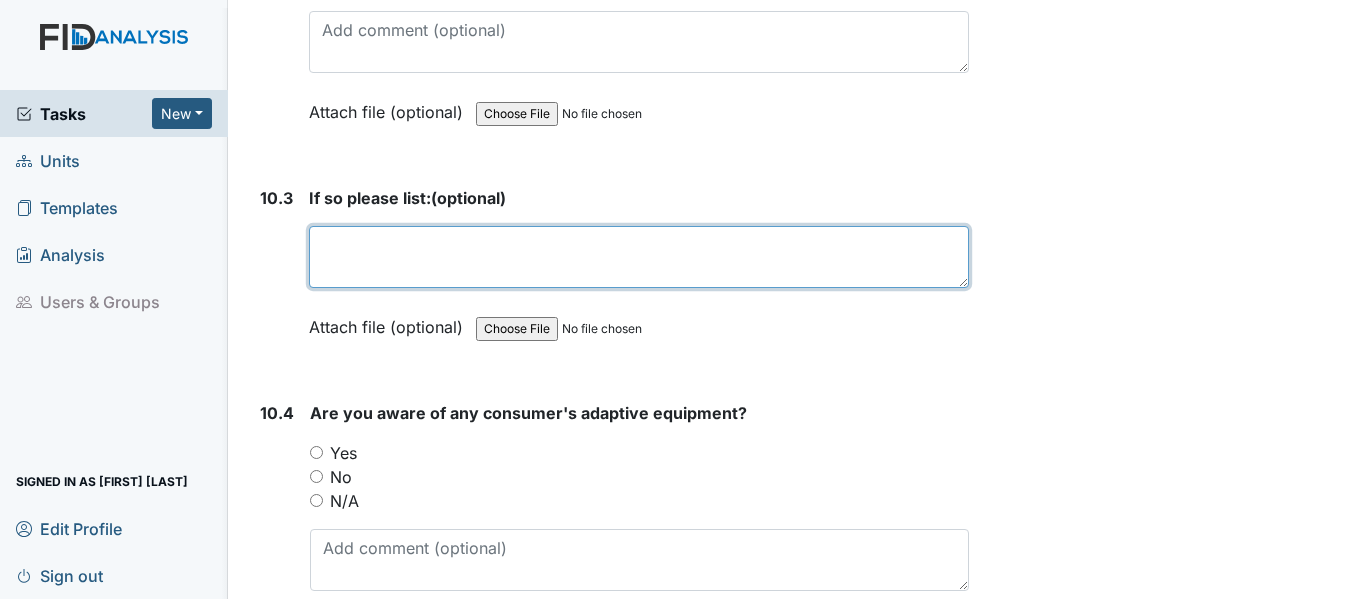 click at bounding box center [639, 257] 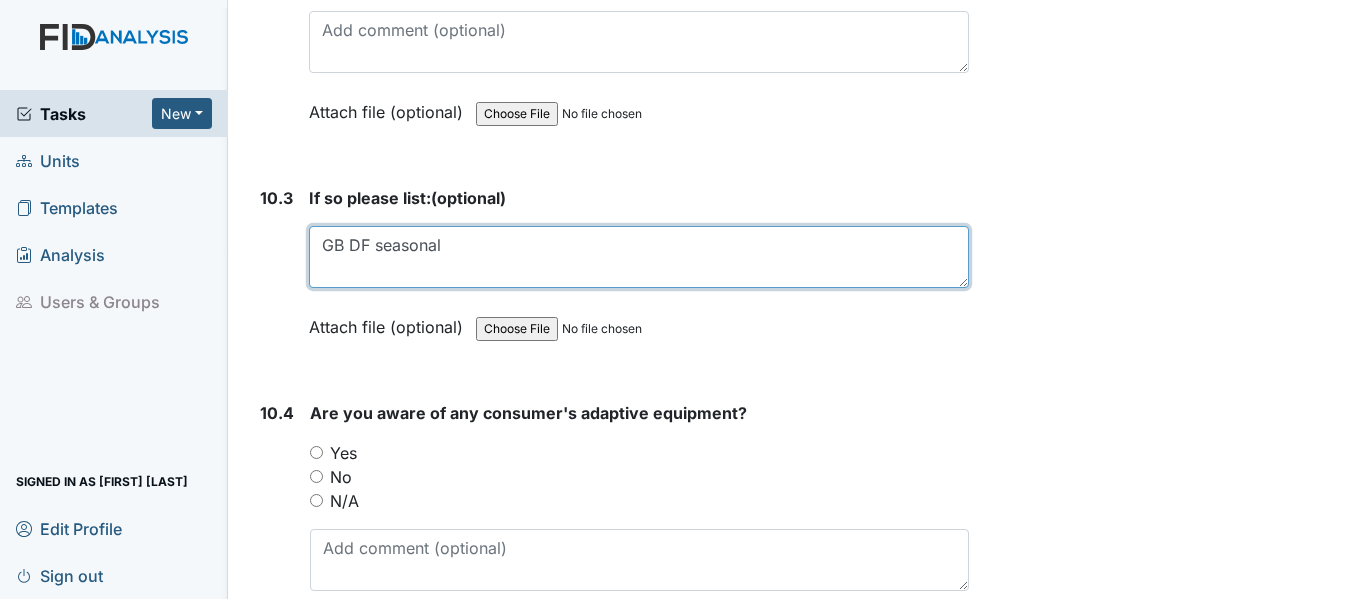 click on "GB DF seasonal" at bounding box center (639, 257) 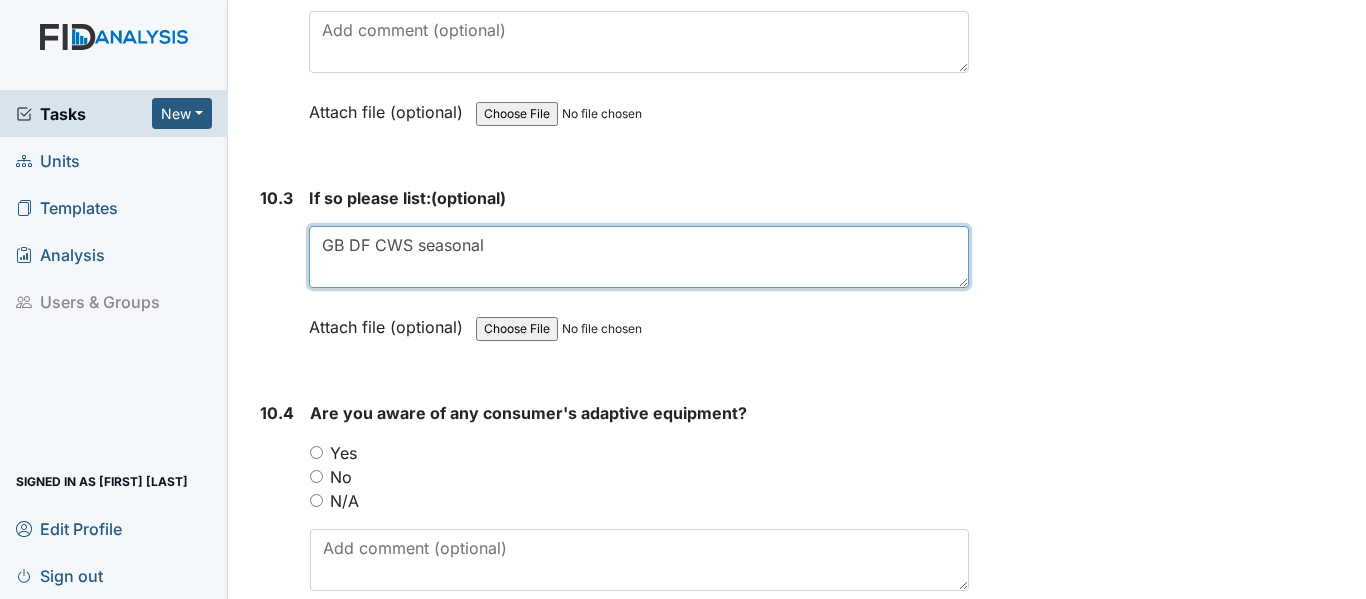 click on "GB DF CWS seasonal" at bounding box center [639, 257] 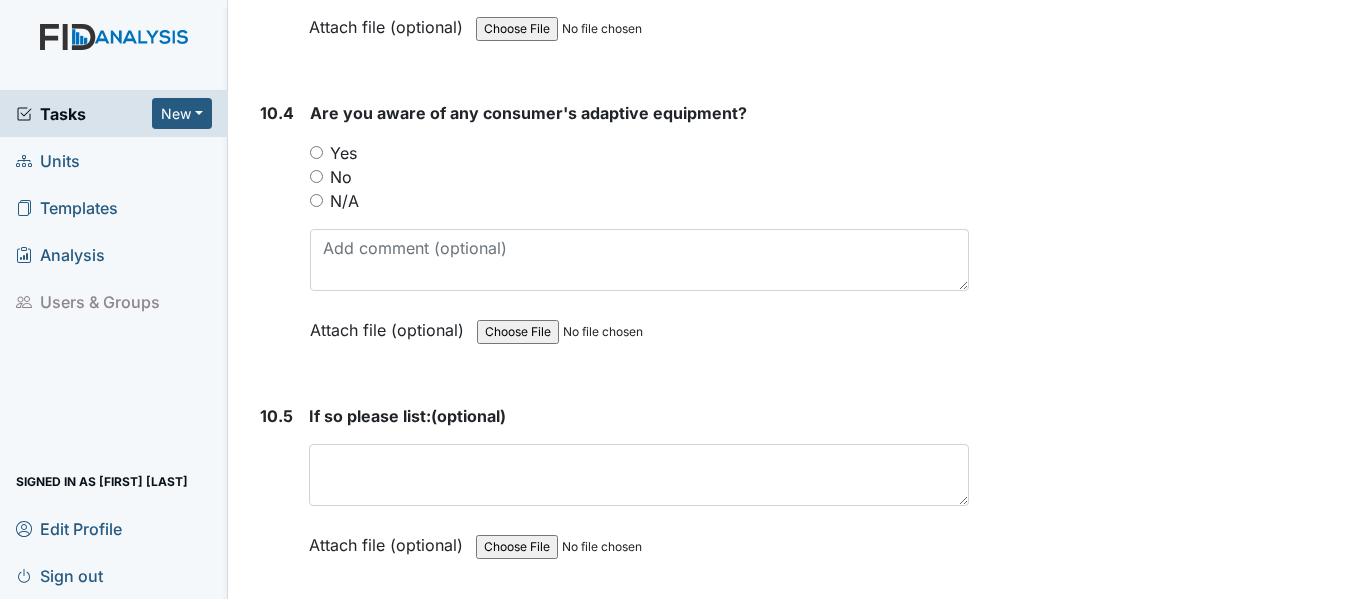 scroll, scrollTop: 26500, scrollLeft: 0, axis: vertical 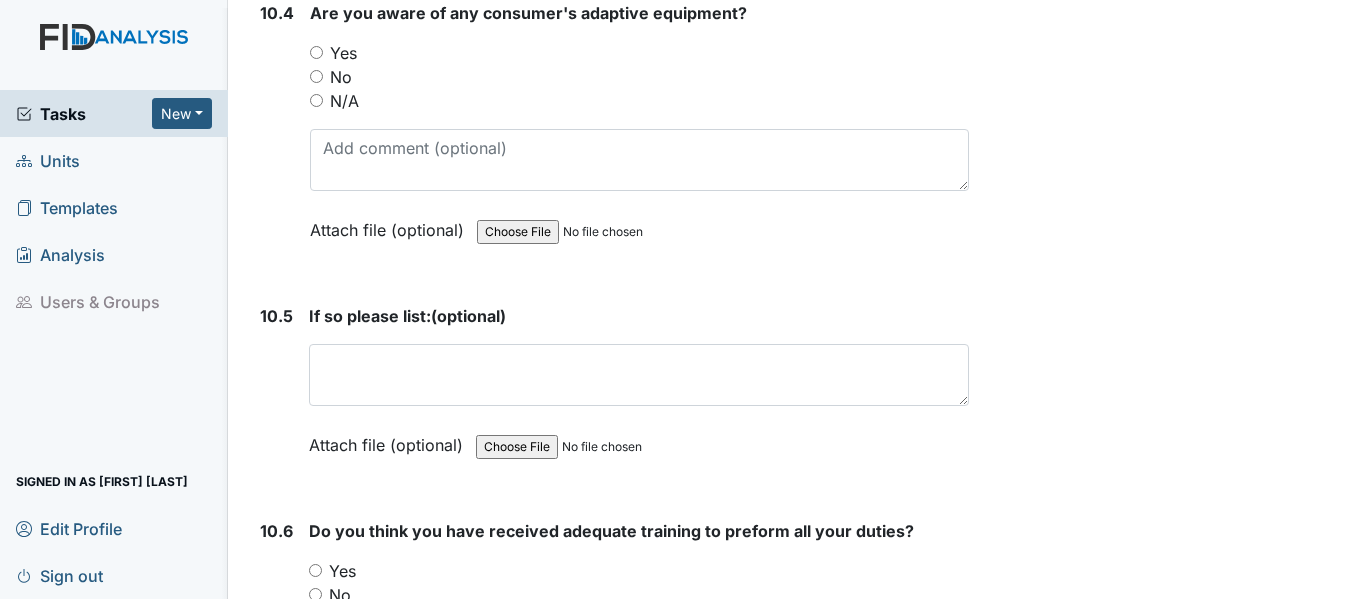 type on "GB DF CWS seasonal, TC Valium, DH codeine, DP shellfish and CWS sulfur drugs and penicillin" 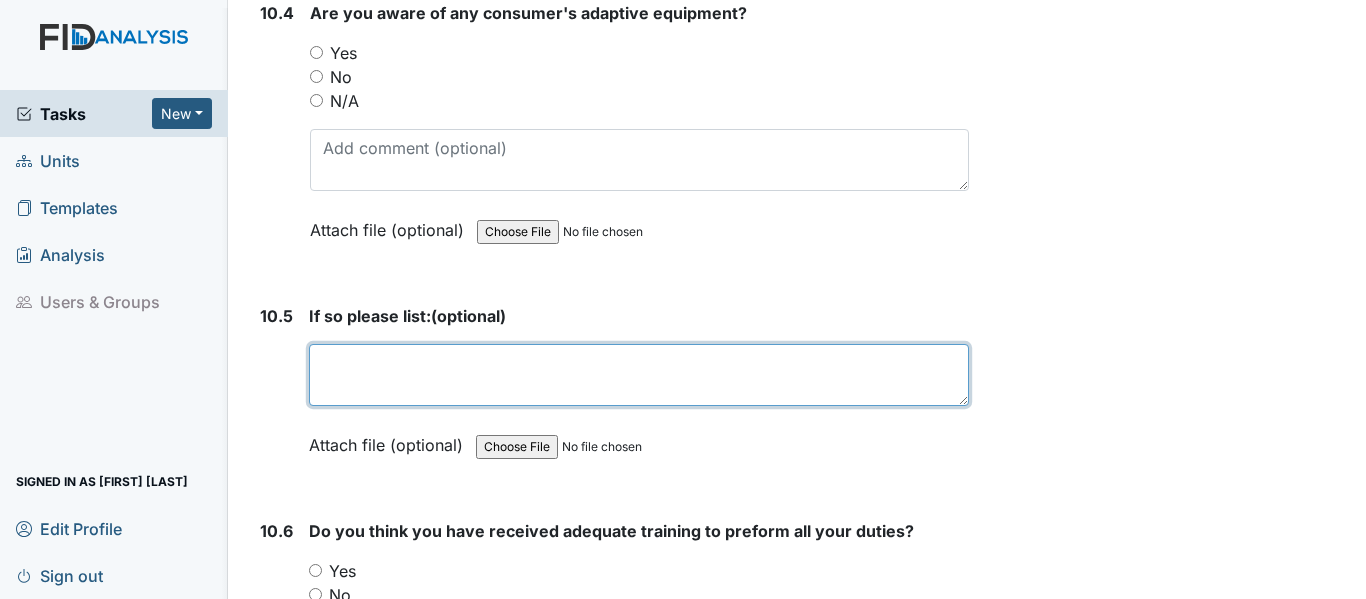 click at bounding box center [639, 375] 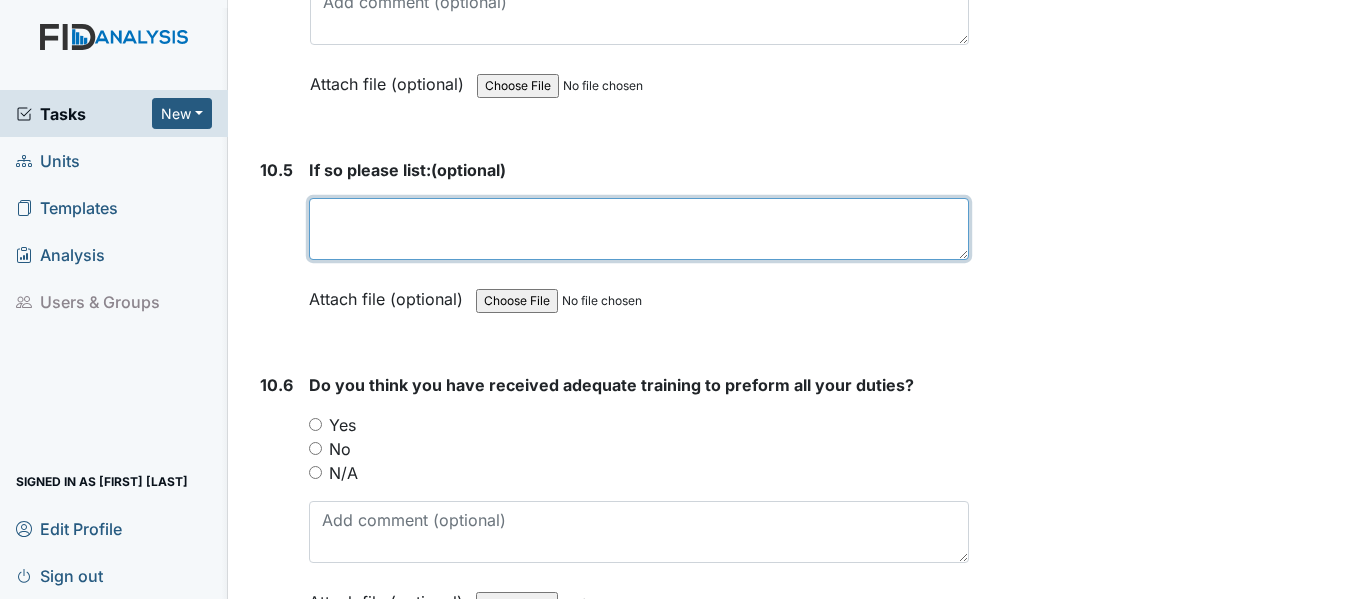 scroll, scrollTop: 26800, scrollLeft: 0, axis: vertical 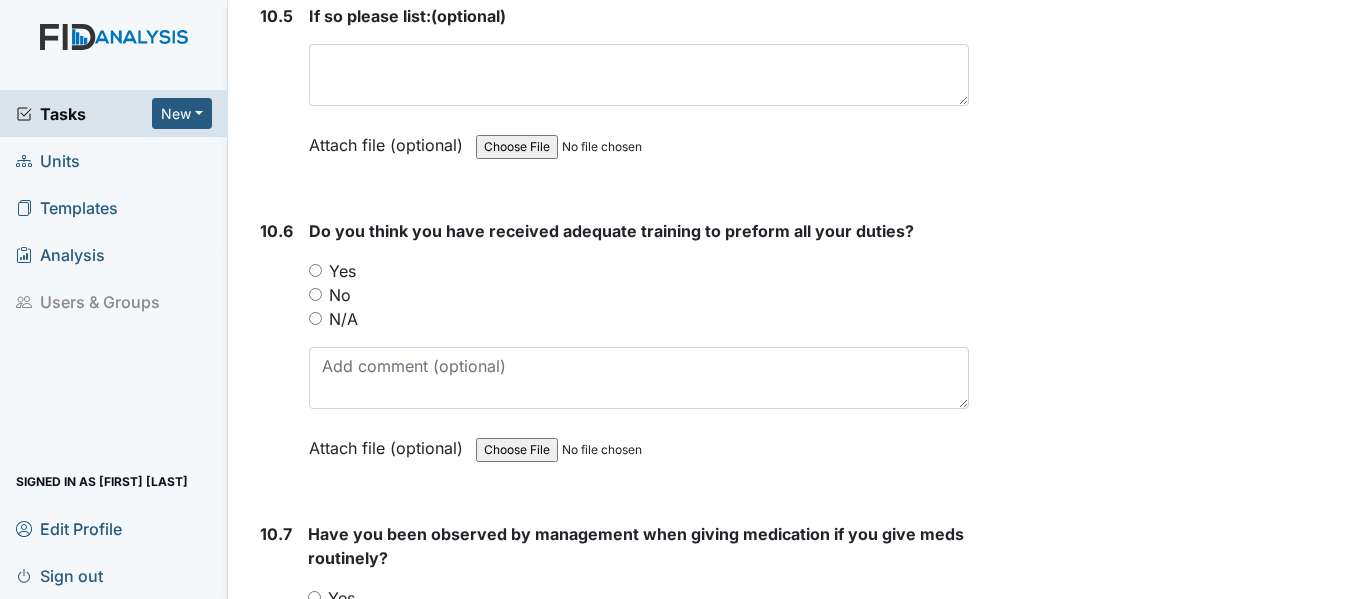 click on "Yes" at bounding box center [315, 270] 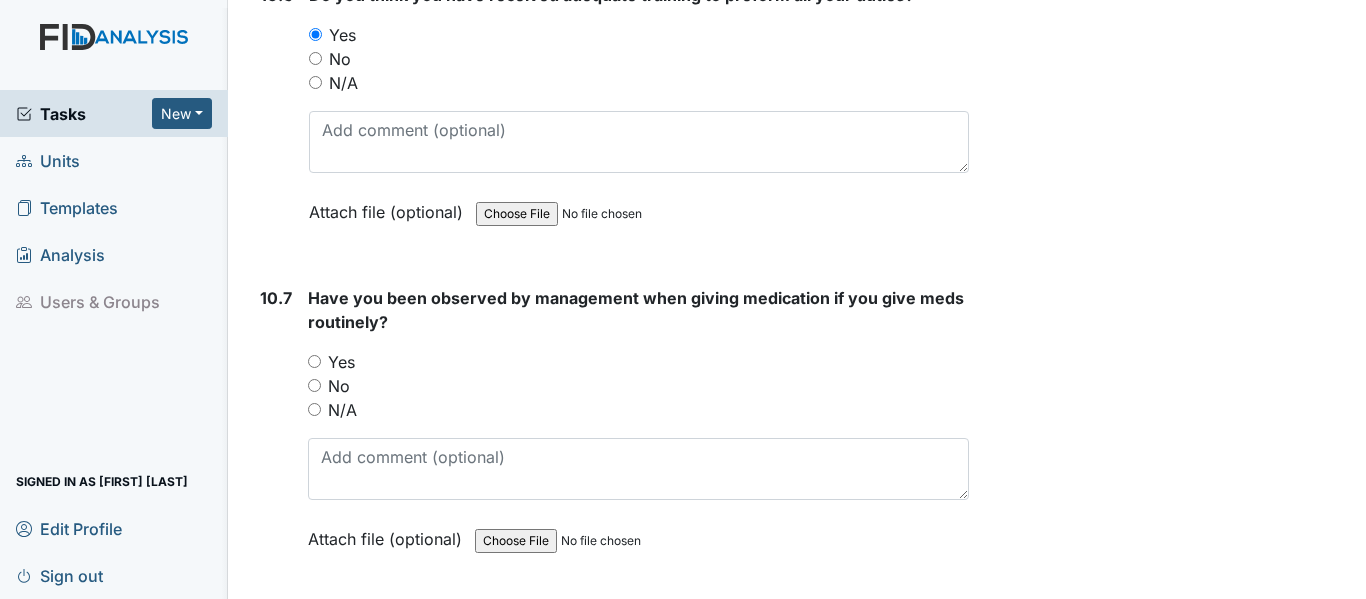 scroll, scrollTop: 27000, scrollLeft: 0, axis: vertical 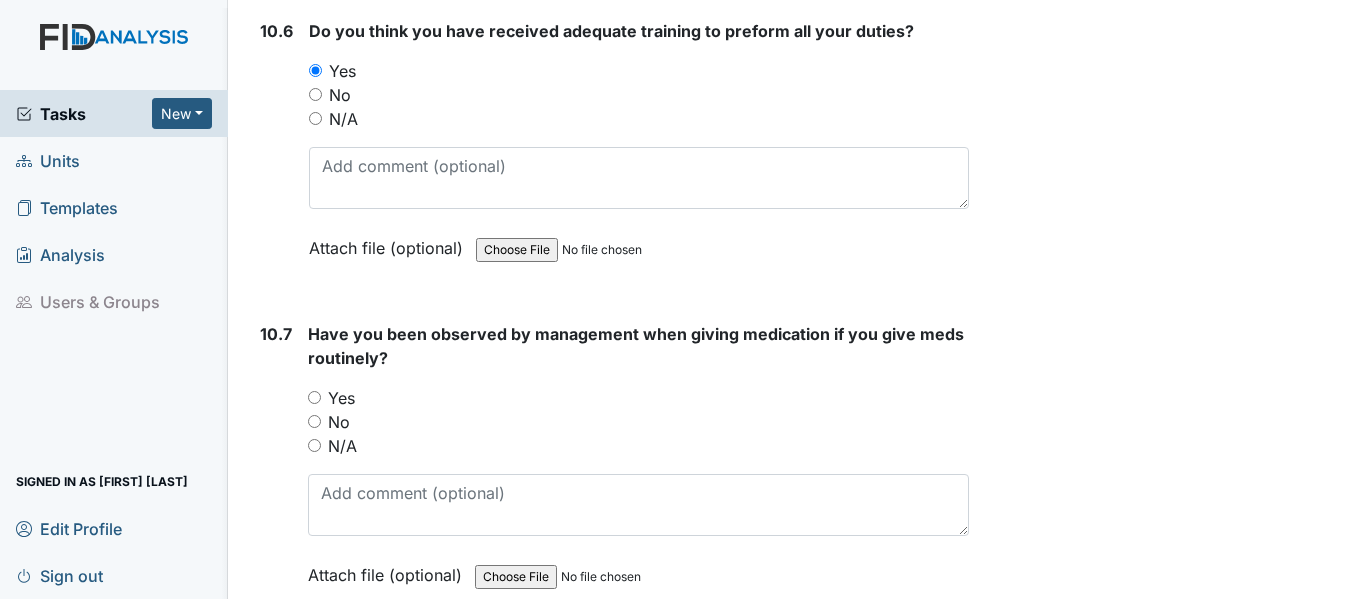 click on "Yes" at bounding box center (314, 397) 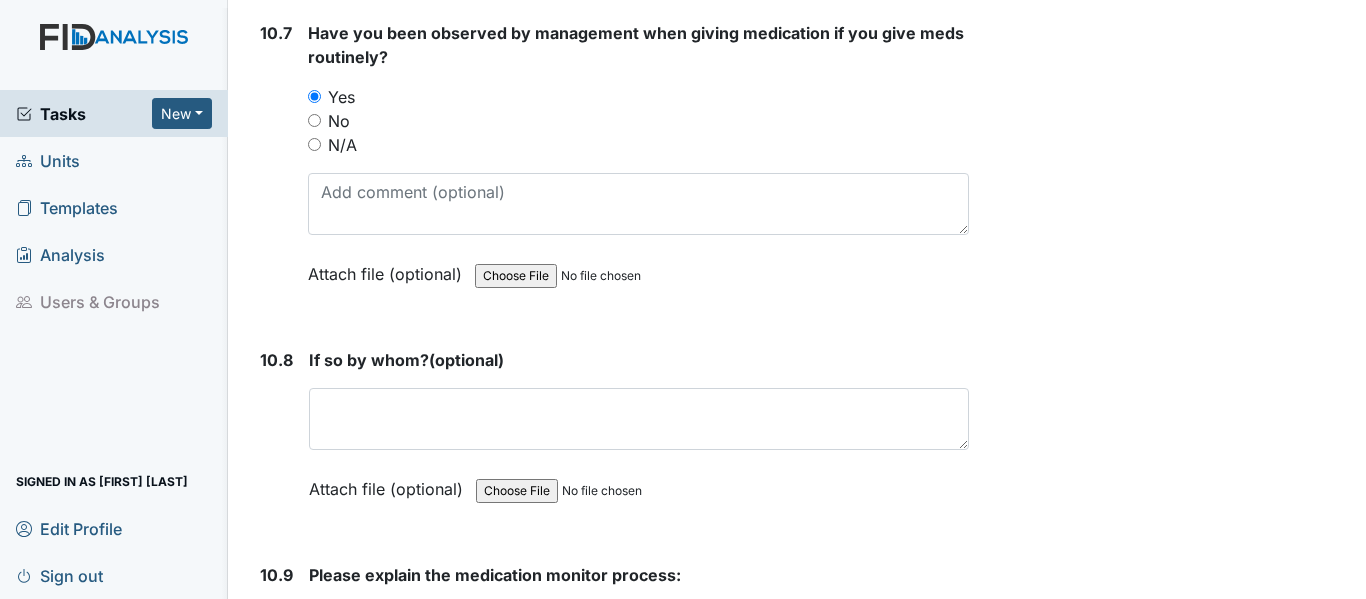 scroll, scrollTop: 27500, scrollLeft: 0, axis: vertical 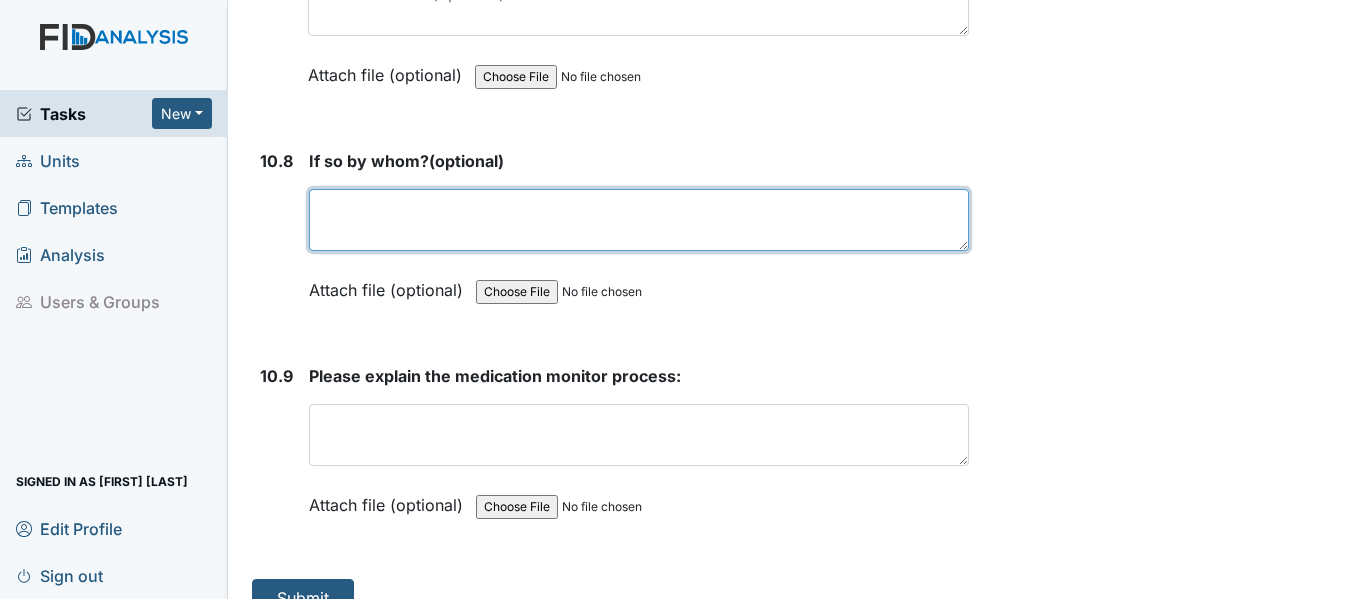 click at bounding box center (639, 220) 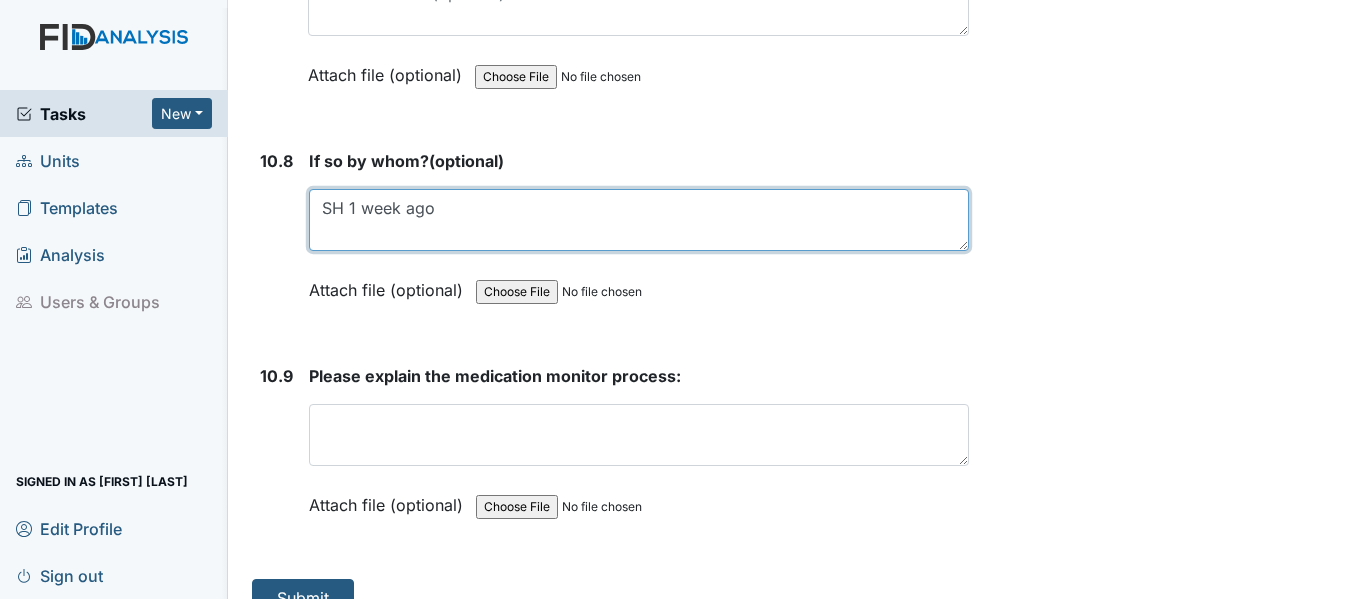 type on "SH 1 week ago" 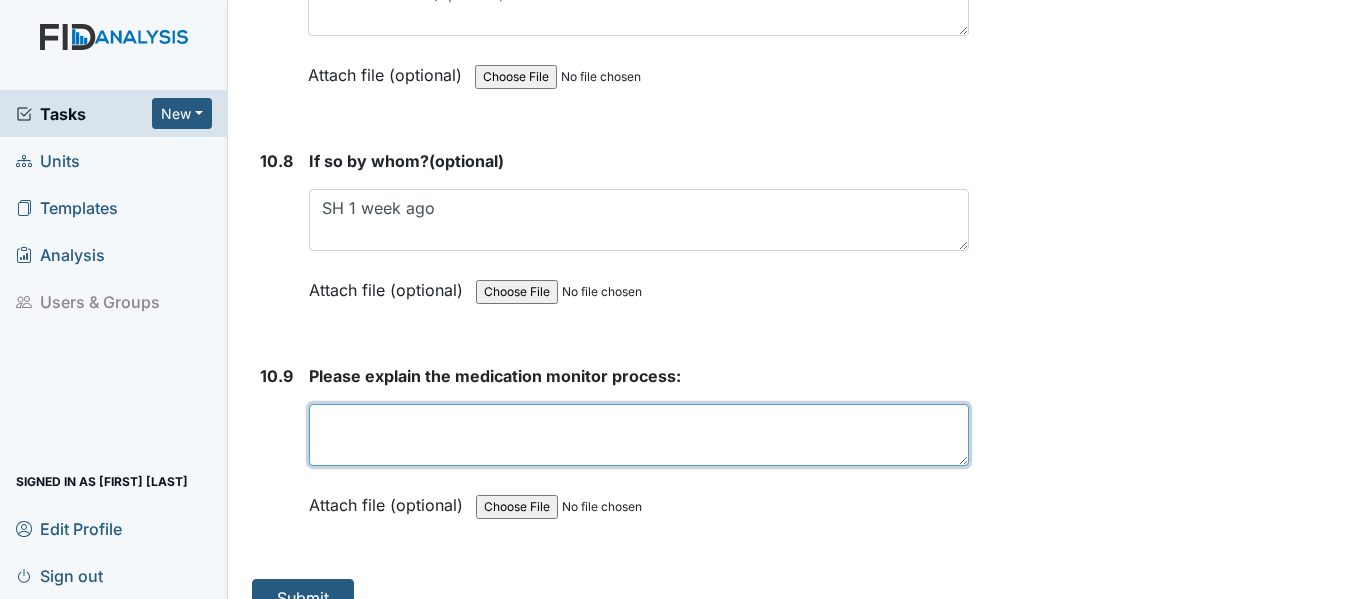 click at bounding box center (639, 435) 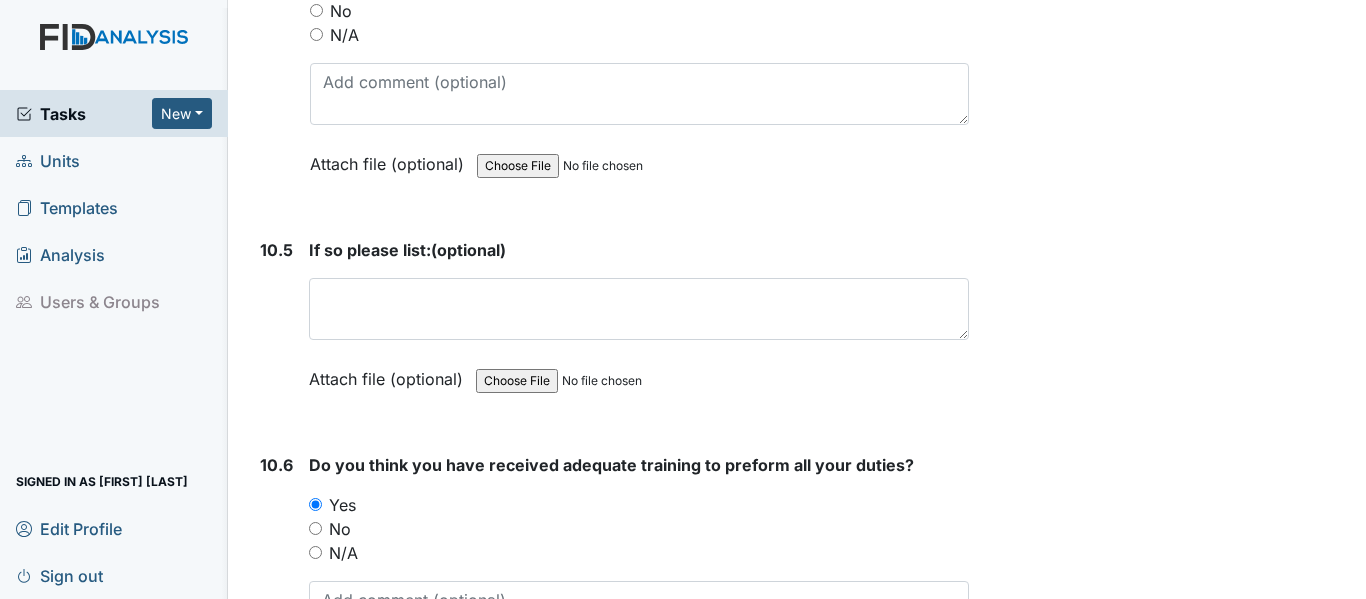 scroll, scrollTop: 26600, scrollLeft: 0, axis: vertical 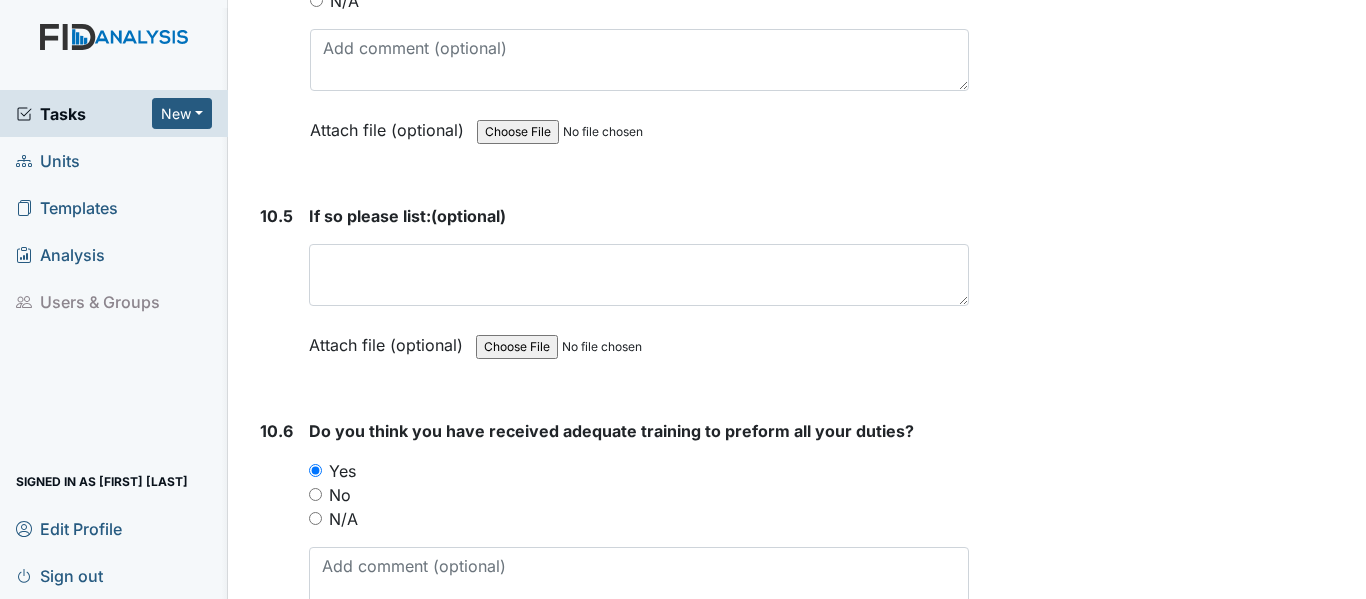 type on "Answered" 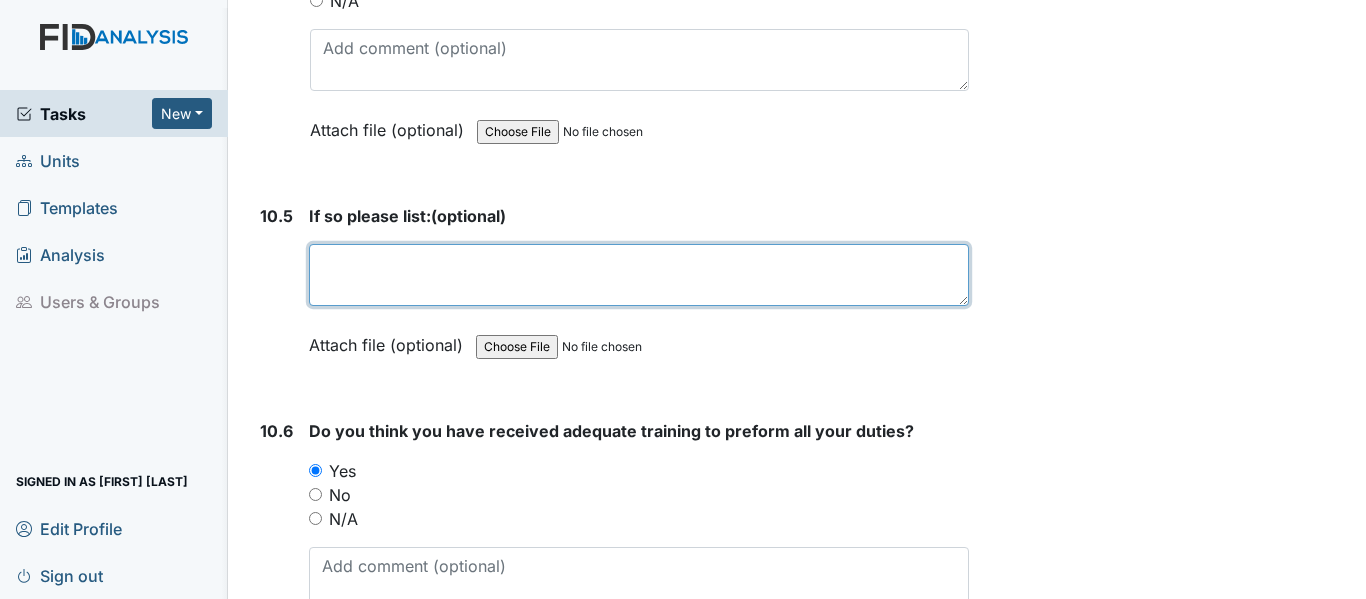 click at bounding box center (639, 275) 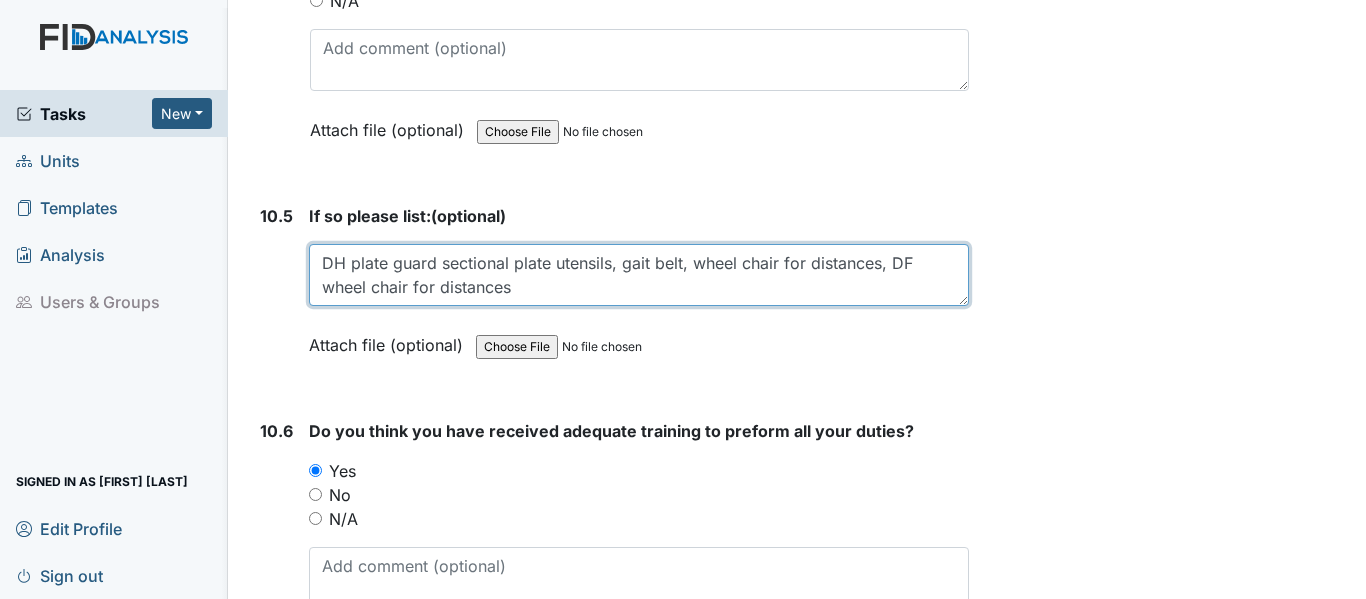 drag, startPoint x: 433, startPoint y: 238, endPoint x: 455, endPoint y: 238, distance: 22 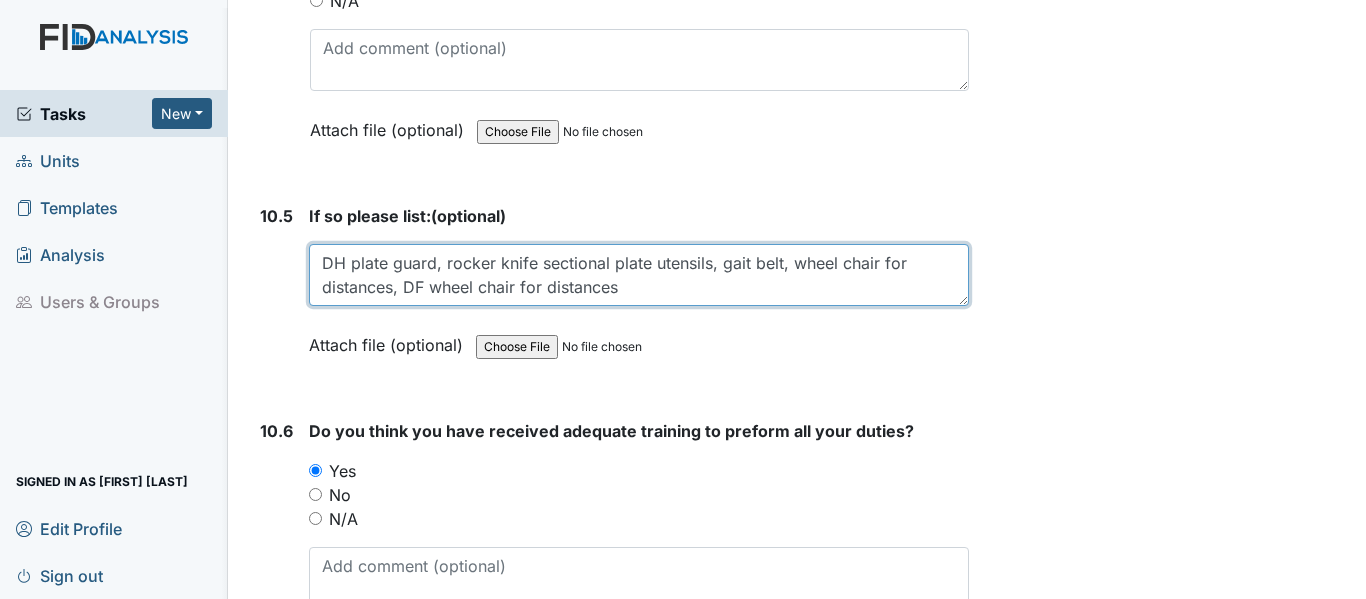 click on "DH plate guard, rocker knife sectional plate utensils, gait belt, wheel chair for distances, DF wheel chair for distances" at bounding box center (639, 275) 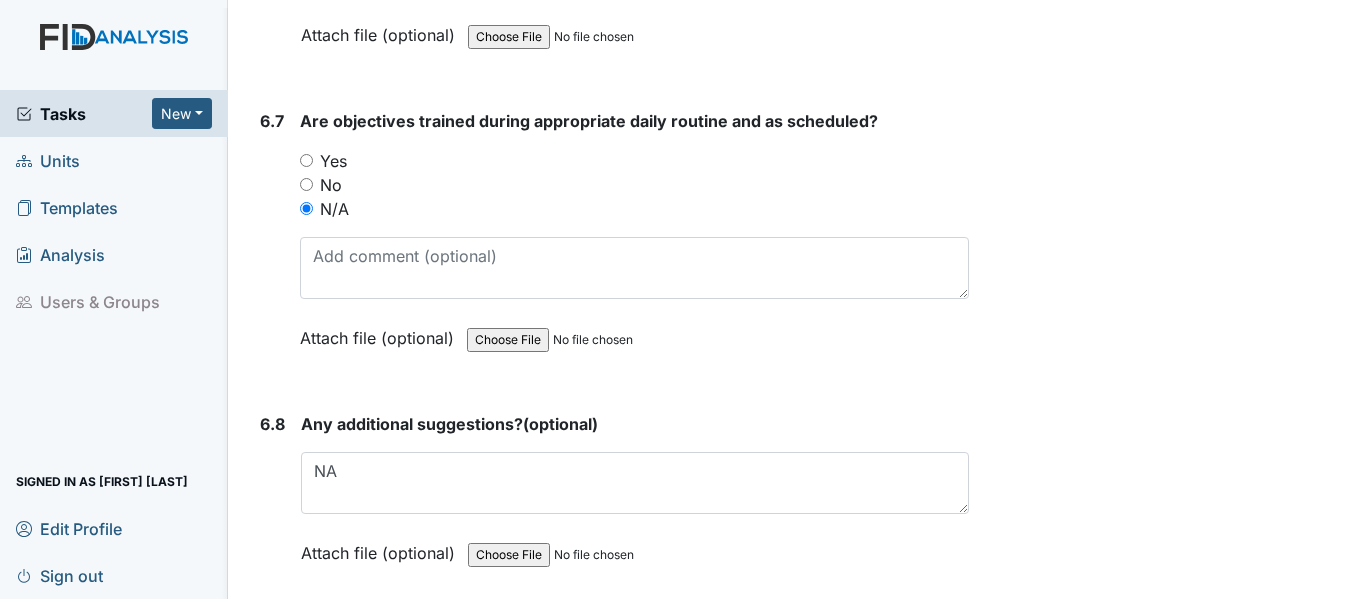scroll, scrollTop: 14700, scrollLeft: 0, axis: vertical 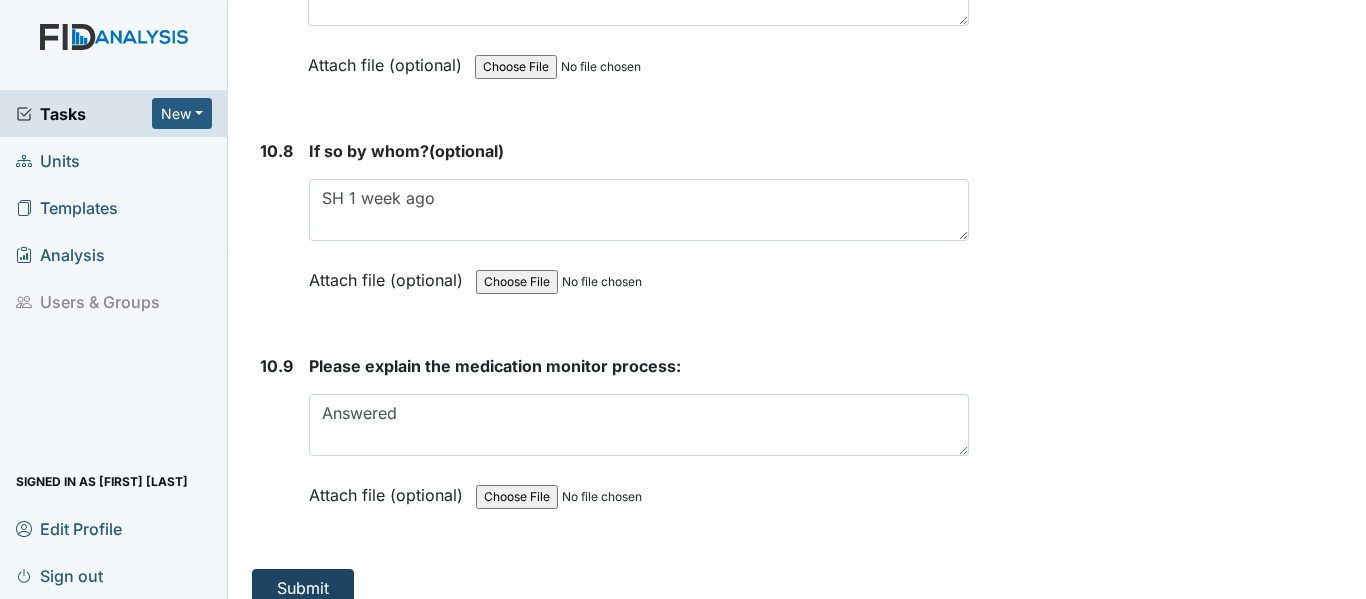 type on "DH plate guard, rocker knife sectional plate utensils, gait belt, wheel chair for distances, DF wheel chair for distances CWS weighted blanket rocker knife." 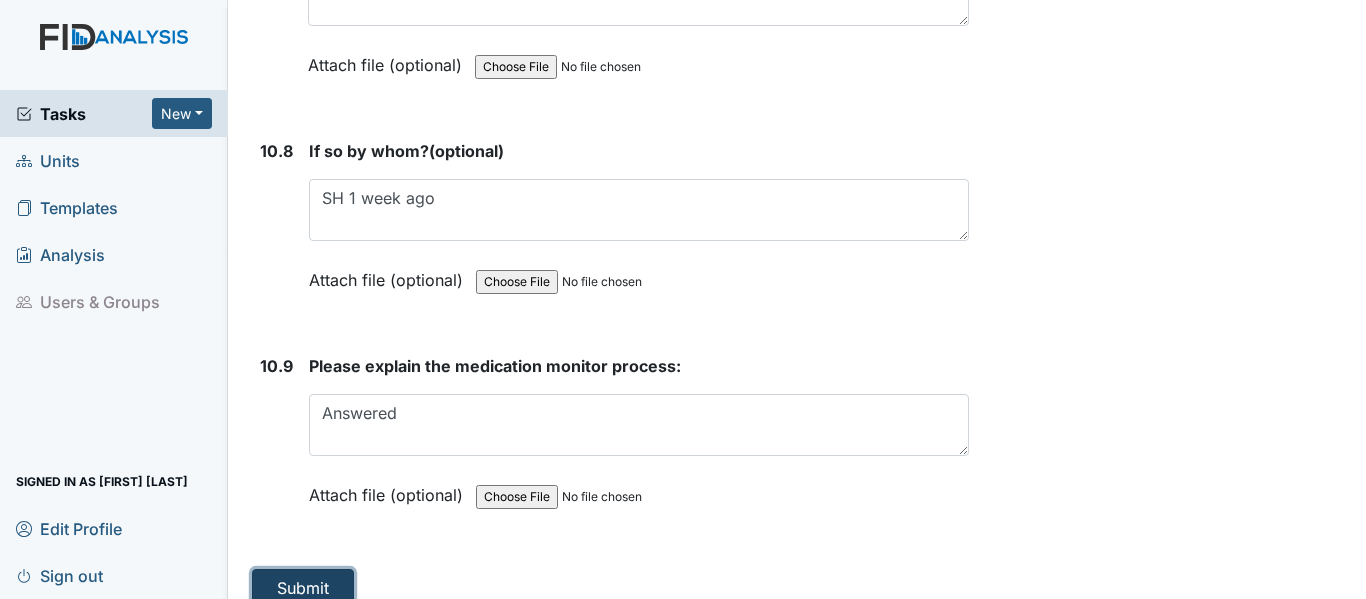 click on "Submit" at bounding box center (303, 588) 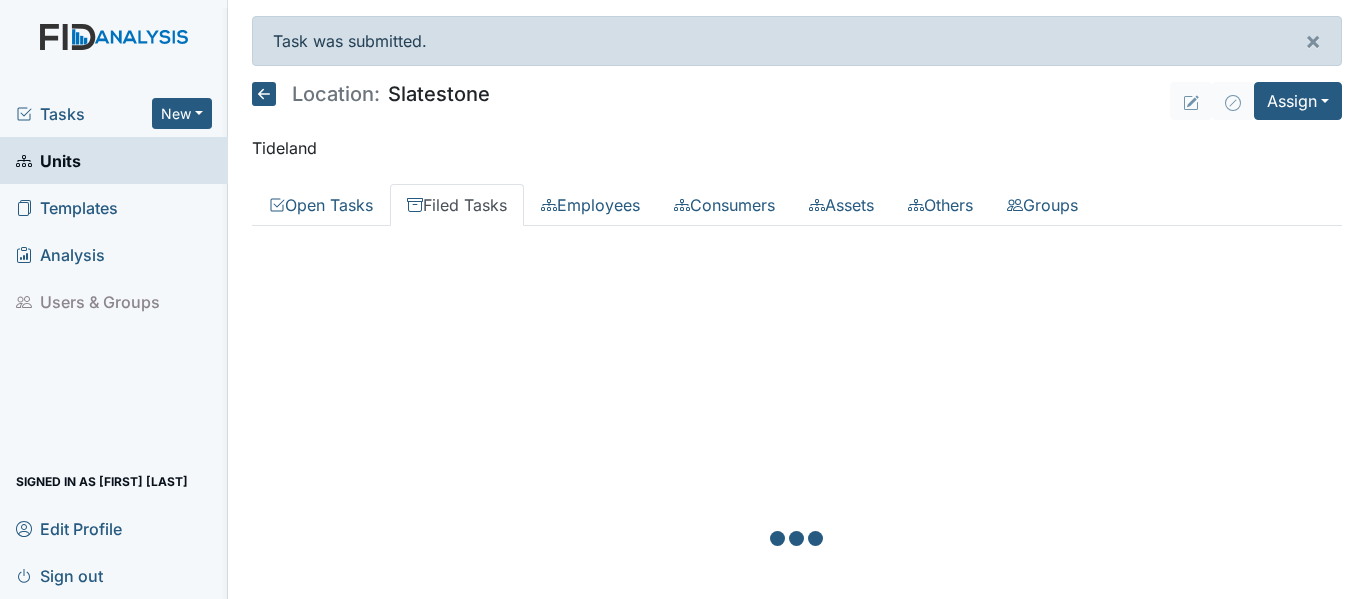 scroll, scrollTop: 0, scrollLeft: 0, axis: both 